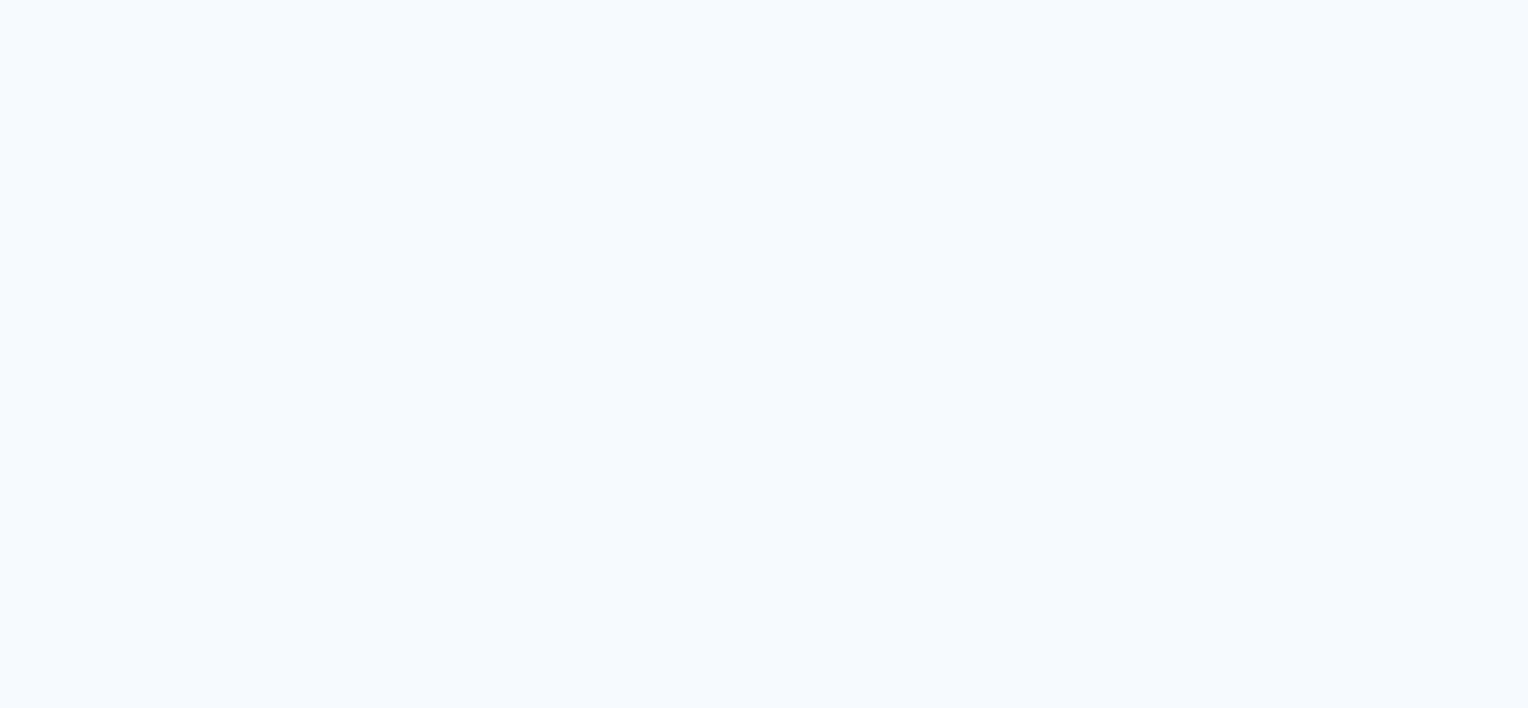 scroll, scrollTop: 0, scrollLeft: 0, axis: both 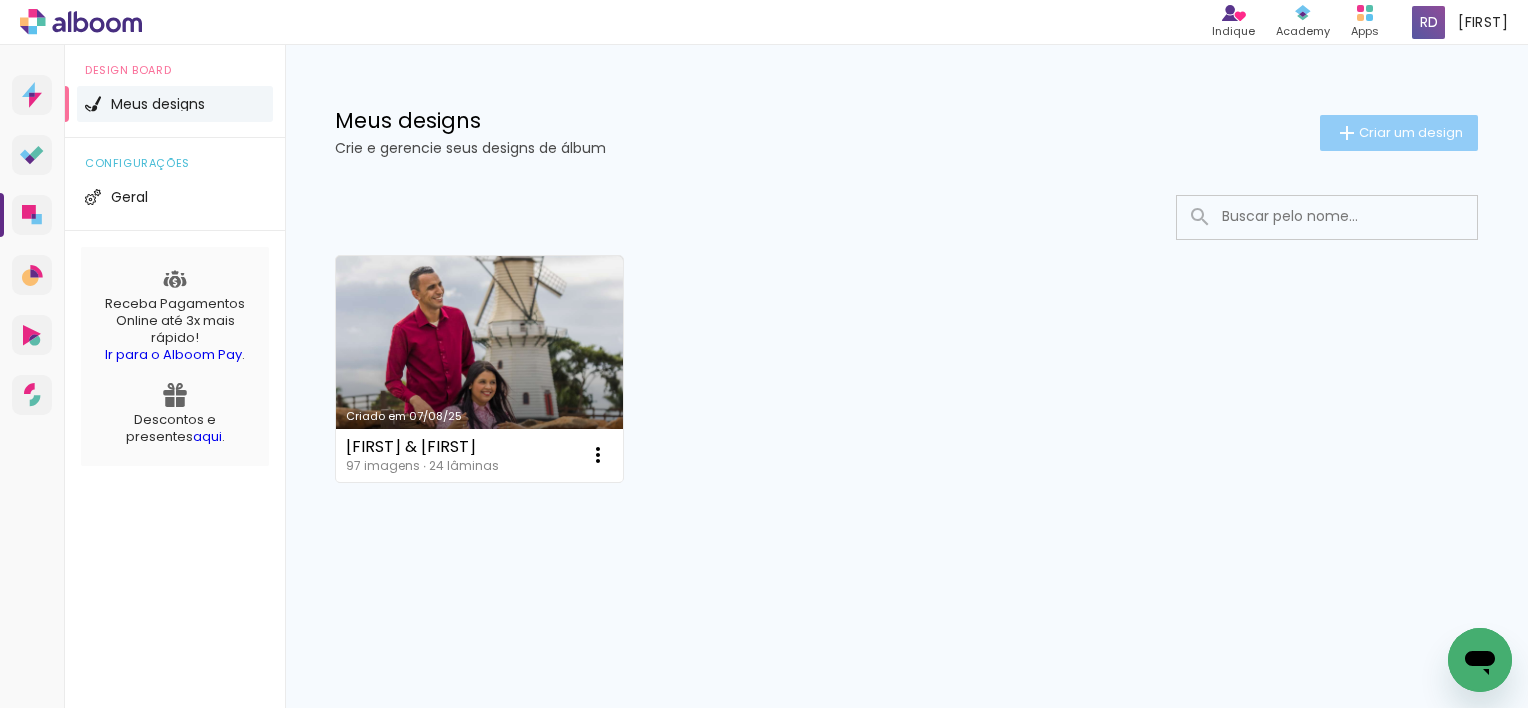 click on "Criar um design" 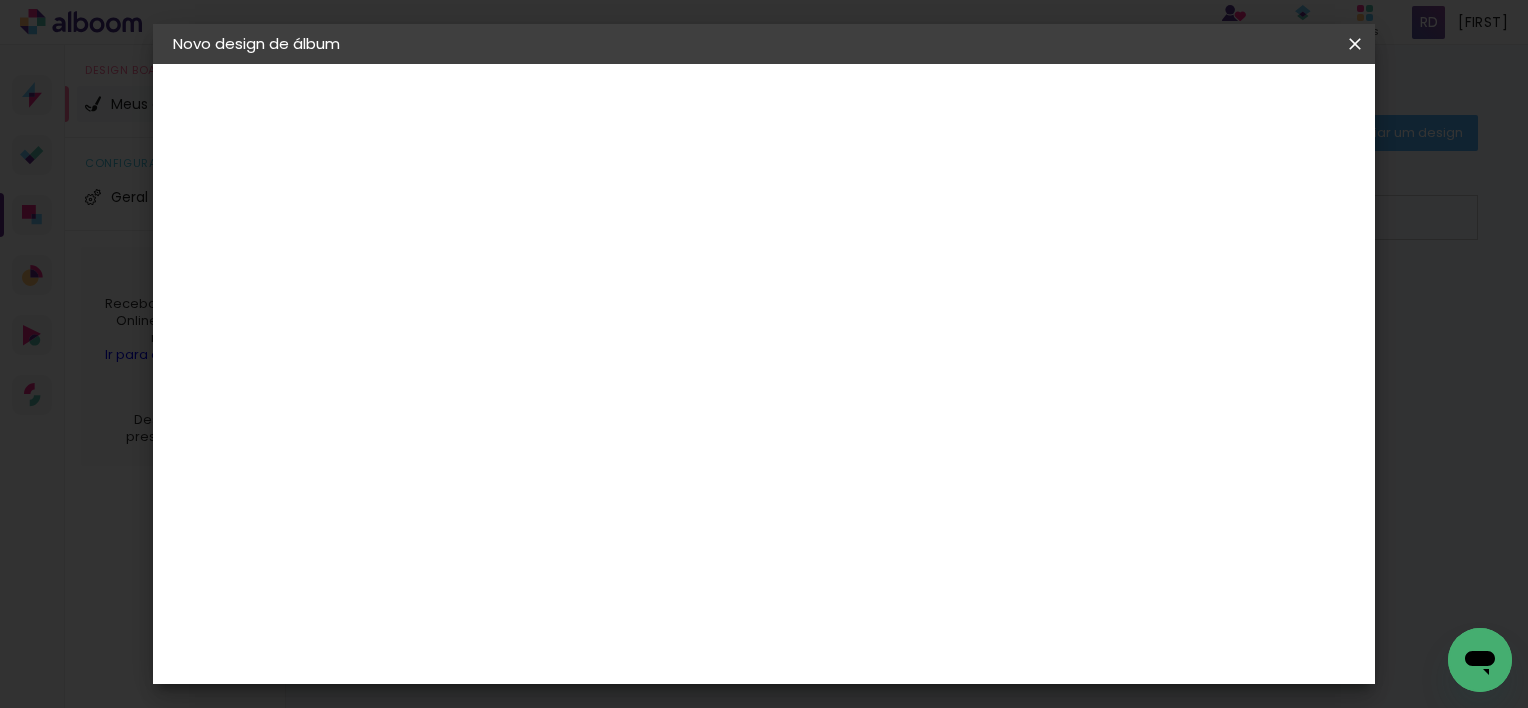 click at bounding box center (0, 0) 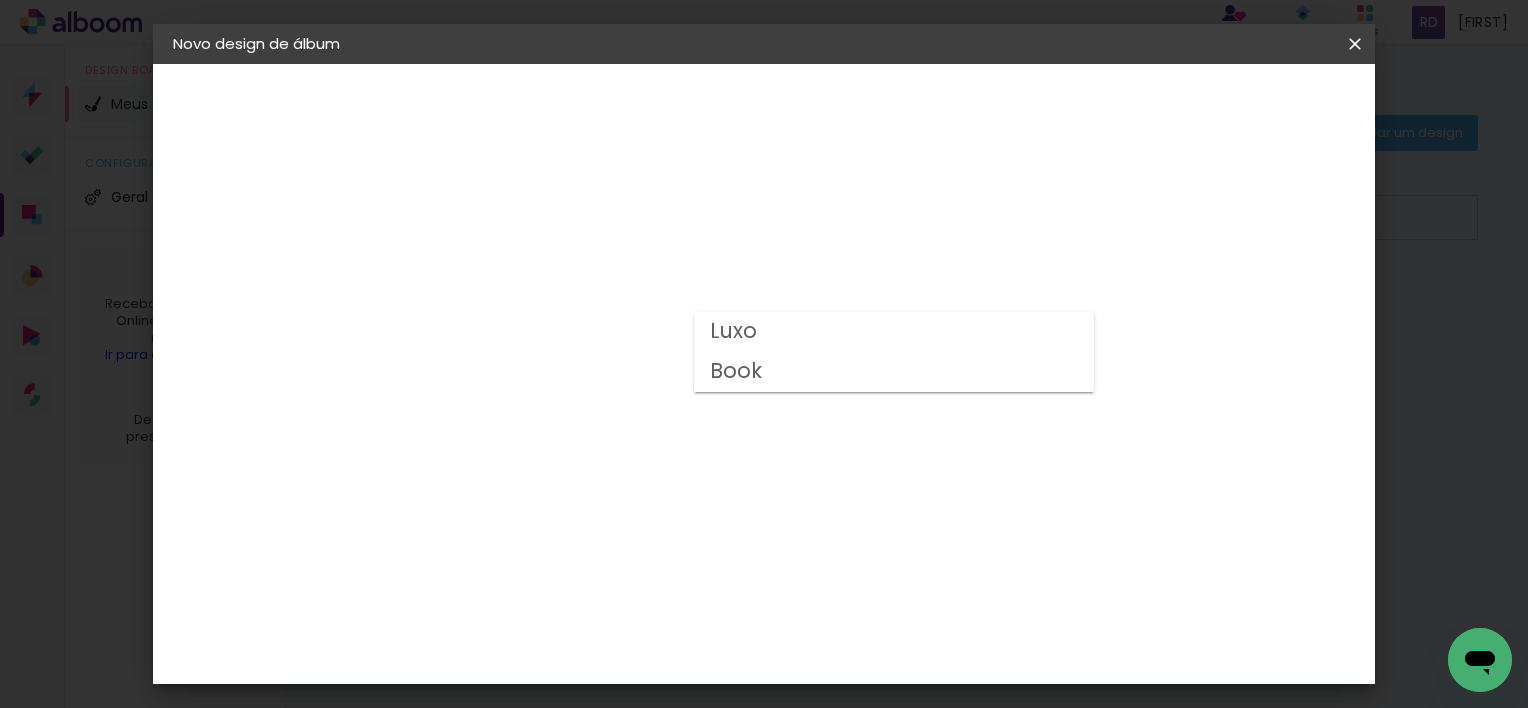 click on "Luxo" at bounding box center [894, 332] 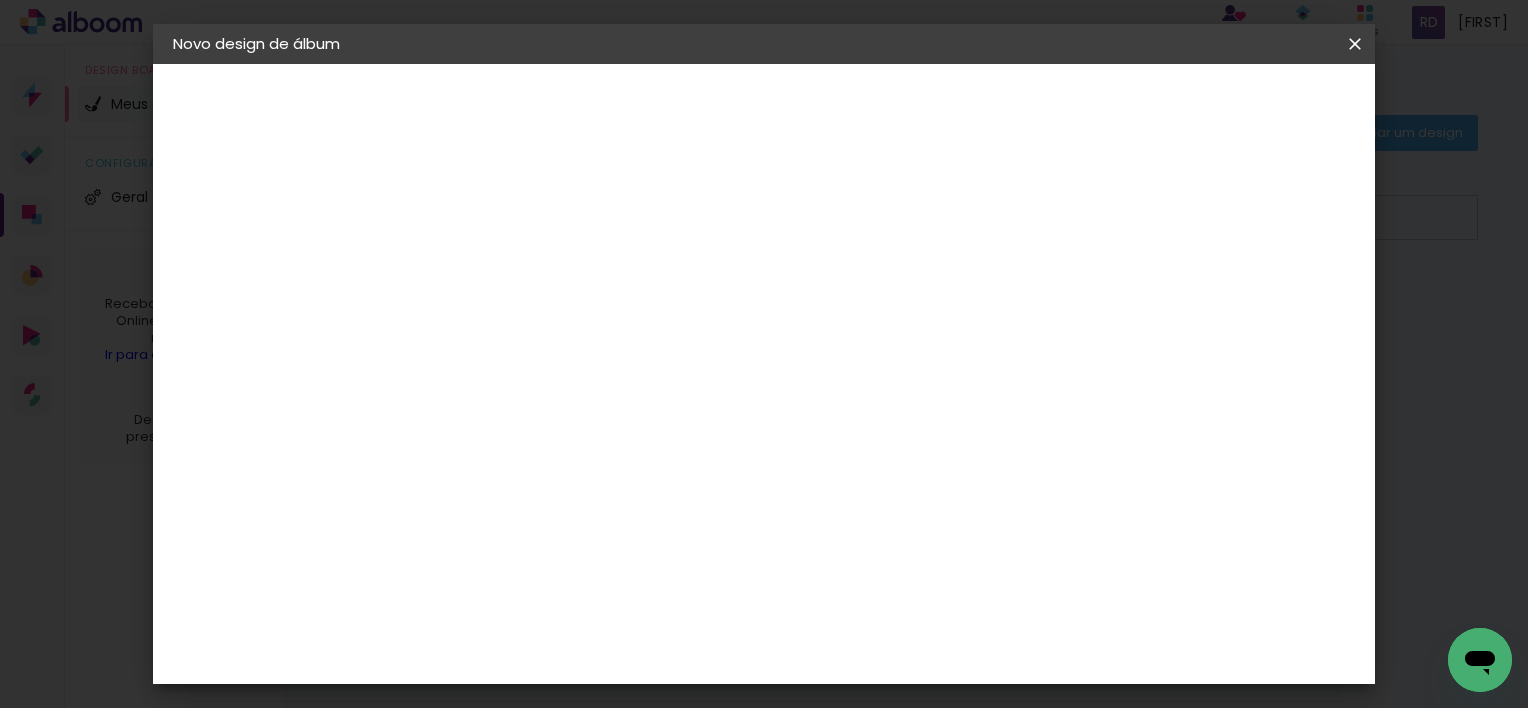scroll, scrollTop: 212, scrollLeft: 0, axis: vertical 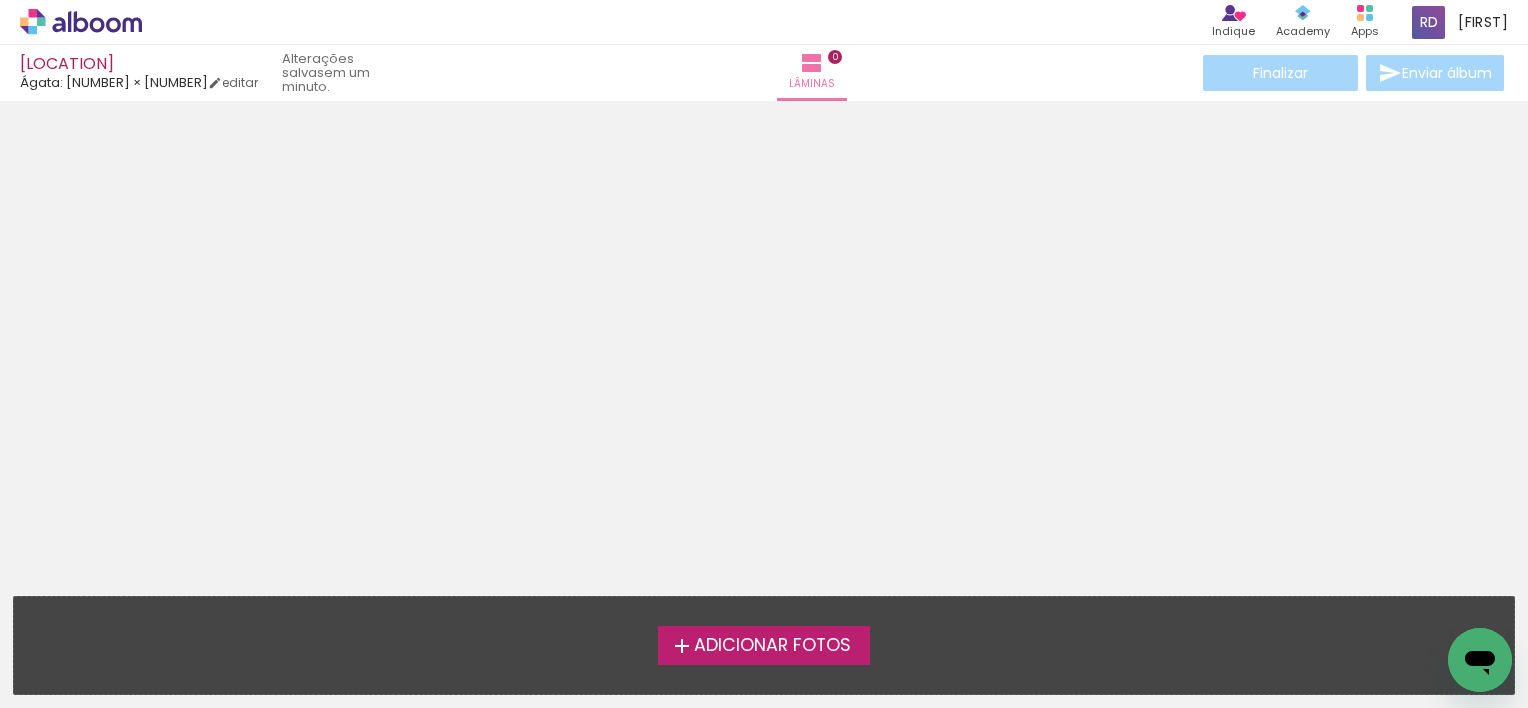 click on "Adicionar Fotos" at bounding box center (772, 646) 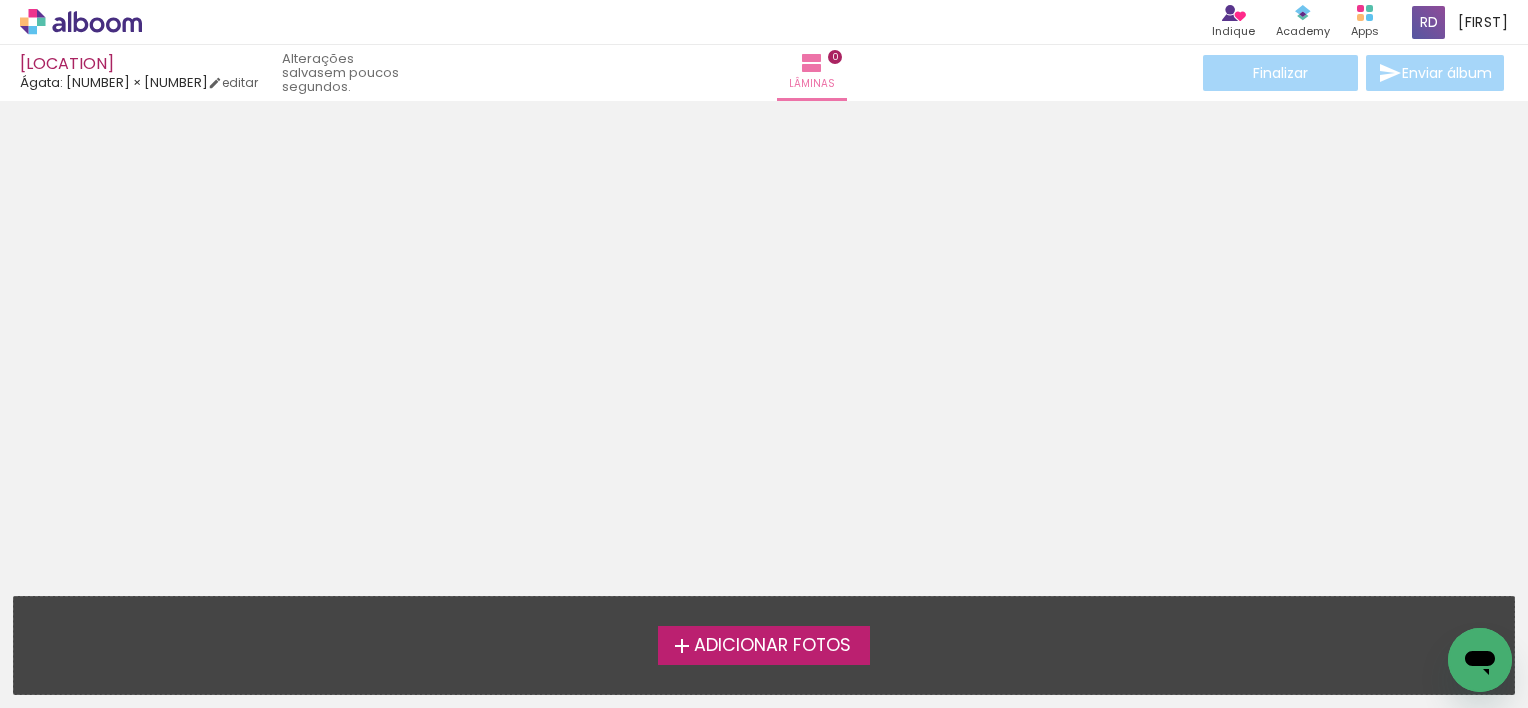 click on "Adicionar Fotos" at bounding box center [772, 646] 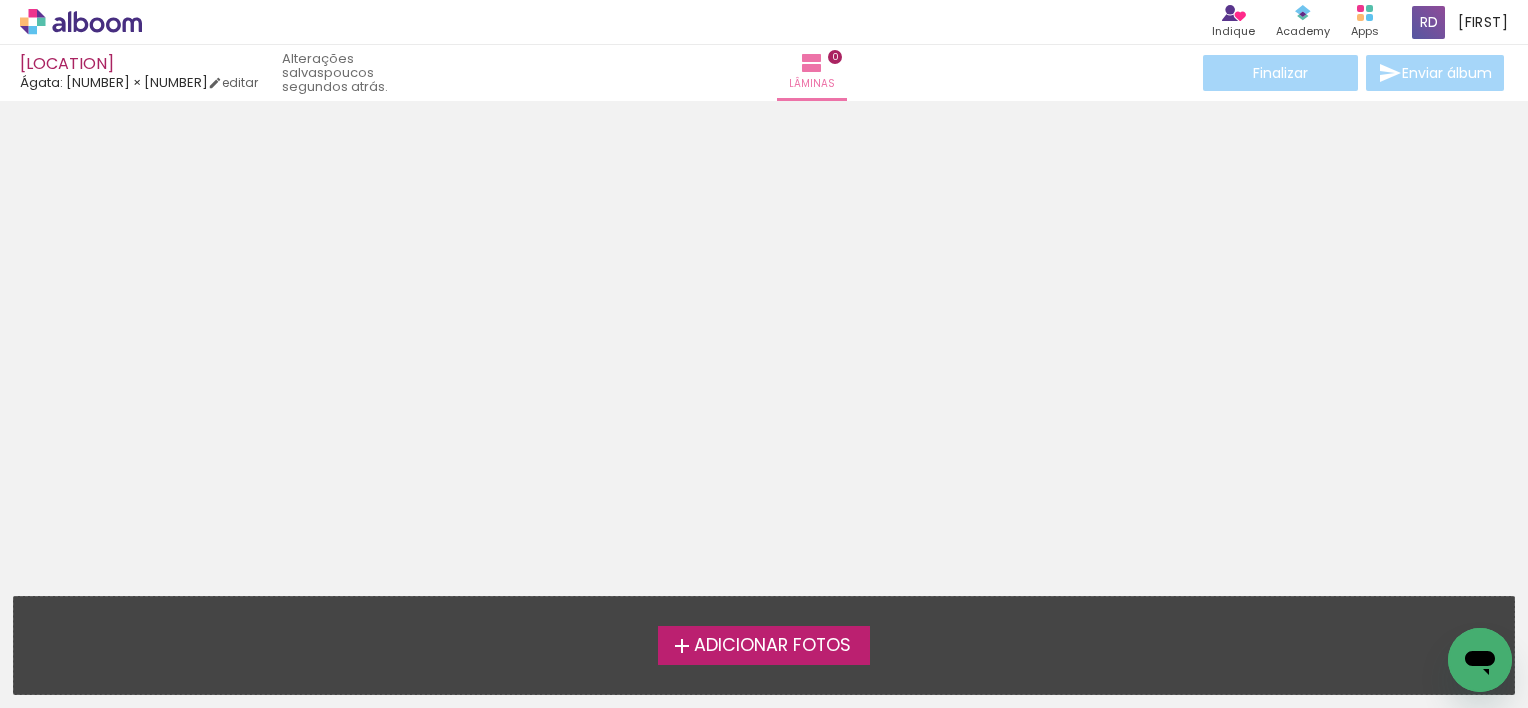 click on "Adicionar Fotos" at bounding box center (772, 646) 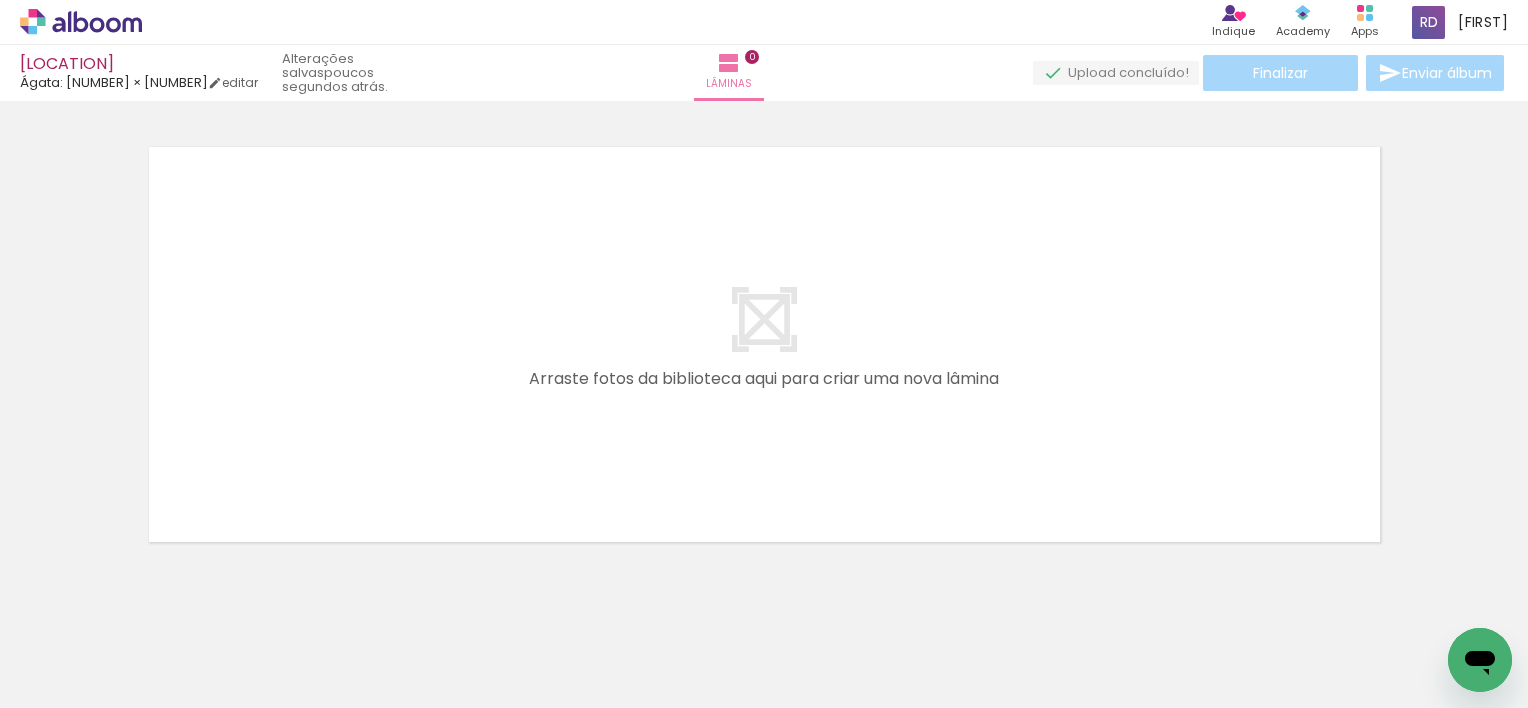 scroll, scrollTop: 25, scrollLeft: 0, axis: vertical 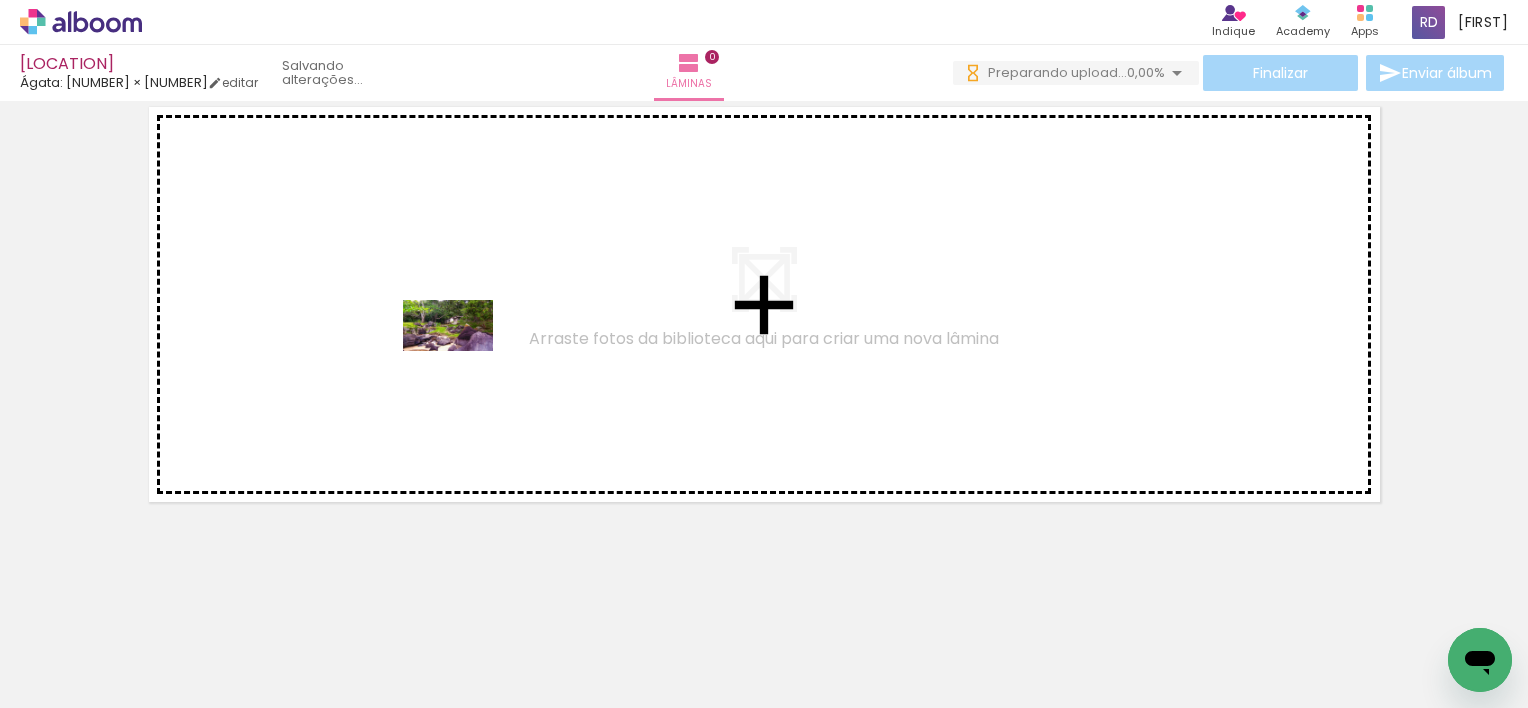 drag, startPoint x: 228, startPoint y: 644, endPoint x: 463, endPoint y: 360, distance: 368.6204 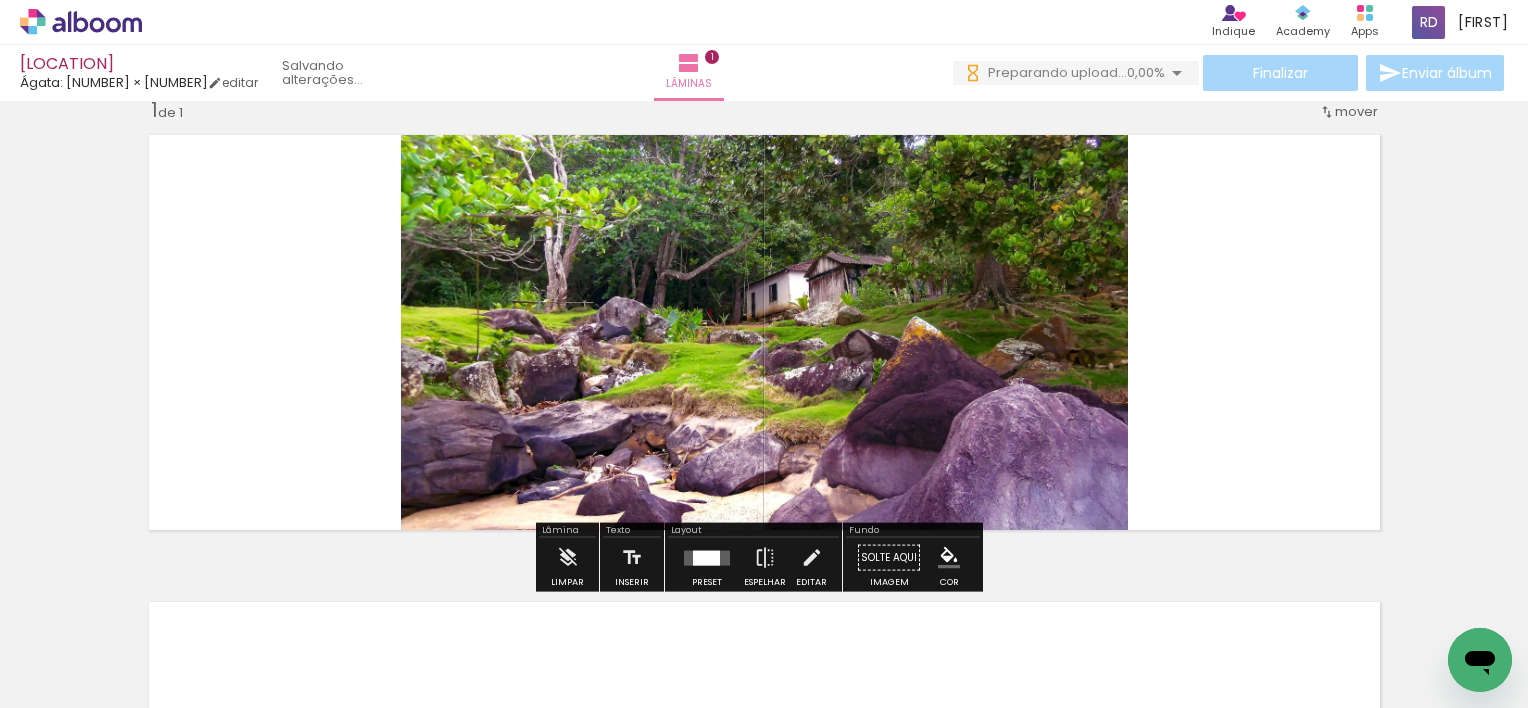 scroll, scrollTop: 25, scrollLeft: 0, axis: vertical 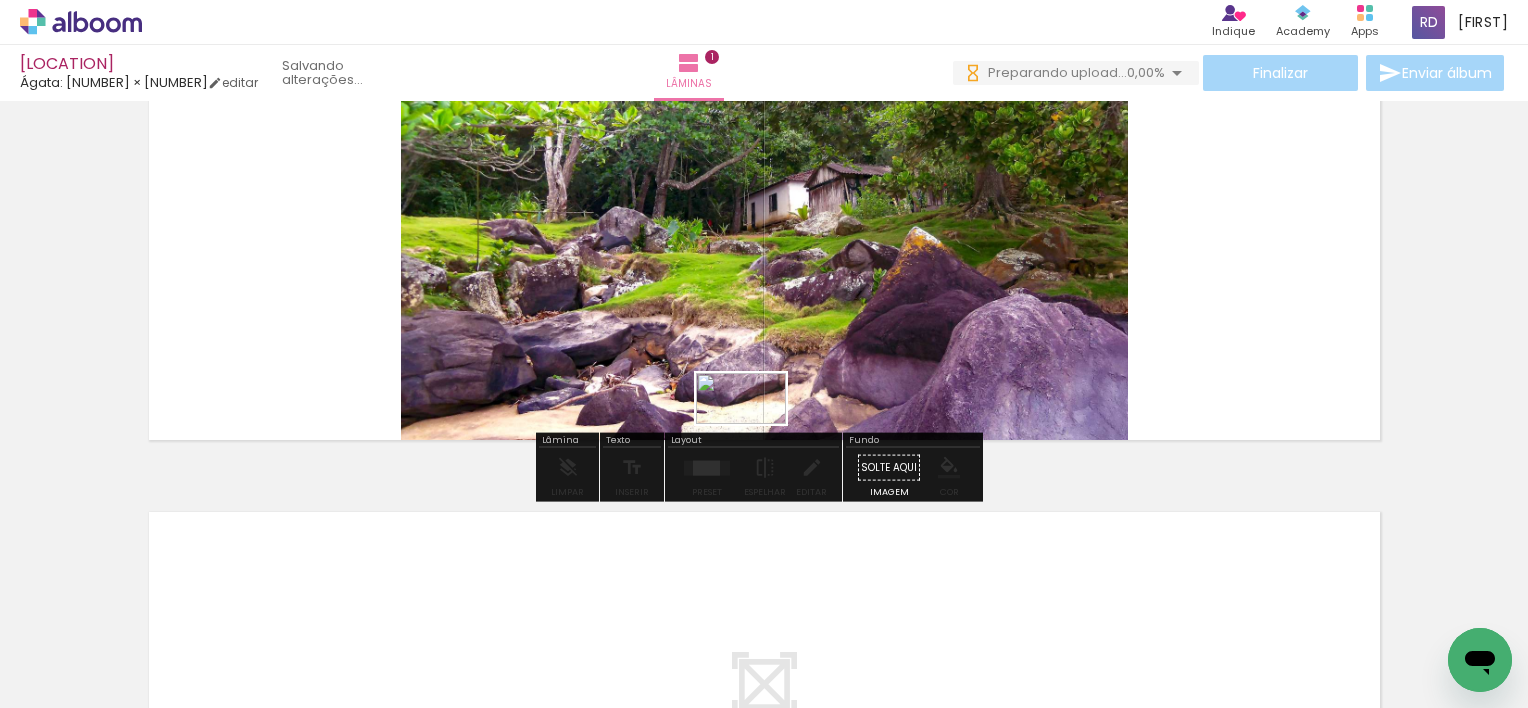 drag, startPoint x: 665, startPoint y: 652, endPoint x: 809, endPoint y: 319, distance: 362.8016 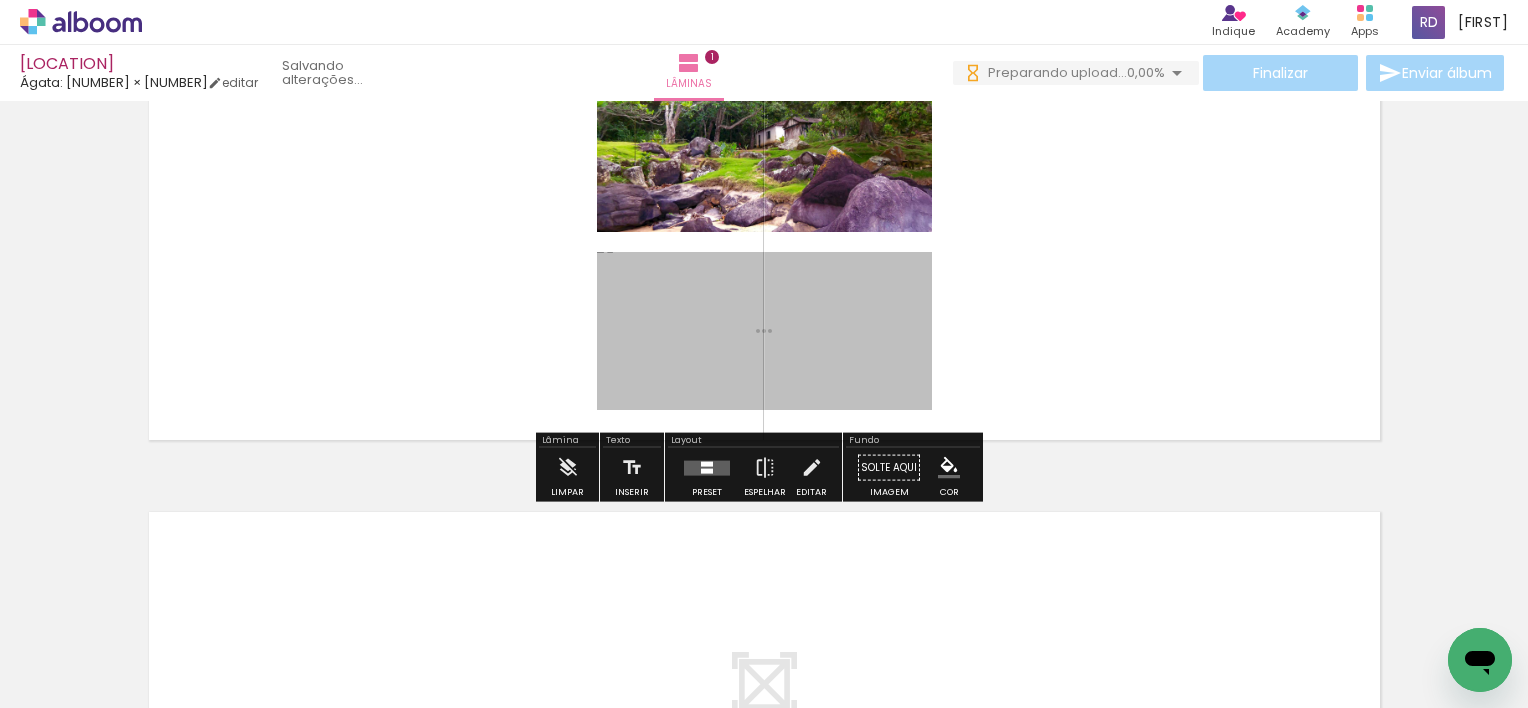 scroll, scrollTop: 0, scrollLeft: 0, axis: both 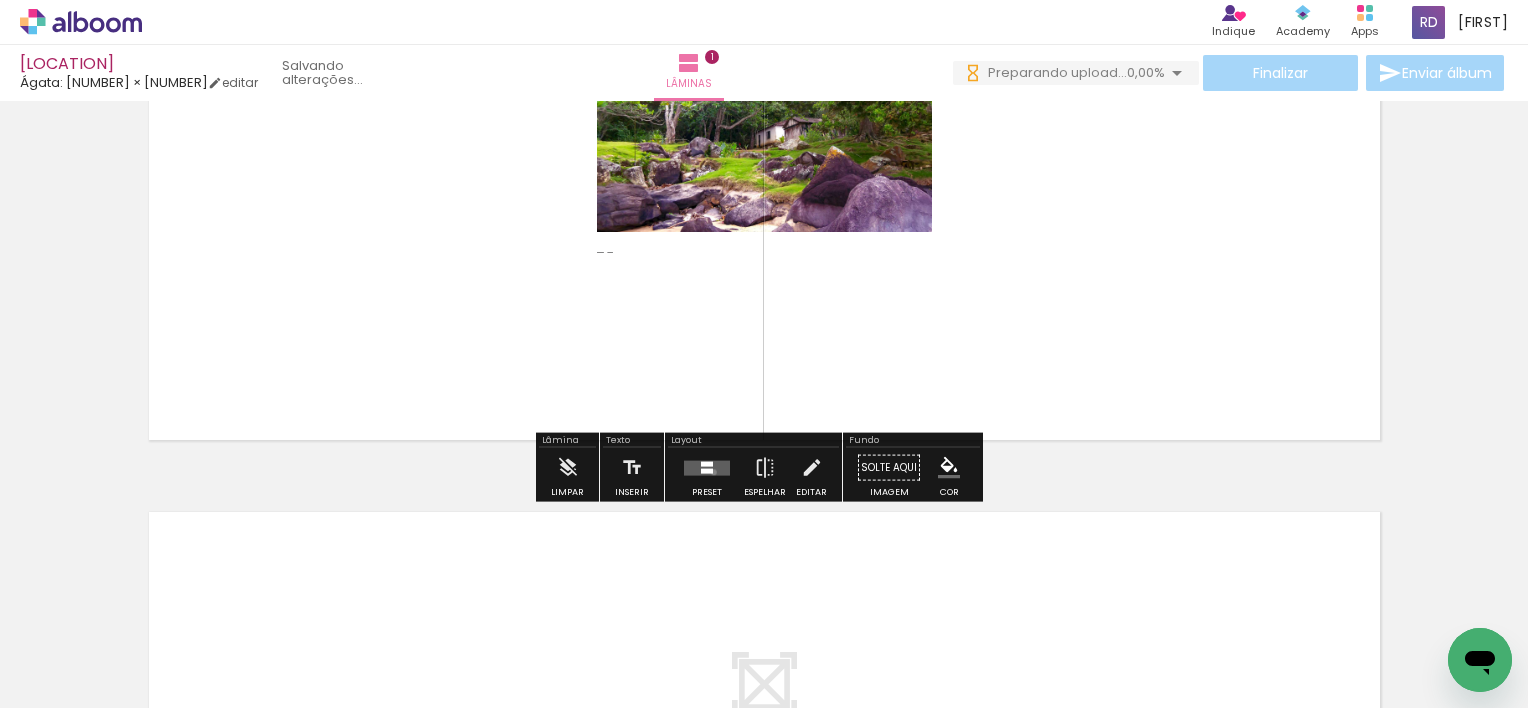 click at bounding box center (707, 467) 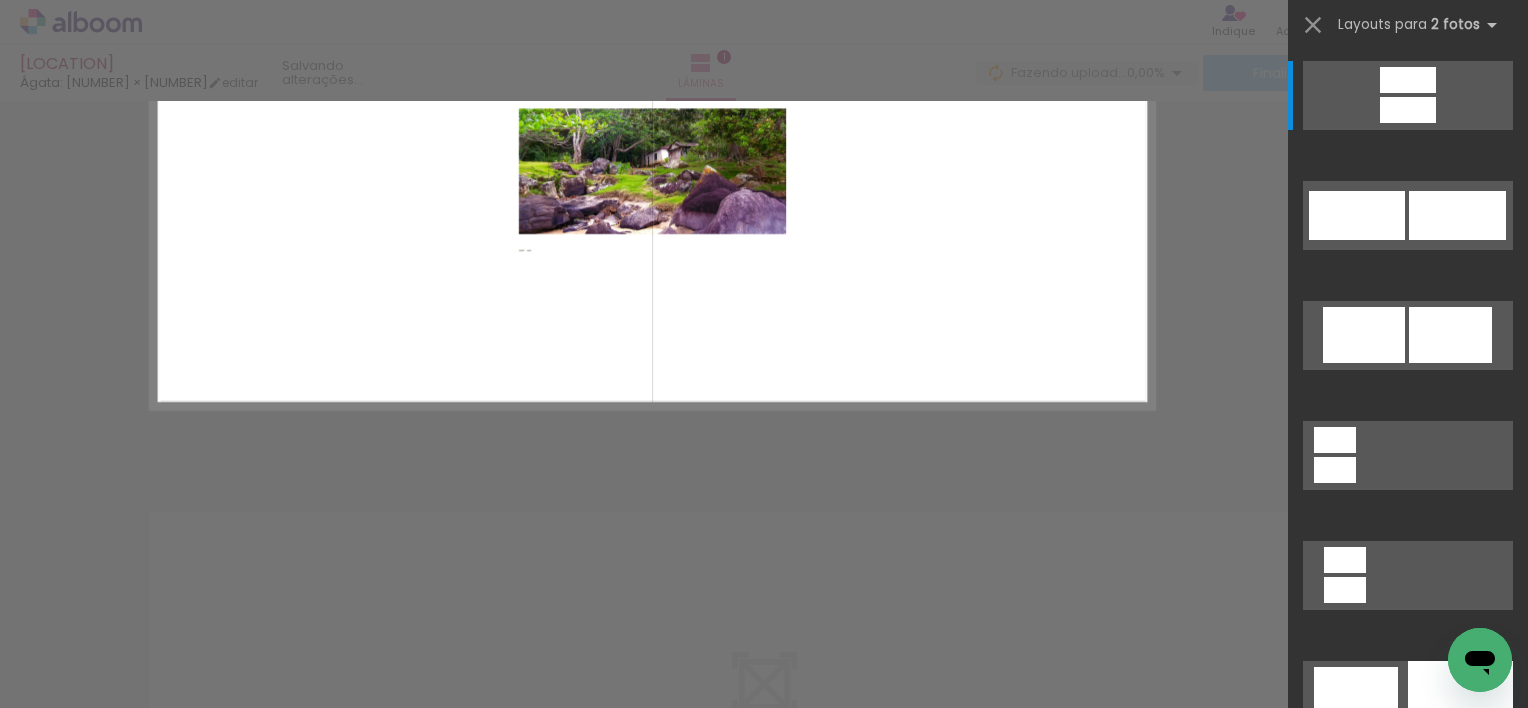 scroll, scrollTop: 0, scrollLeft: 0, axis: both 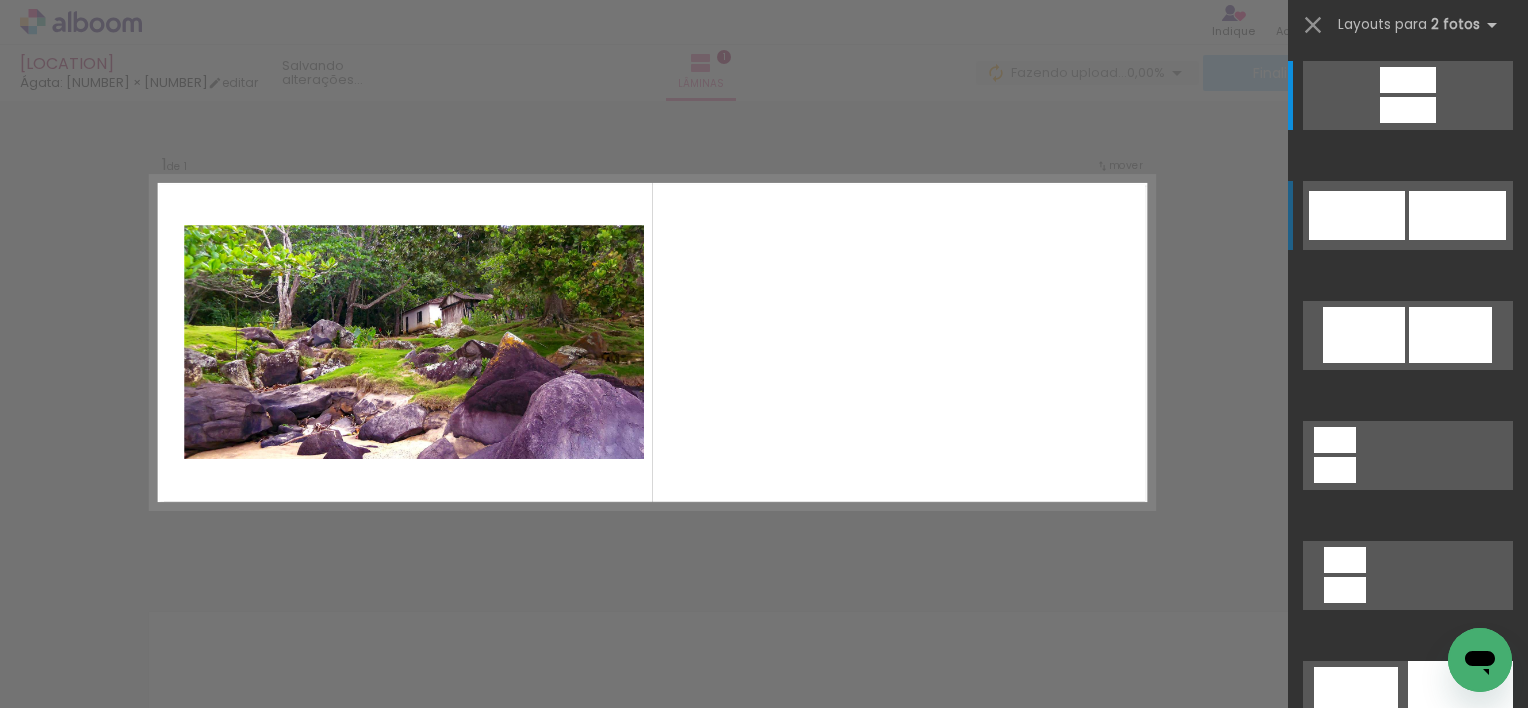 click at bounding box center [1408, 110] 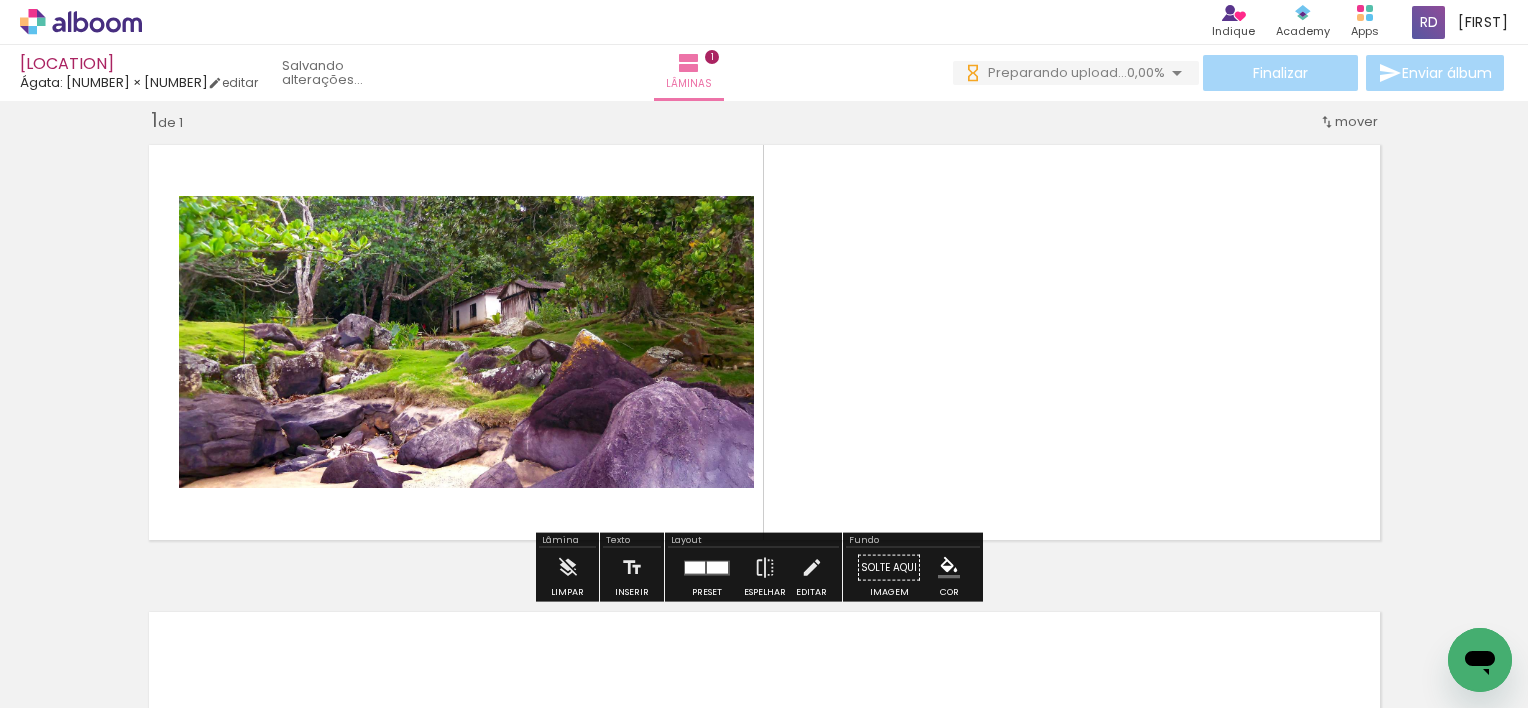 scroll, scrollTop: 0, scrollLeft: 0, axis: both 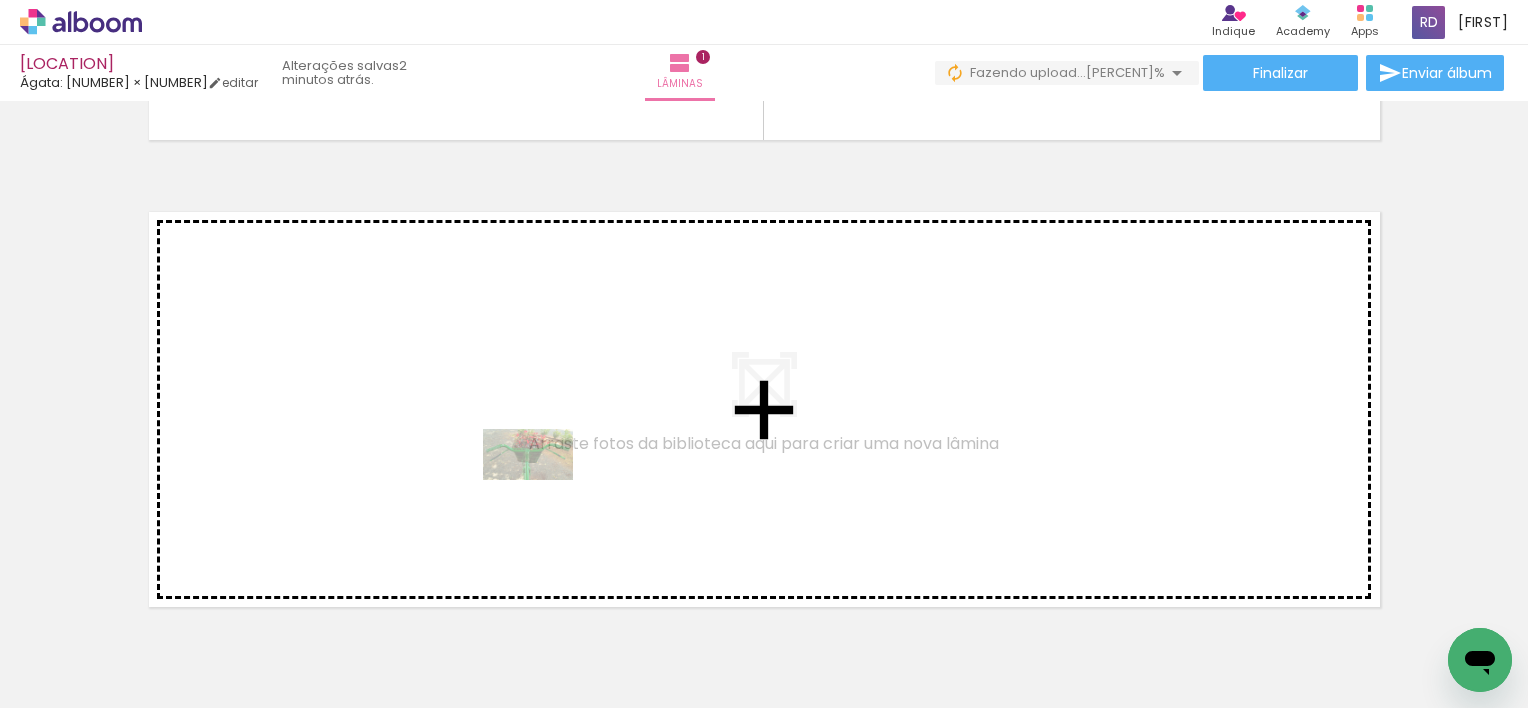 drag, startPoint x: 669, startPoint y: 648, endPoint x: 543, endPoint y: 489, distance: 202.87189 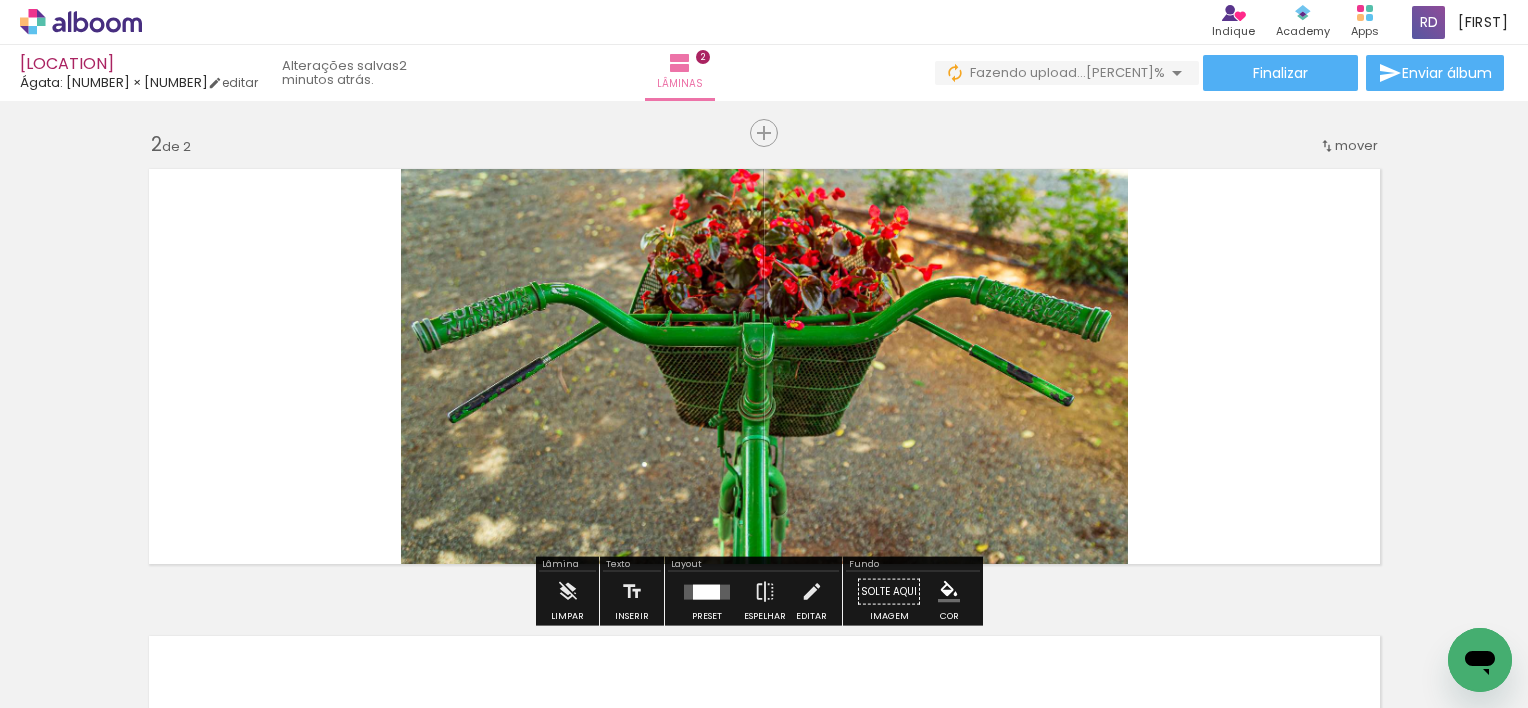 scroll, scrollTop: 492, scrollLeft: 0, axis: vertical 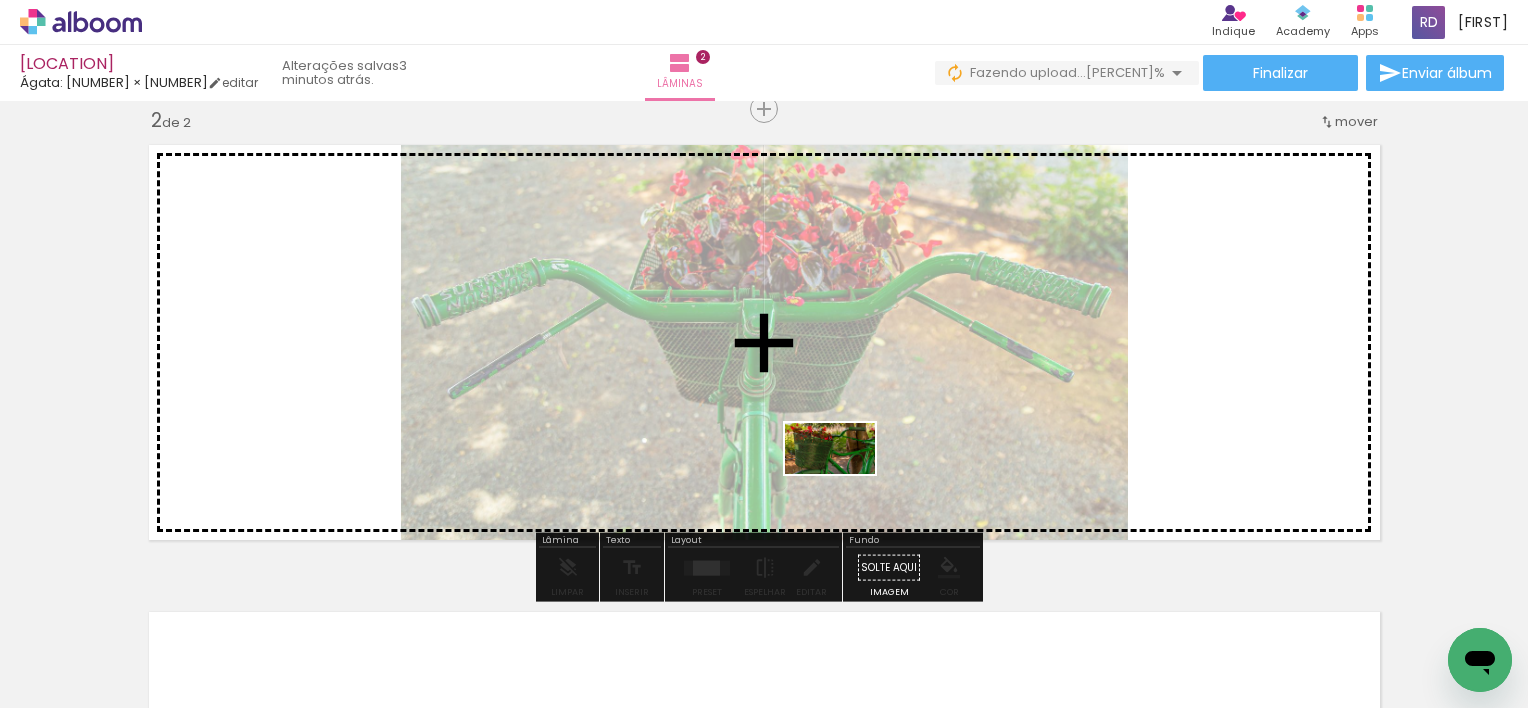 drag, startPoint x: 550, startPoint y: 643, endPoint x: 855, endPoint y: 473, distance: 349.1776 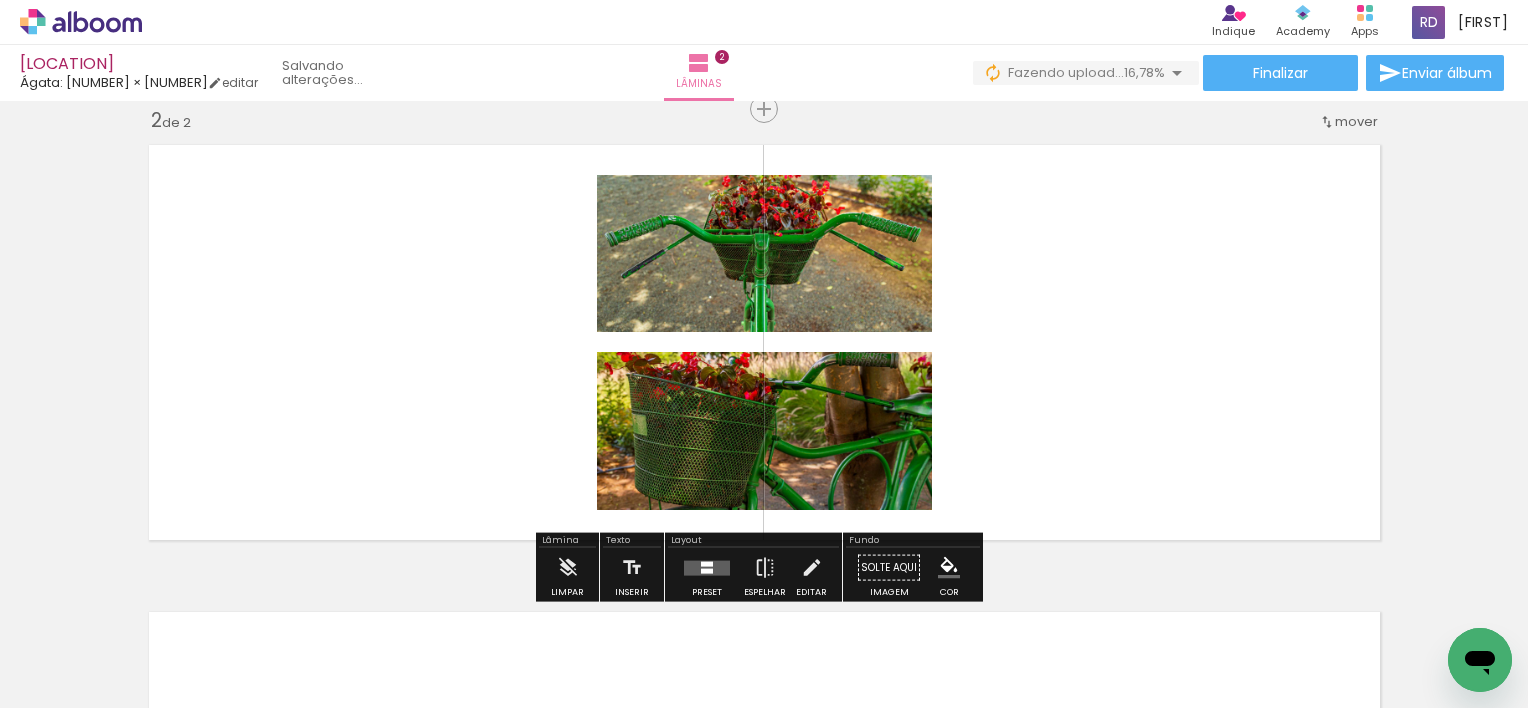 click at bounding box center [707, 570] 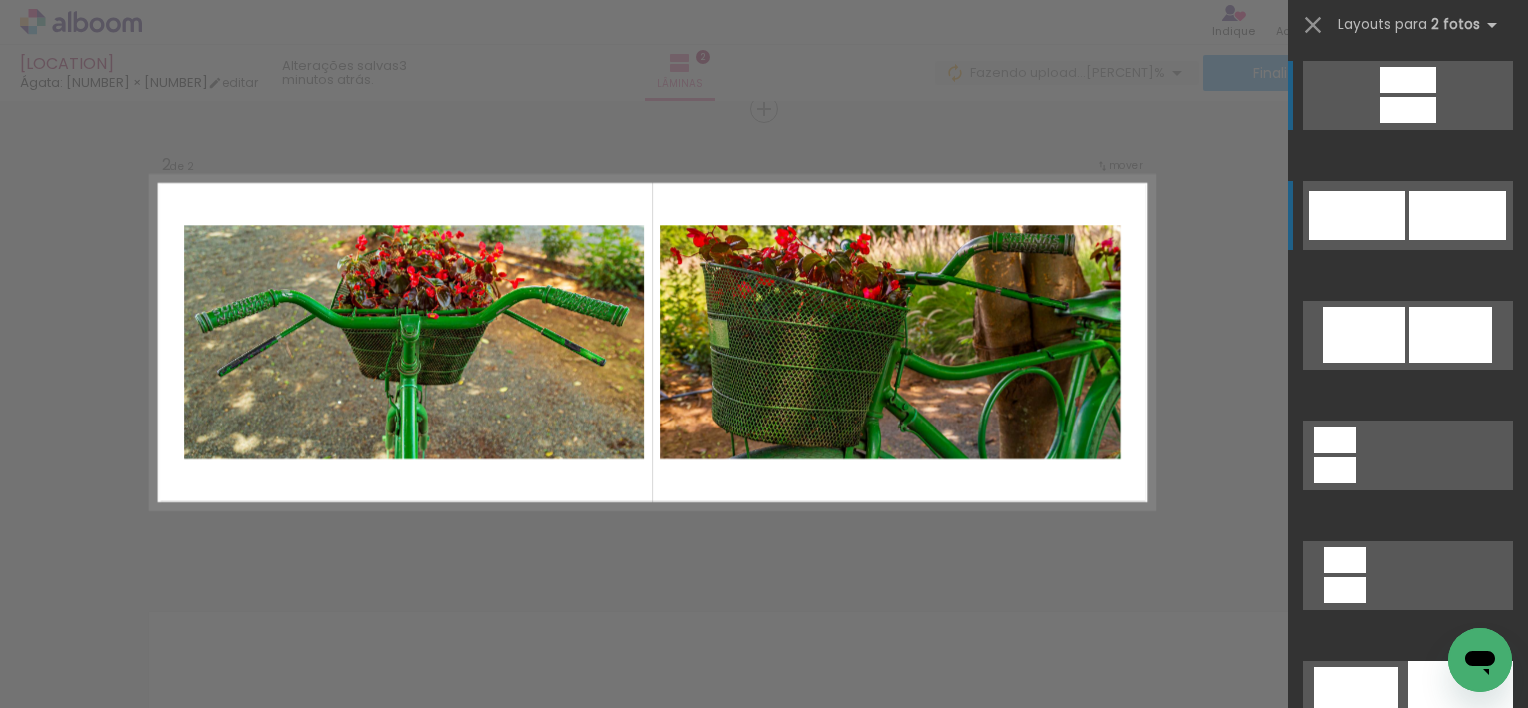 click at bounding box center [1408, 110] 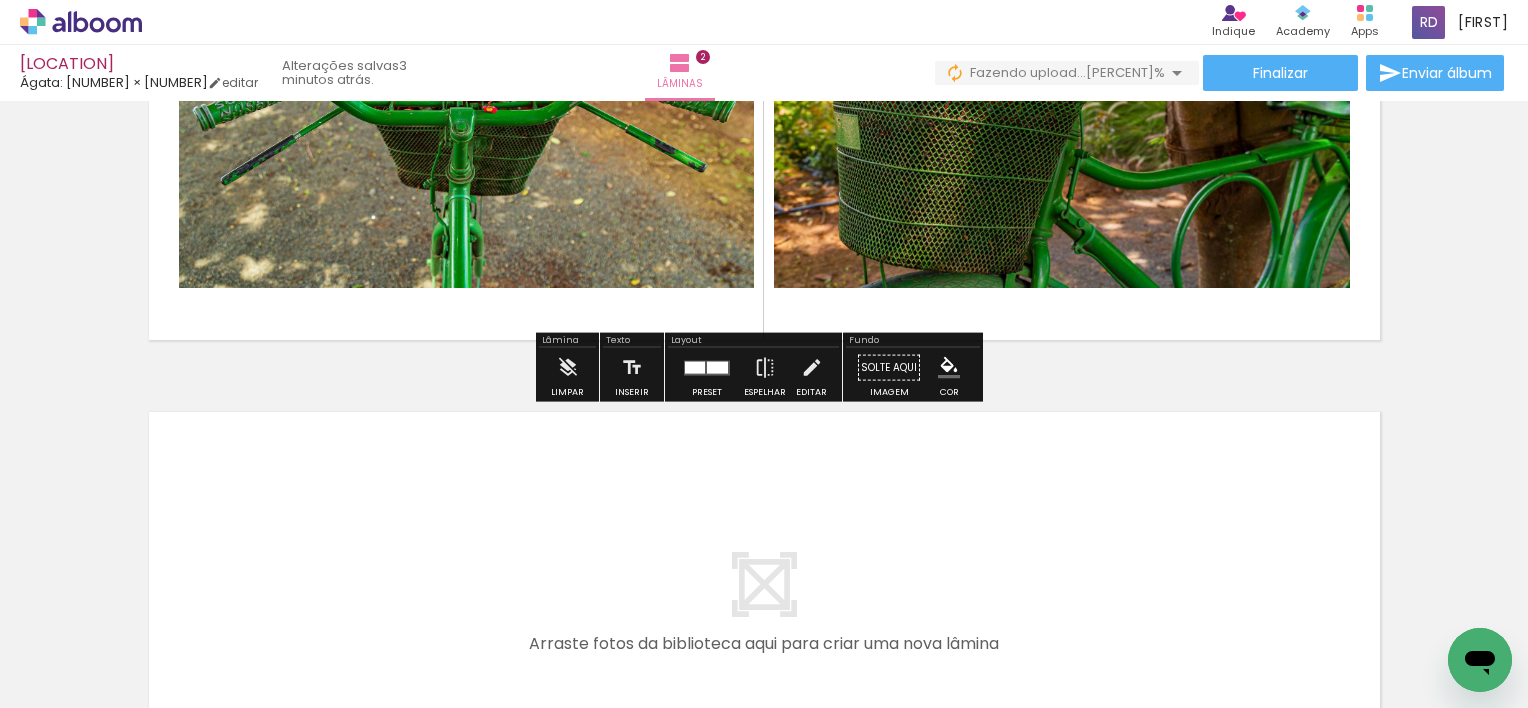 scroll, scrollTop: 792, scrollLeft: 0, axis: vertical 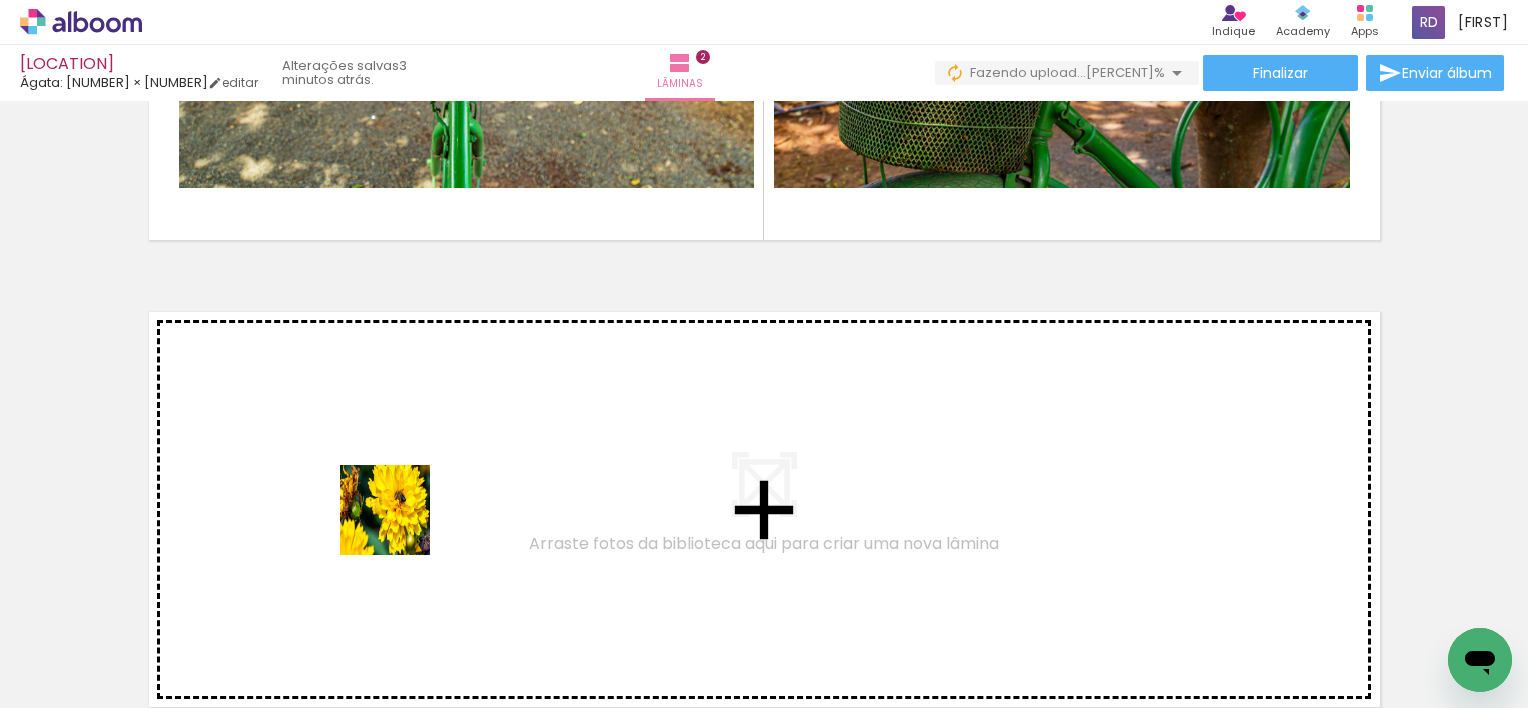 drag, startPoint x: 346, startPoint y: 651, endPoint x: 426, endPoint y: 488, distance: 181.57367 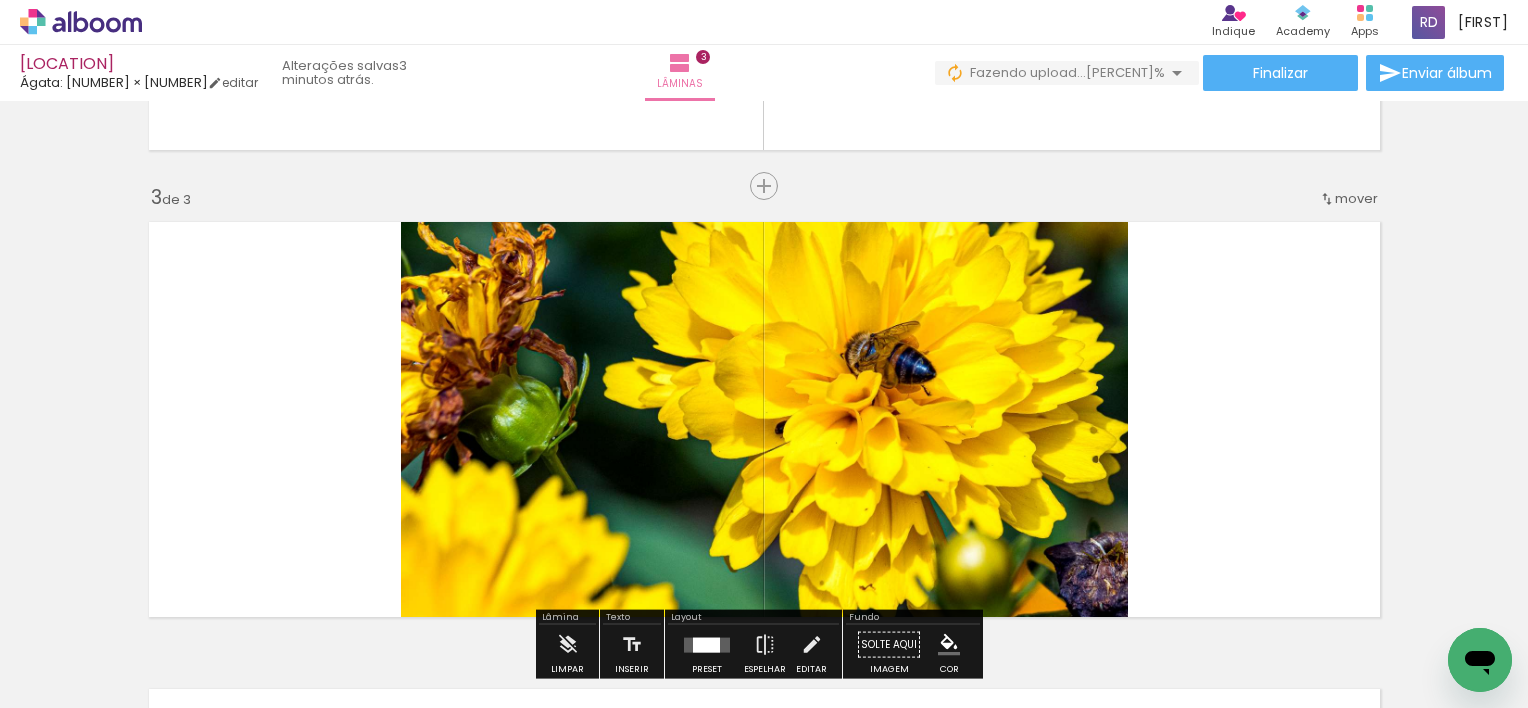 scroll, scrollTop: 959, scrollLeft: 0, axis: vertical 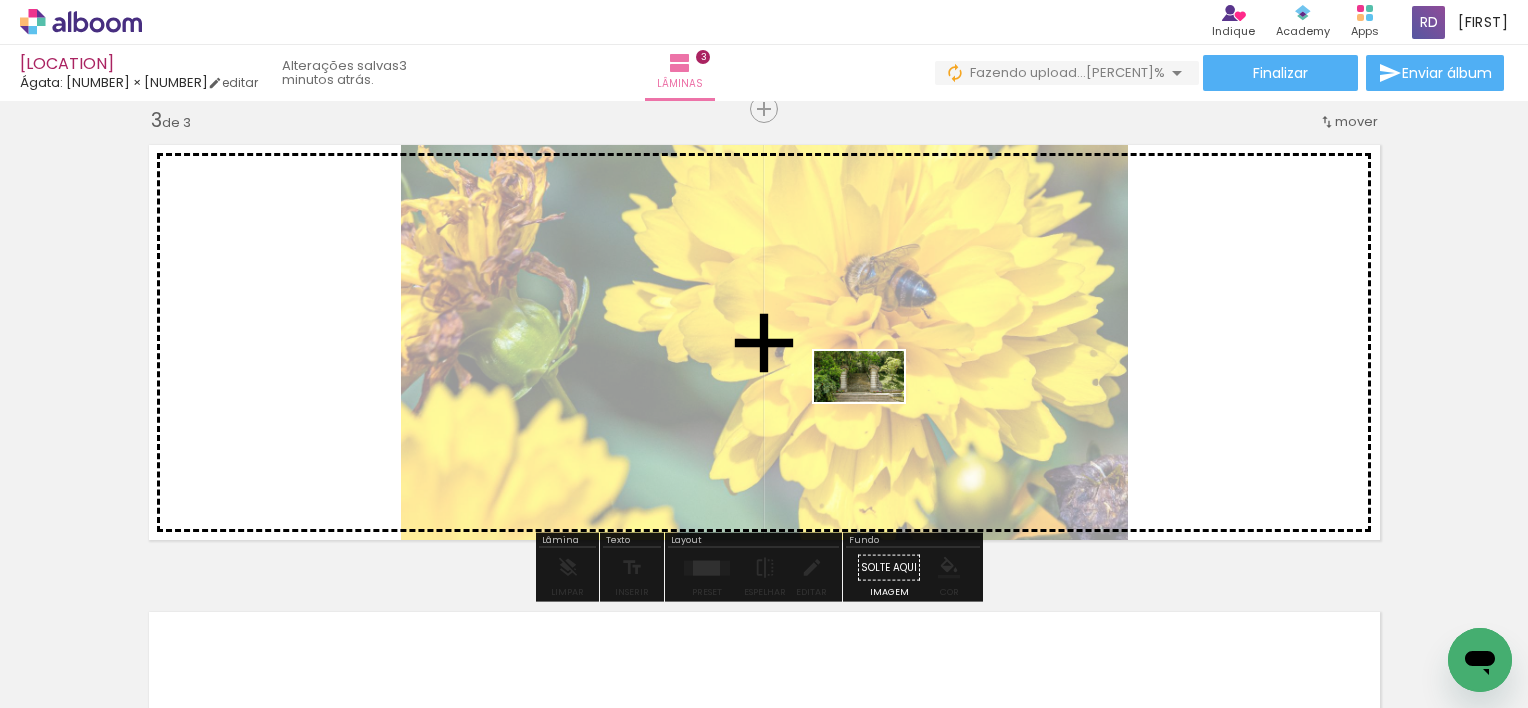 drag, startPoint x: 444, startPoint y: 647, endPoint x: 892, endPoint y: 408, distance: 507.7647 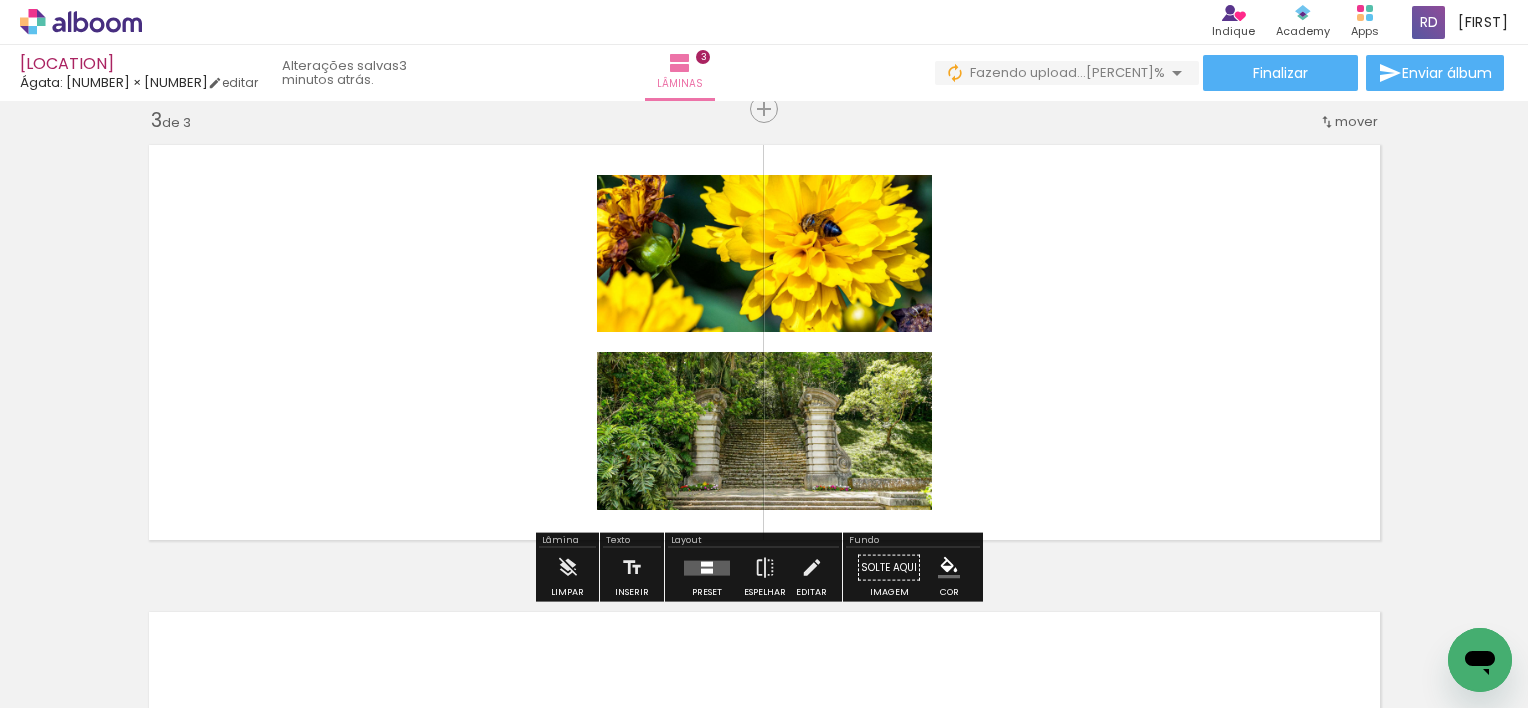 click at bounding box center (707, 567) 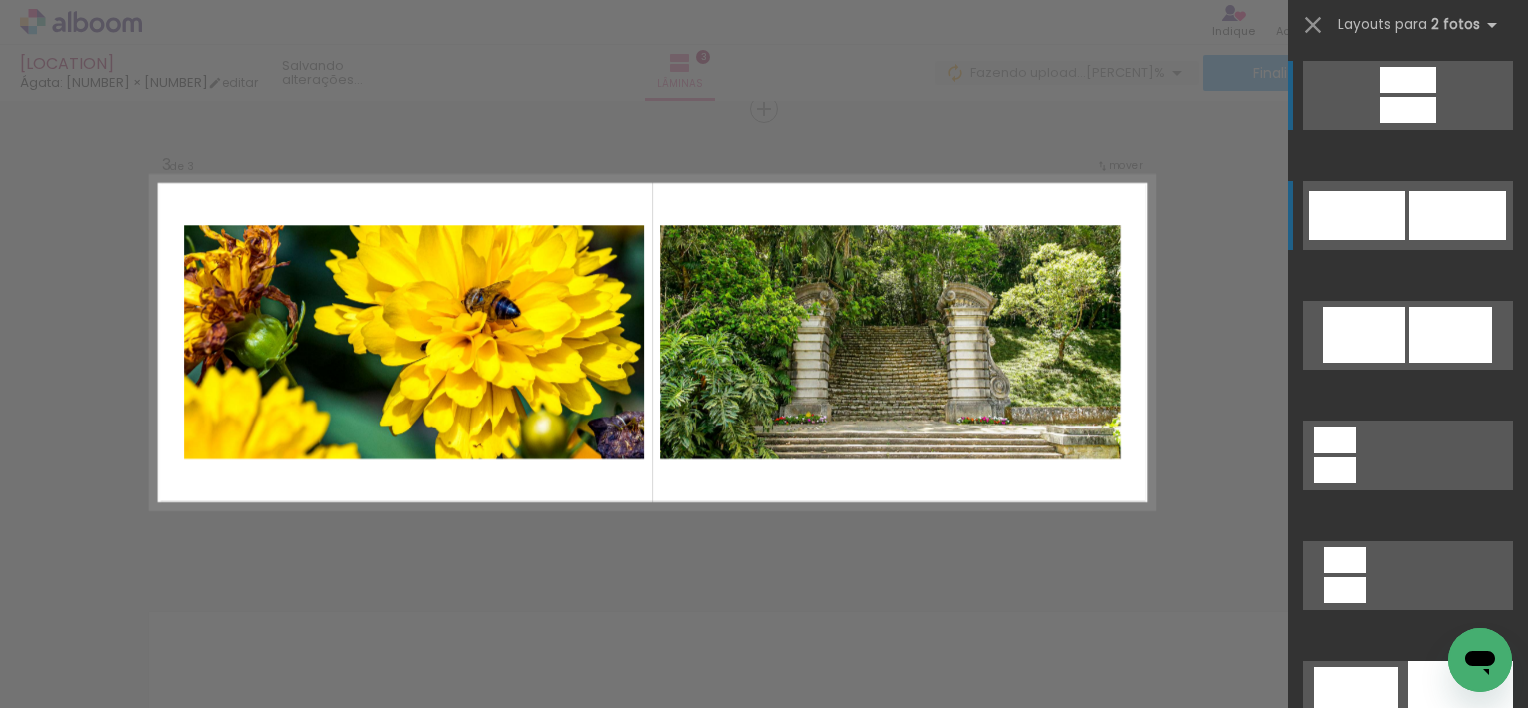 click at bounding box center [1408, 80] 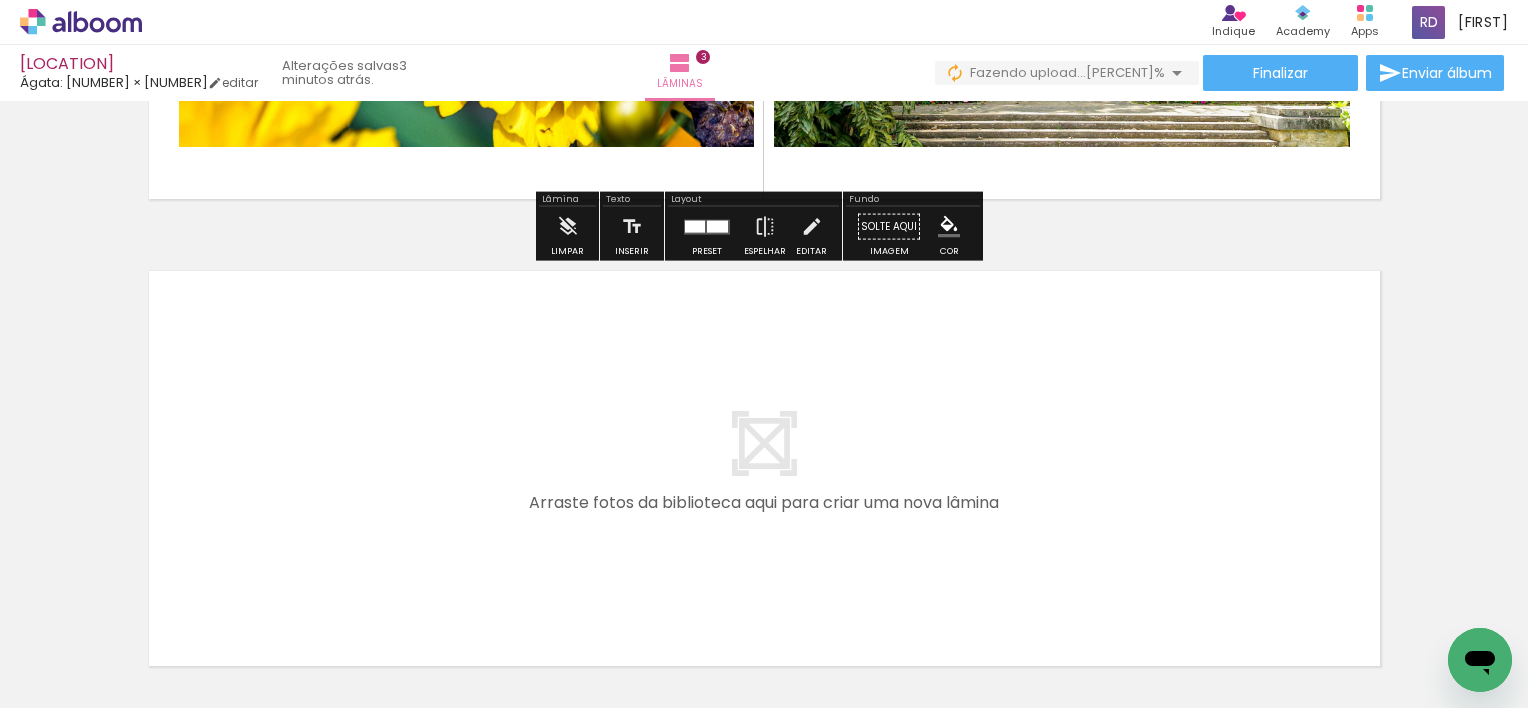 scroll, scrollTop: 1400, scrollLeft: 0, axis: vertical 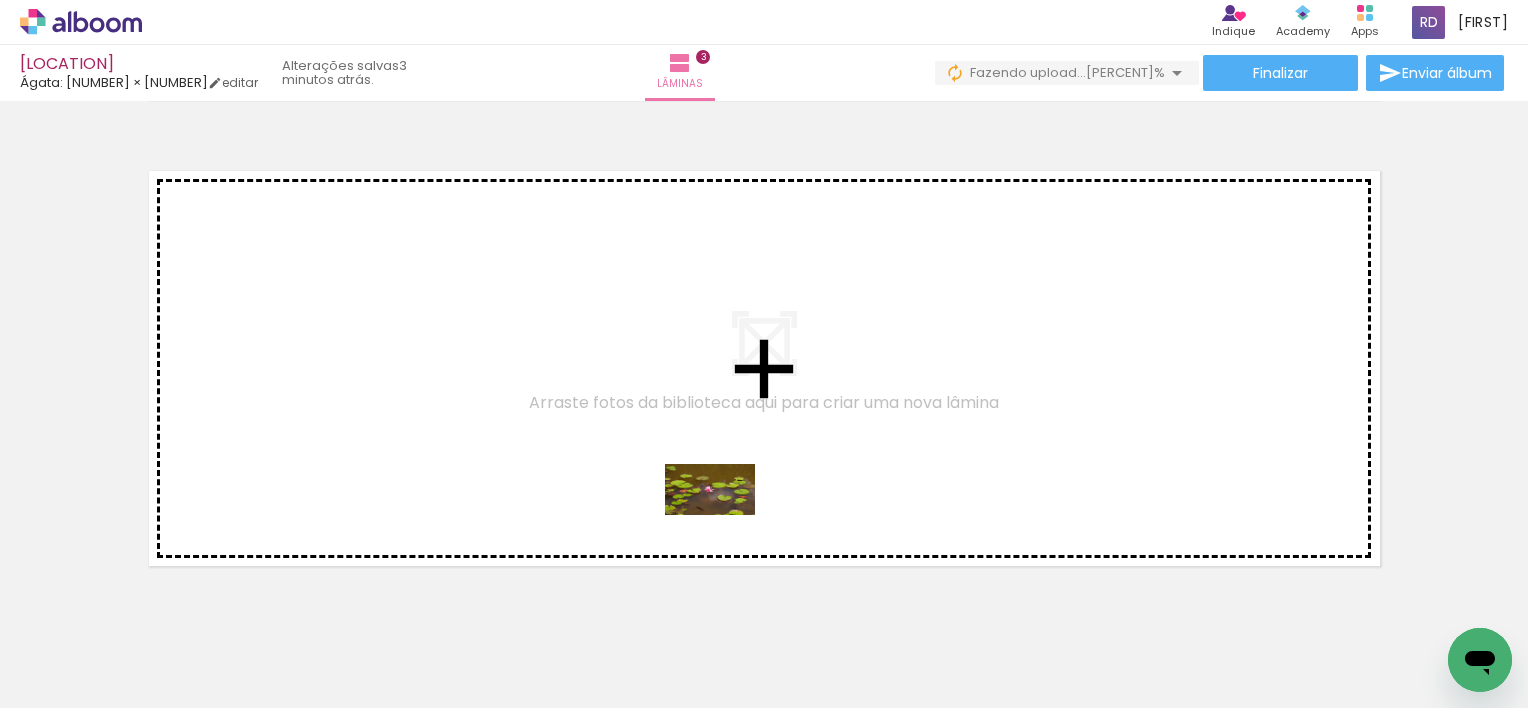 drag, startPoint x: 885, startPoint y: 651, endPoint x: 710, endPoint y: 510, distance: 224.7354 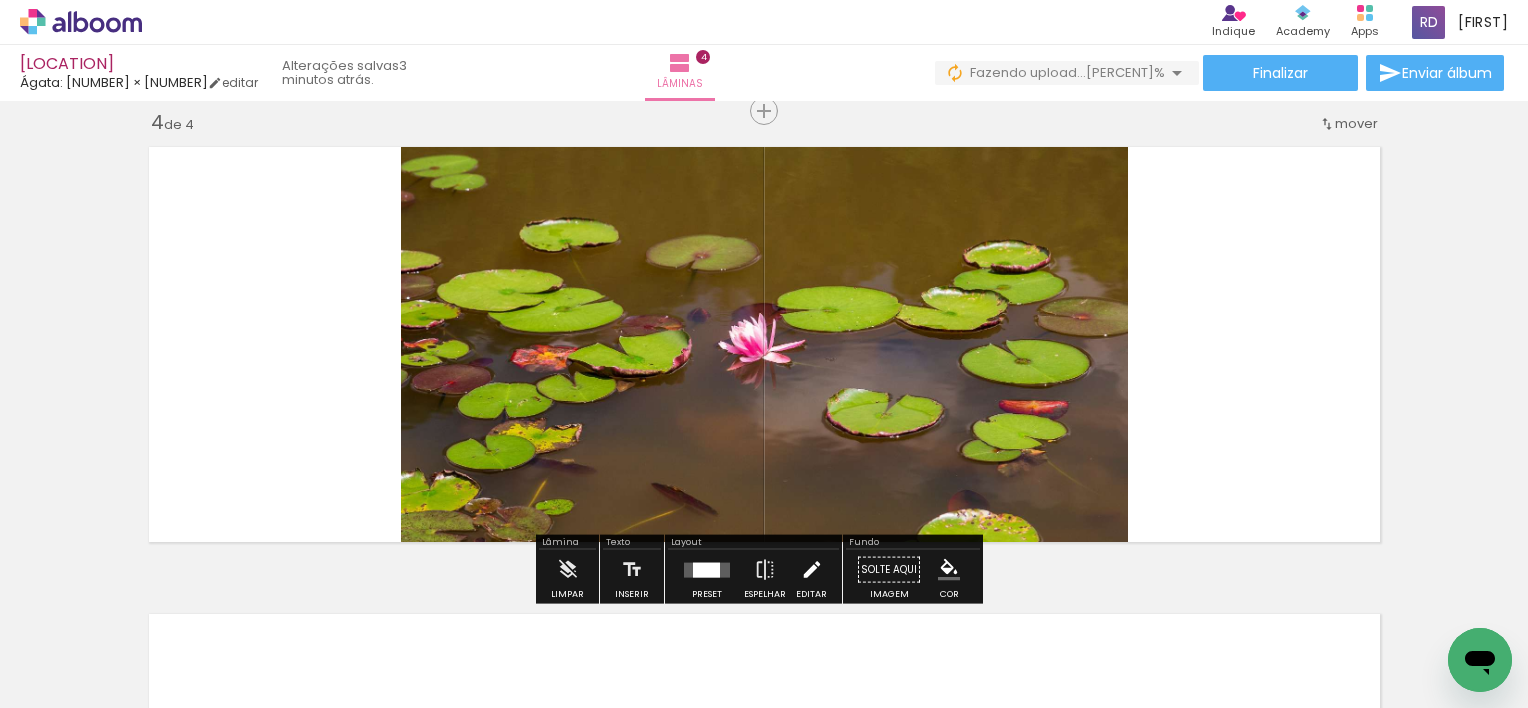 scroll, scrollTop: 1426, scrollLeft: 0, axis: vertical 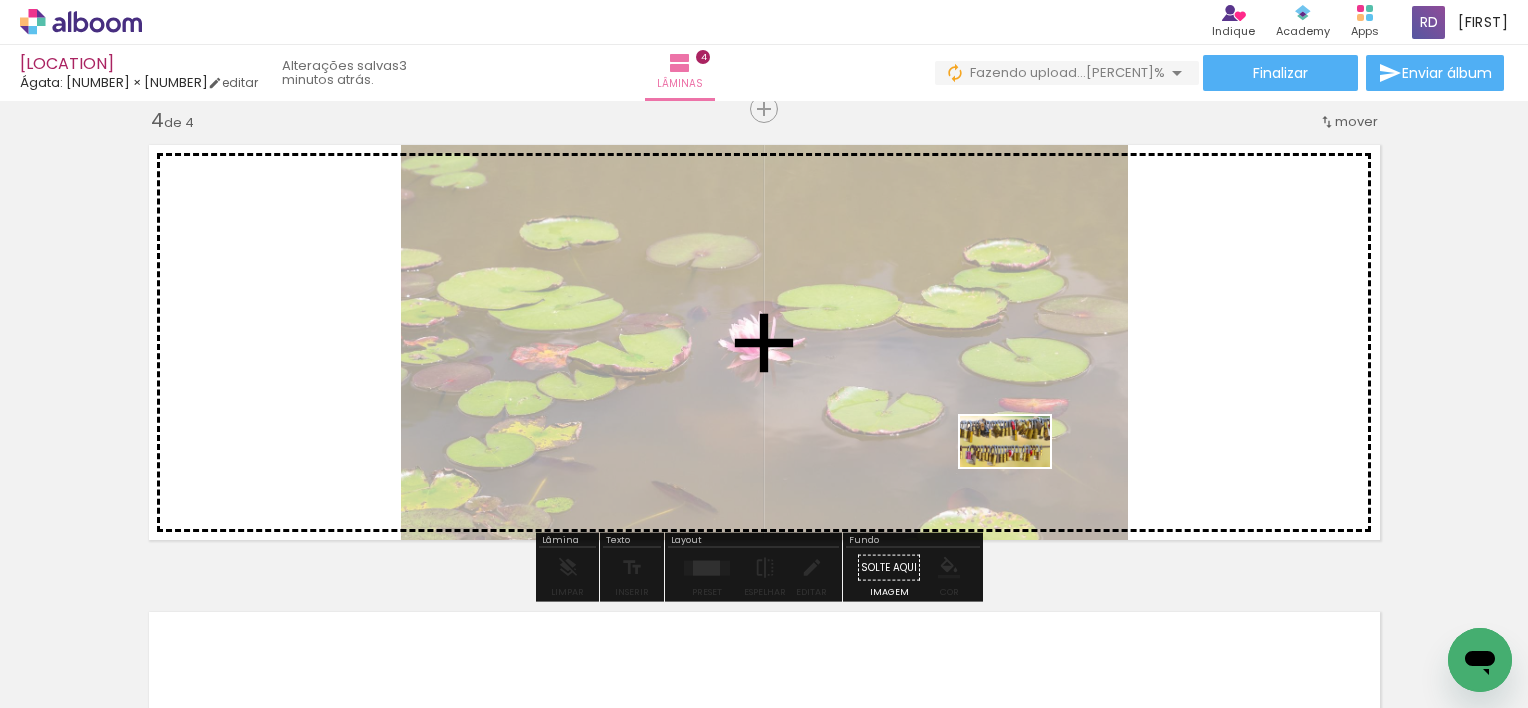 drag, startPoint x: 1011, startPoint y: 650, endPoint x: 1020, endPoint y: 476, distance: 174.2326 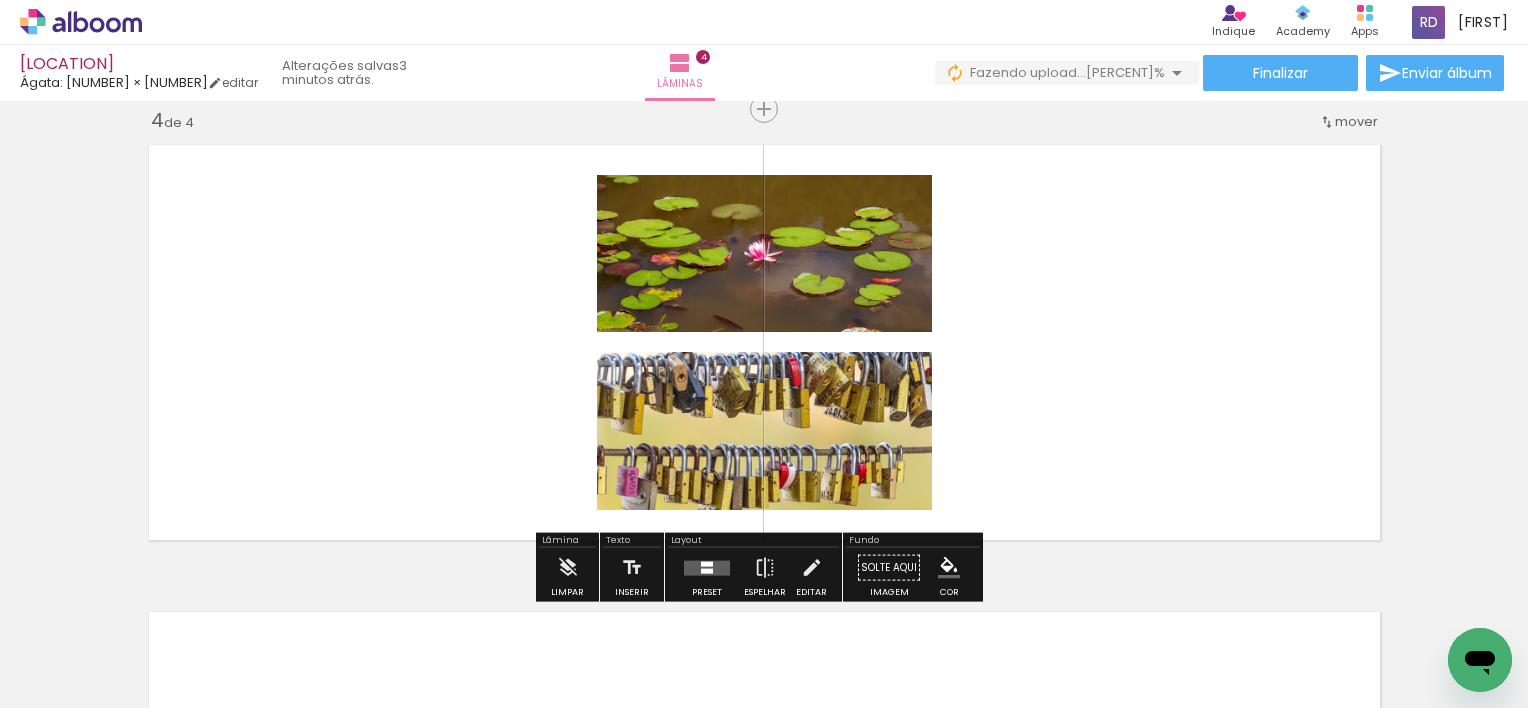click at bounding box center [707, 570] 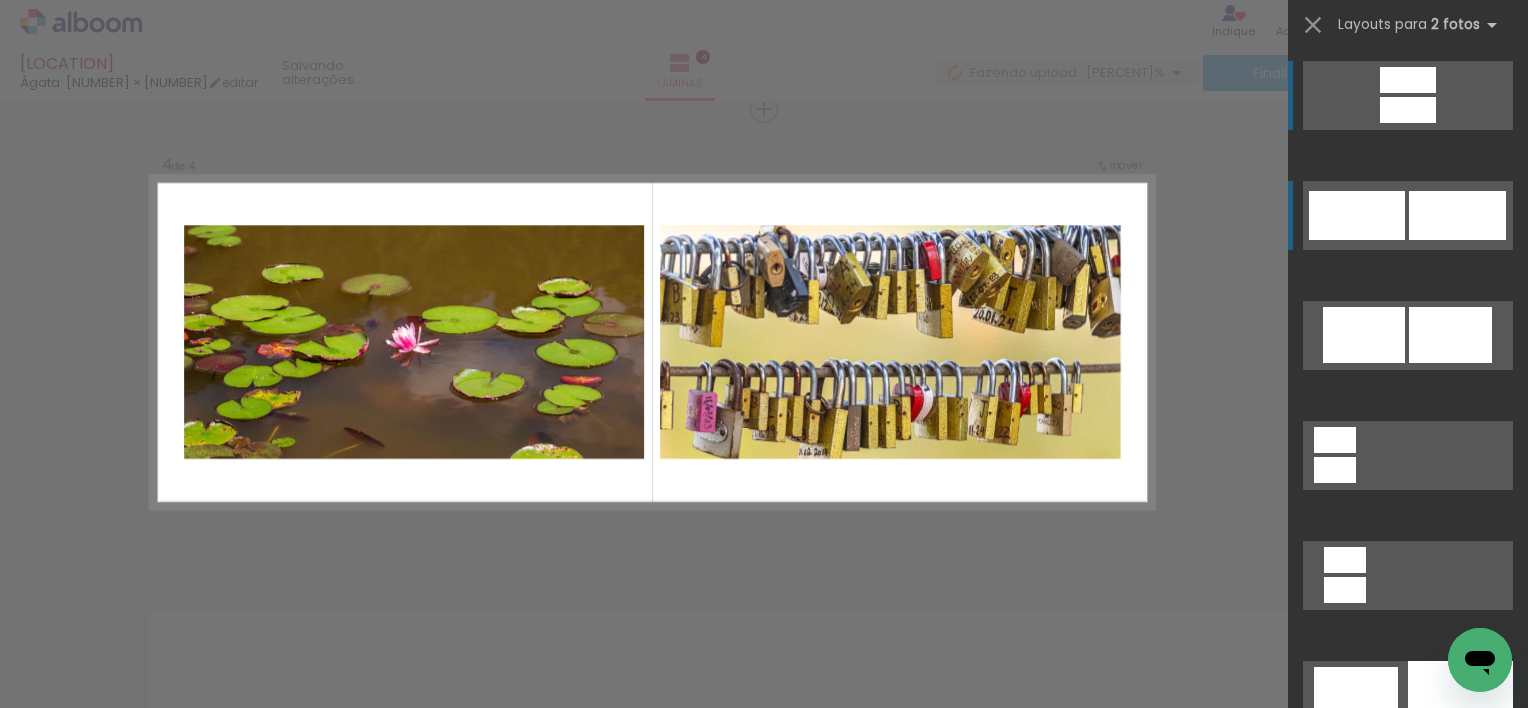 click at bounding box center (1408, 110) 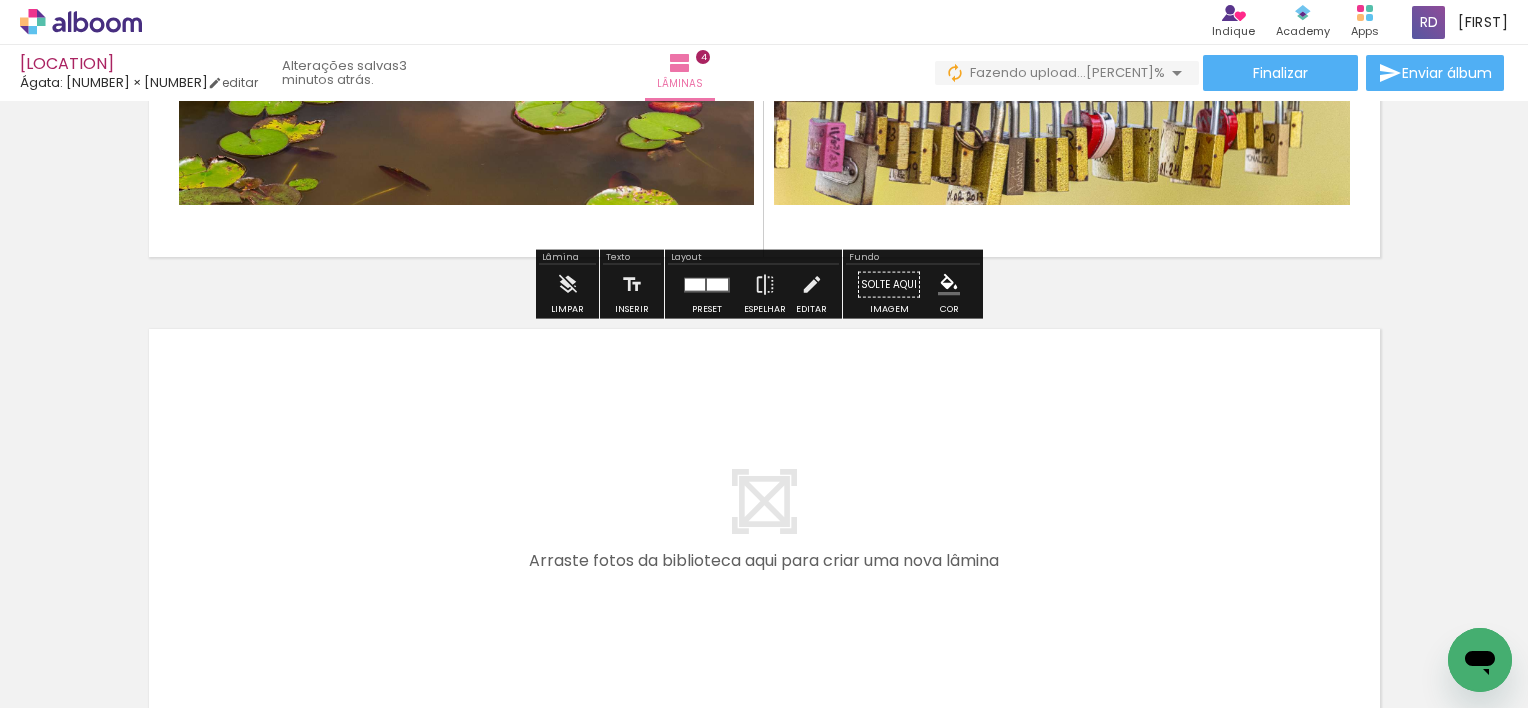 scroll, scrollTop: 1726, scrollLeft: 0, axis: vertical 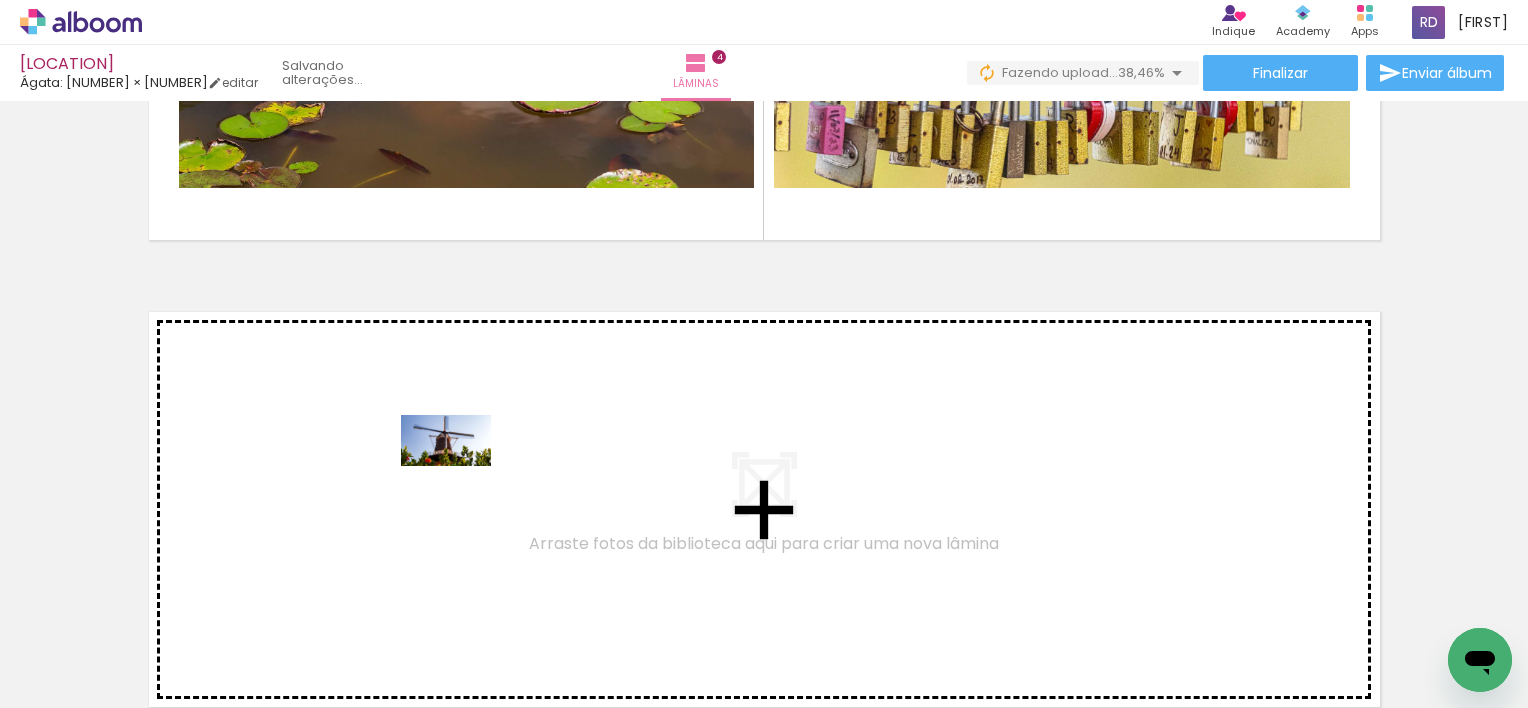 drag, startPoint x: 478, startPoint y: 655, endPoint x: 460, endPoint y: 473, distance: 182.88794 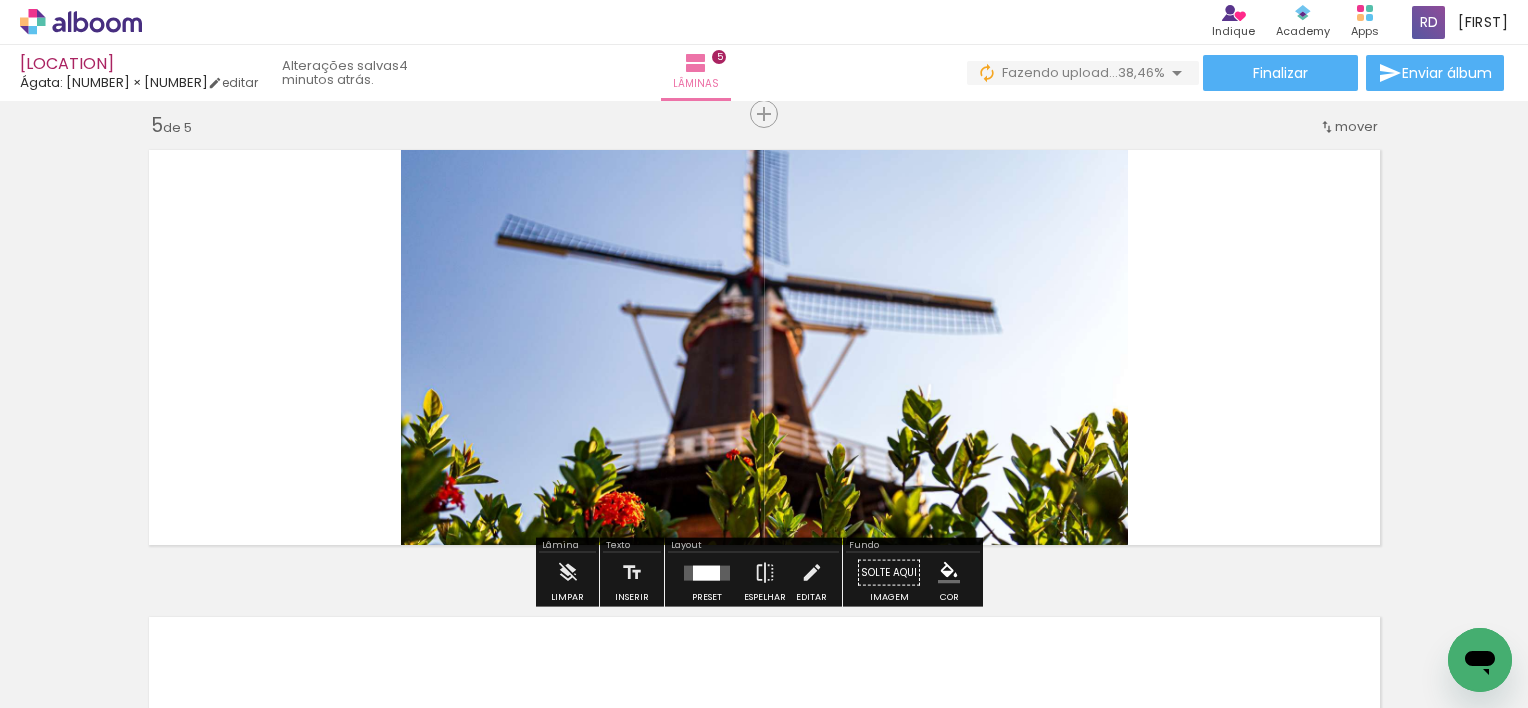 scroll, scrollTop: 1893, scrollLeft: 0, axis: vertical 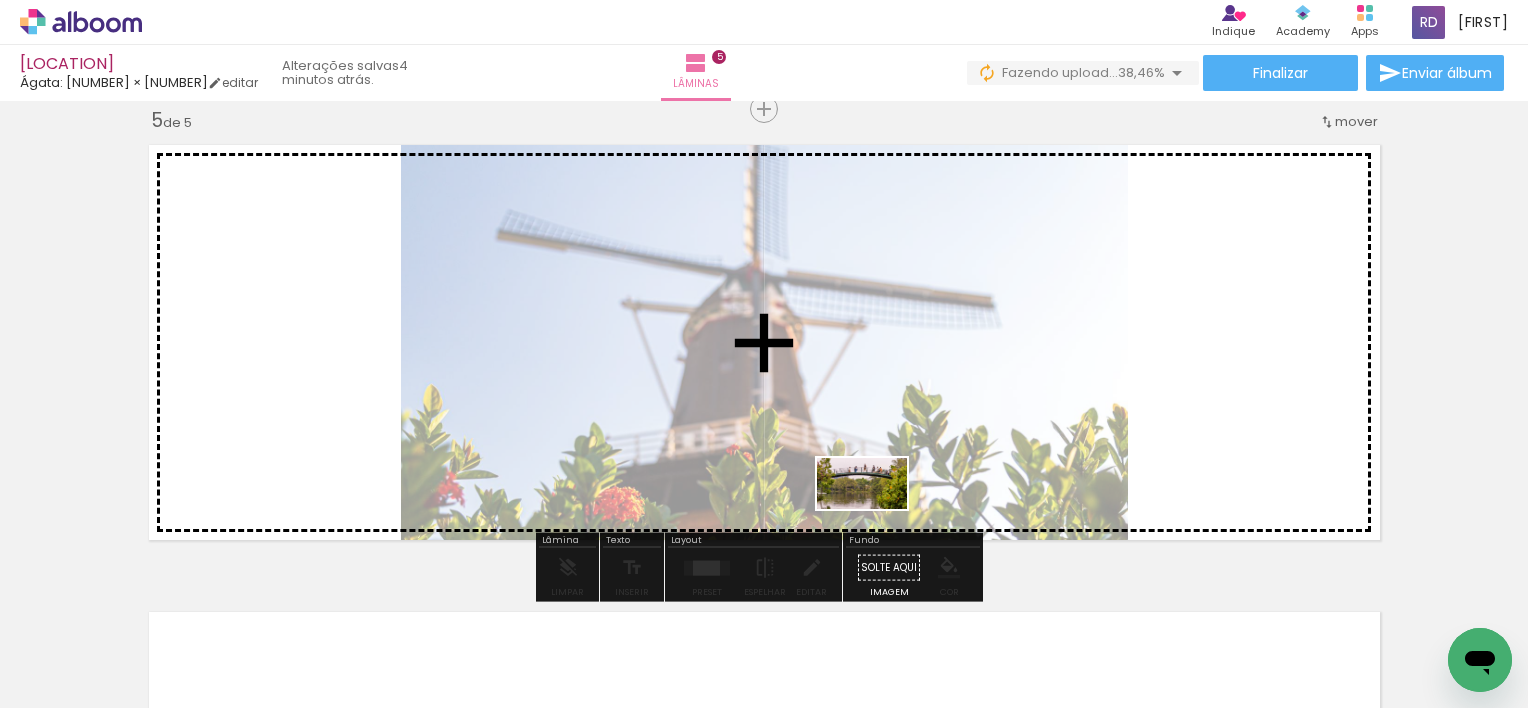 drag, startPoint x: 704, startPoint y: 646, endPoint x: 878, endPoint y: 517, distance: 216.60332 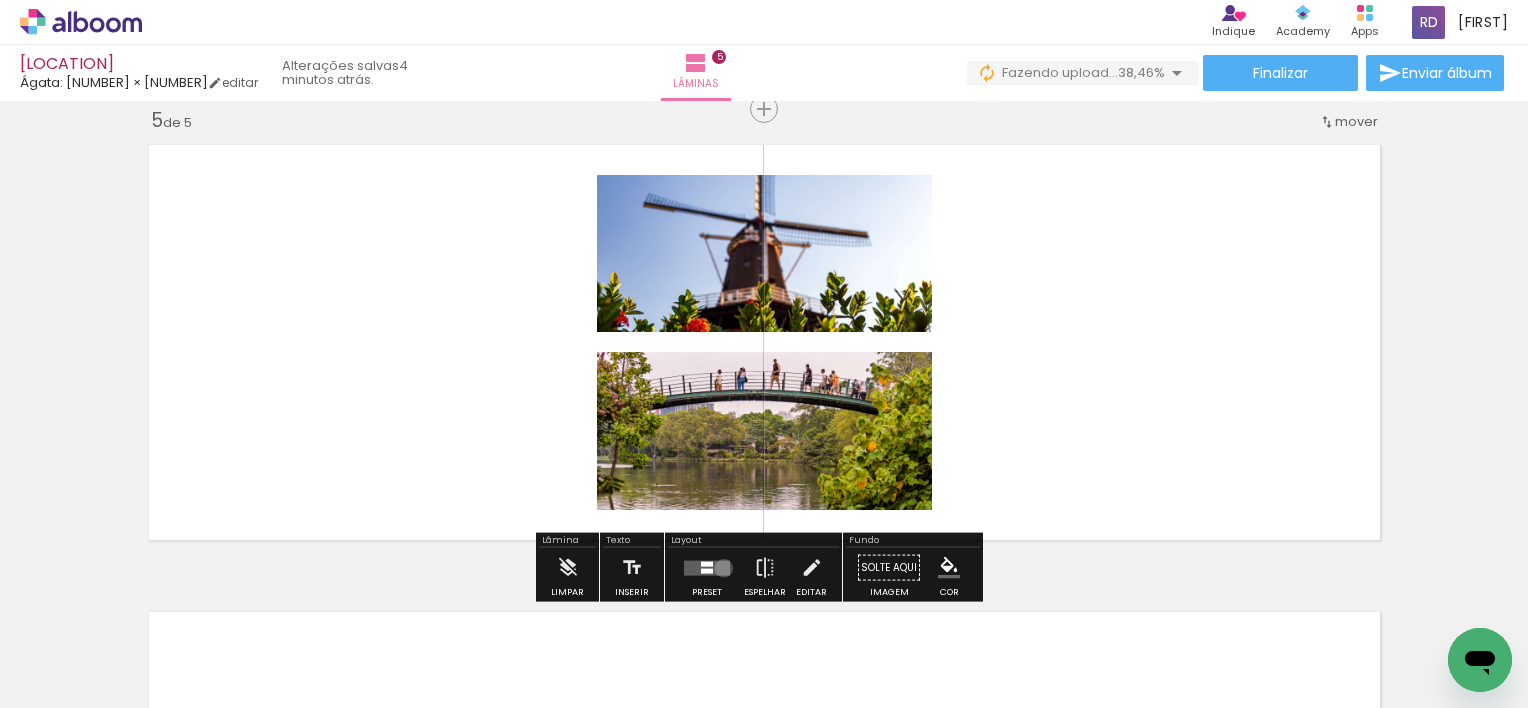 click at bounding box center [707, 567] 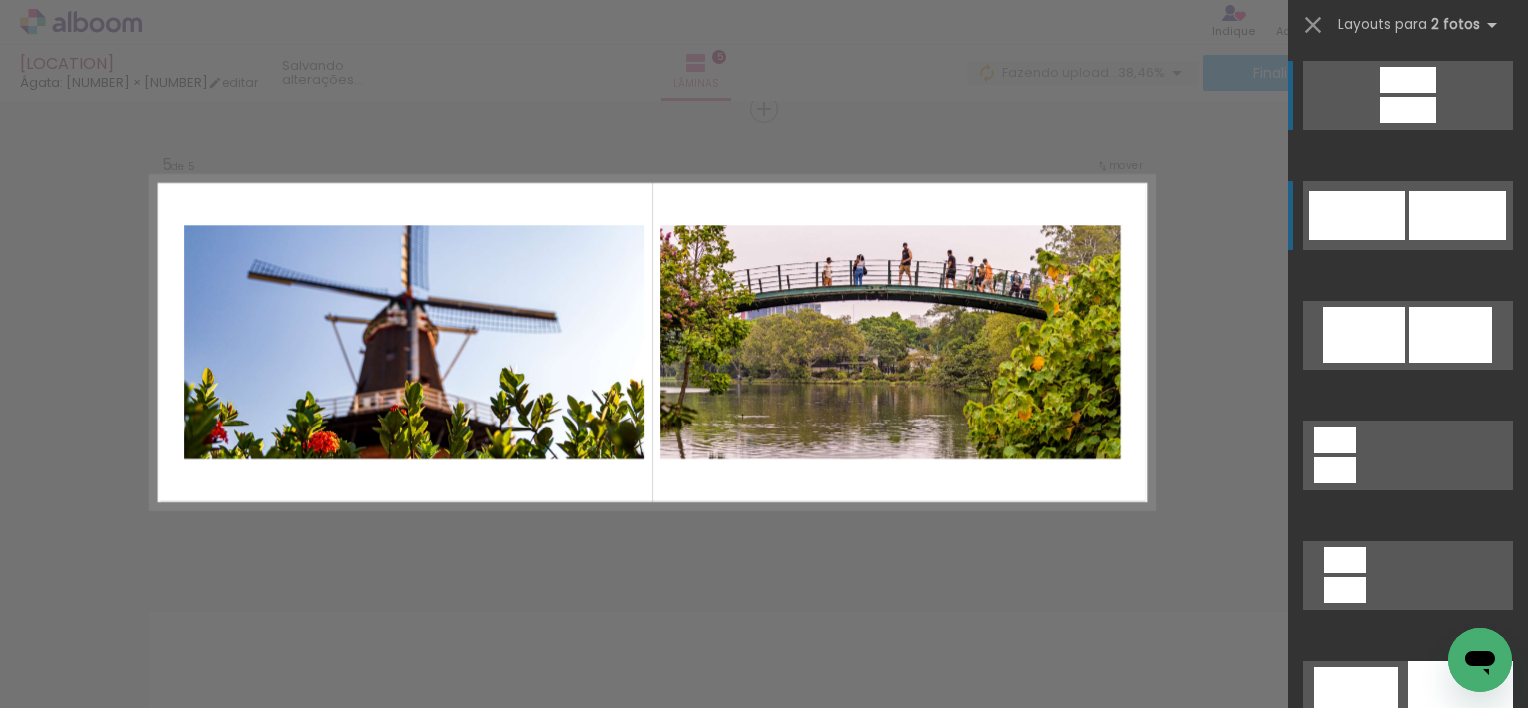 click at bounding box center (1408, 110) 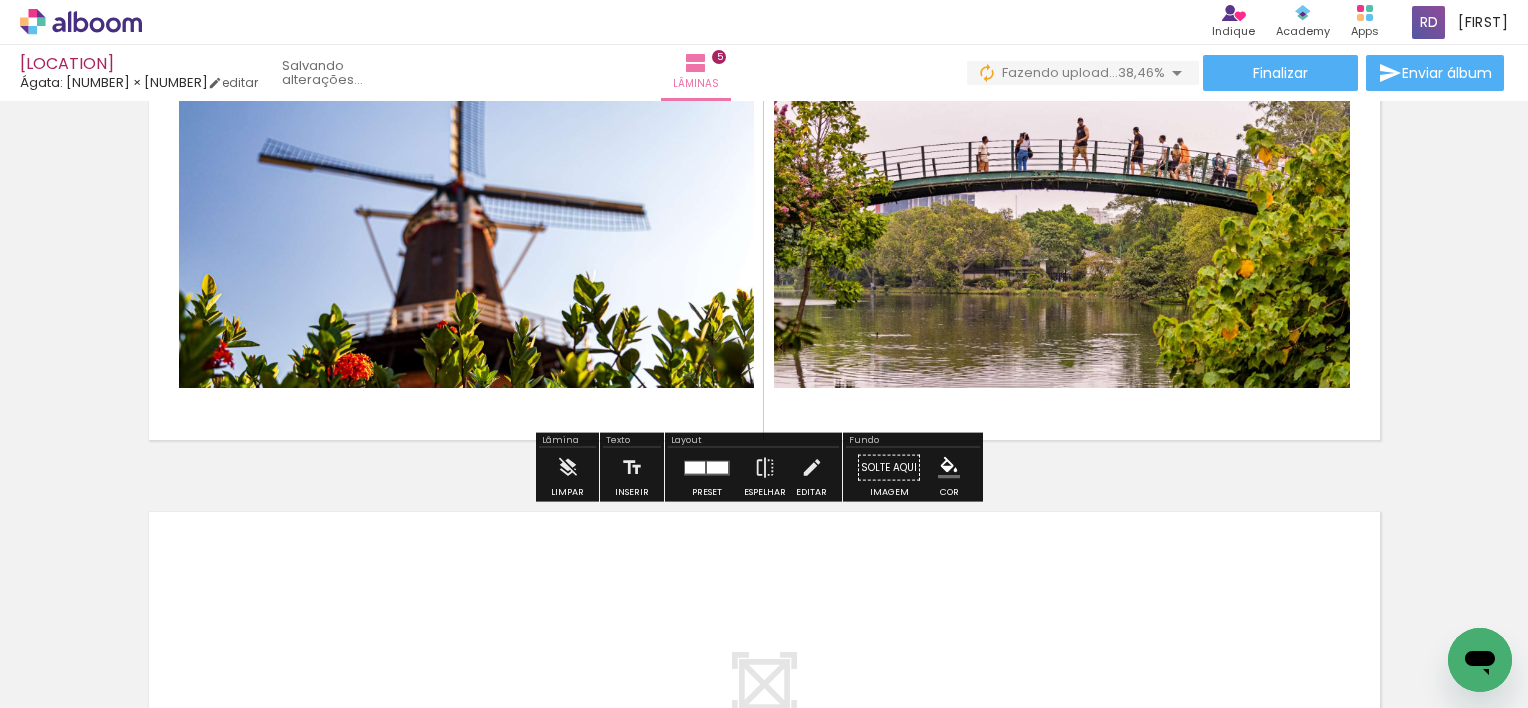 scroll, scrollTop: 2093, scrollLeft: 0, axis: vertical 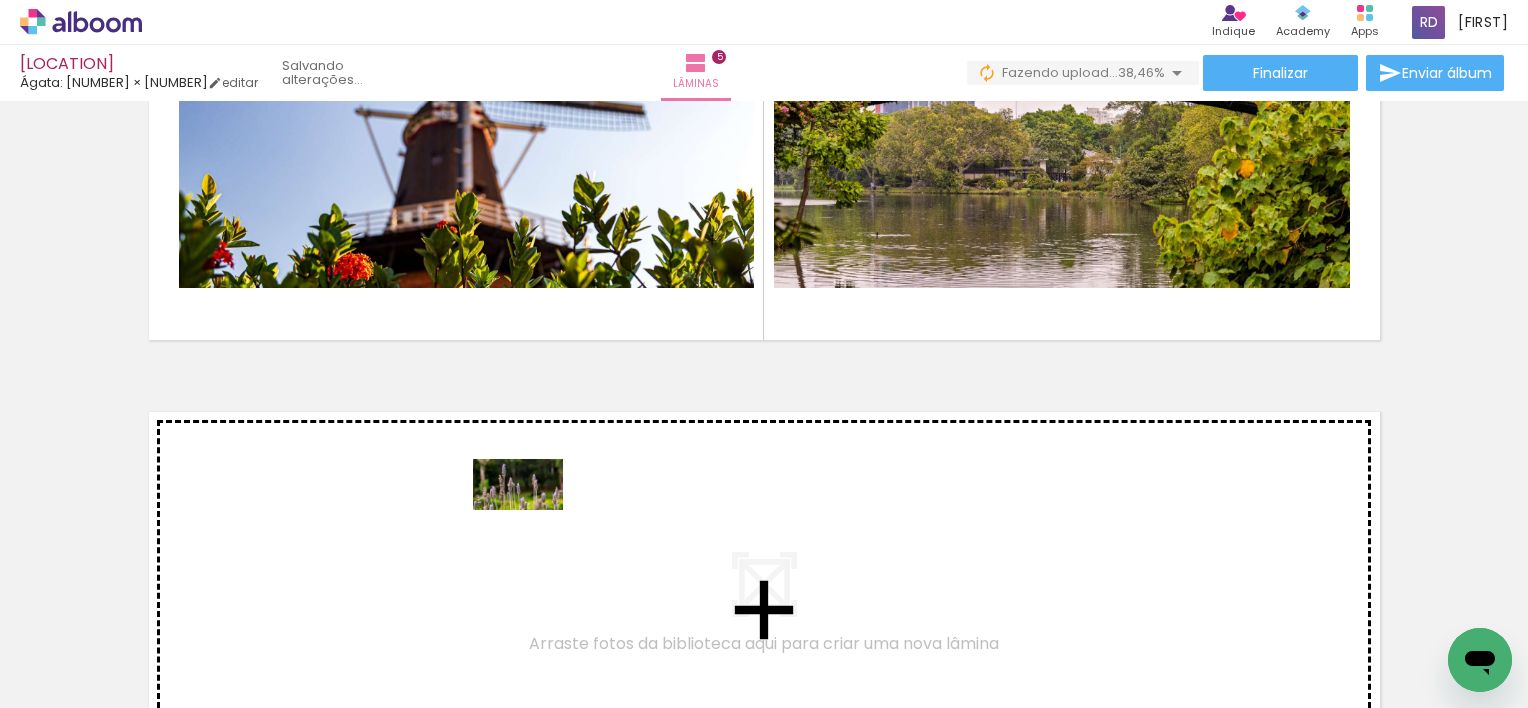 drag, startPoint x: 583, startPoint y: 651, endPoint x: 533, endPoint y: 519, distance: 141.1524 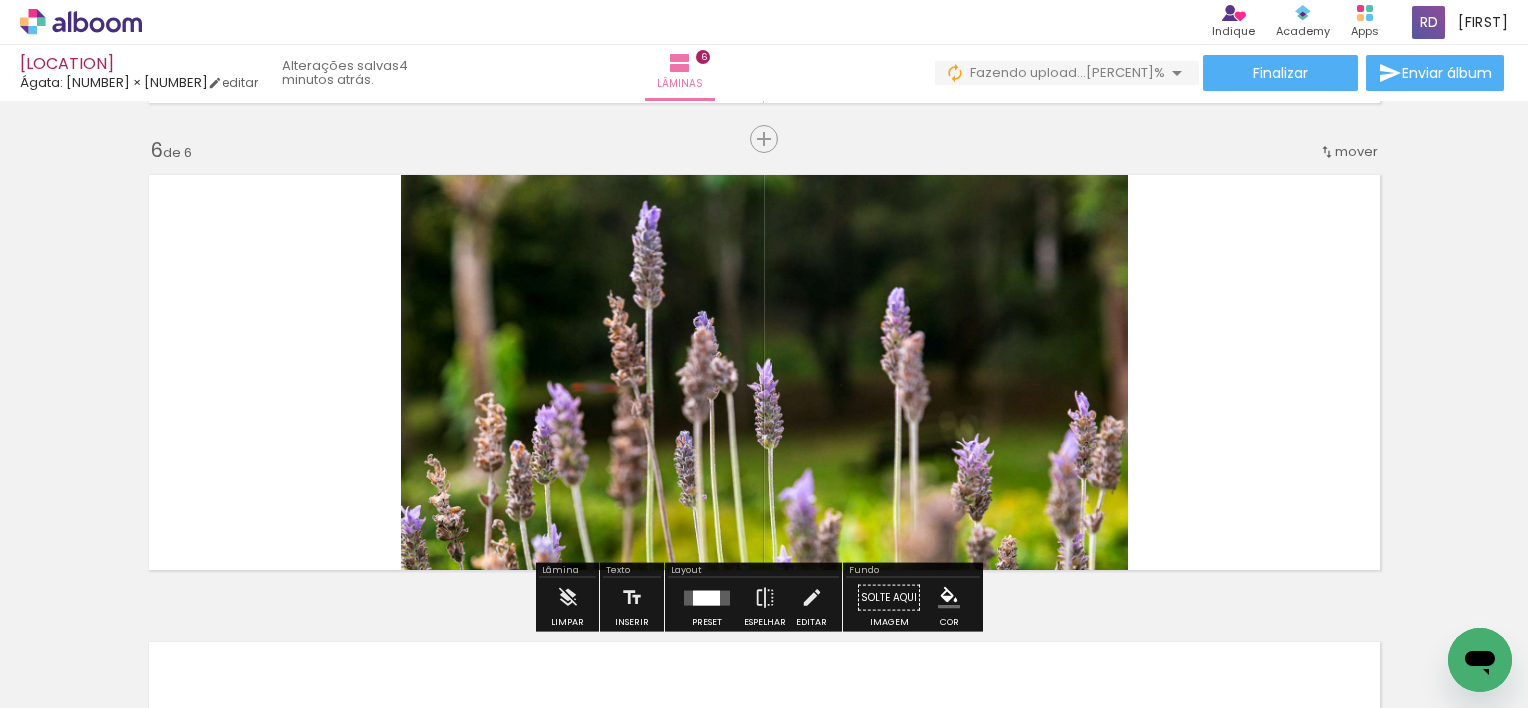 scroll, scrollTop: 2360, scrollLeft: 0, axis: vertical 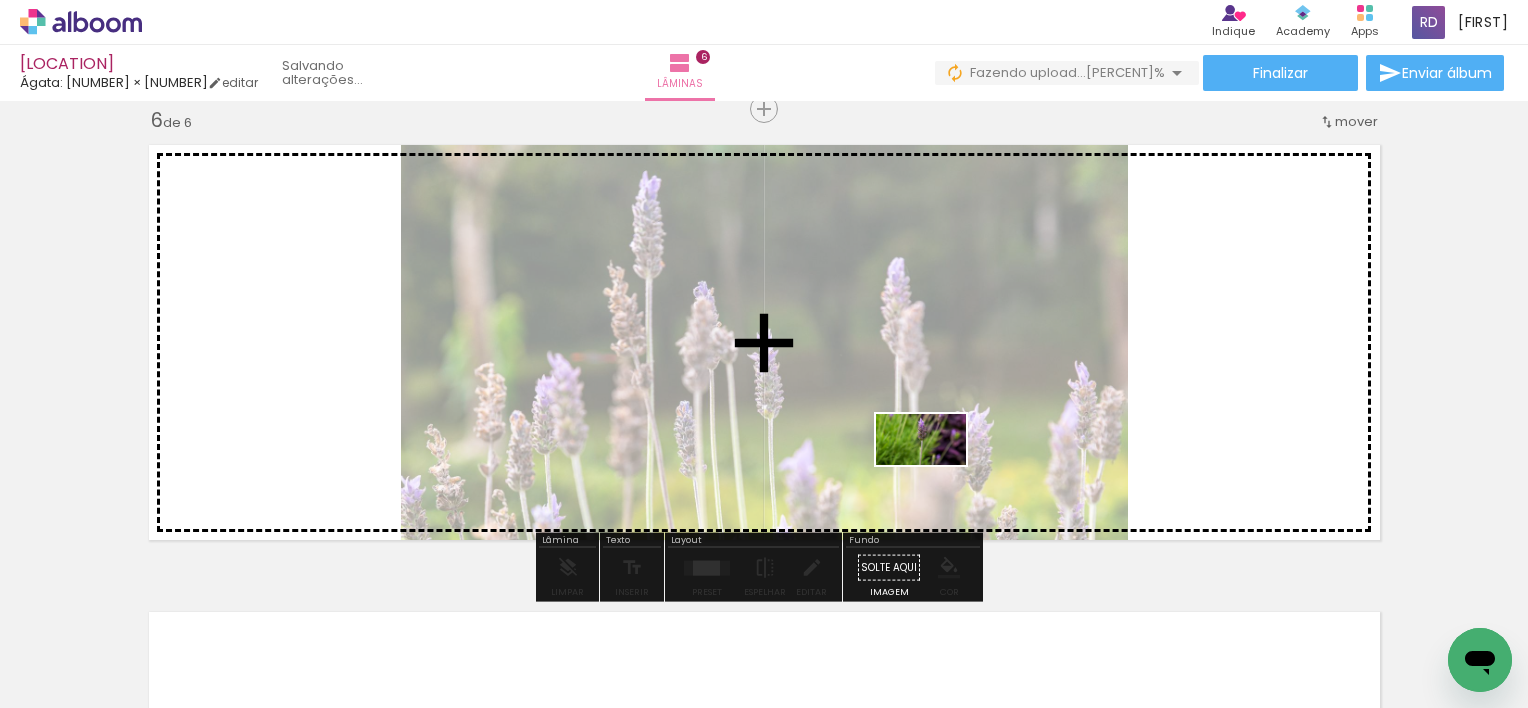 drag, startPoint x: 810, startPoint y: 660, endPoint x: 936, endPoint y: 474, distance: 224.65974 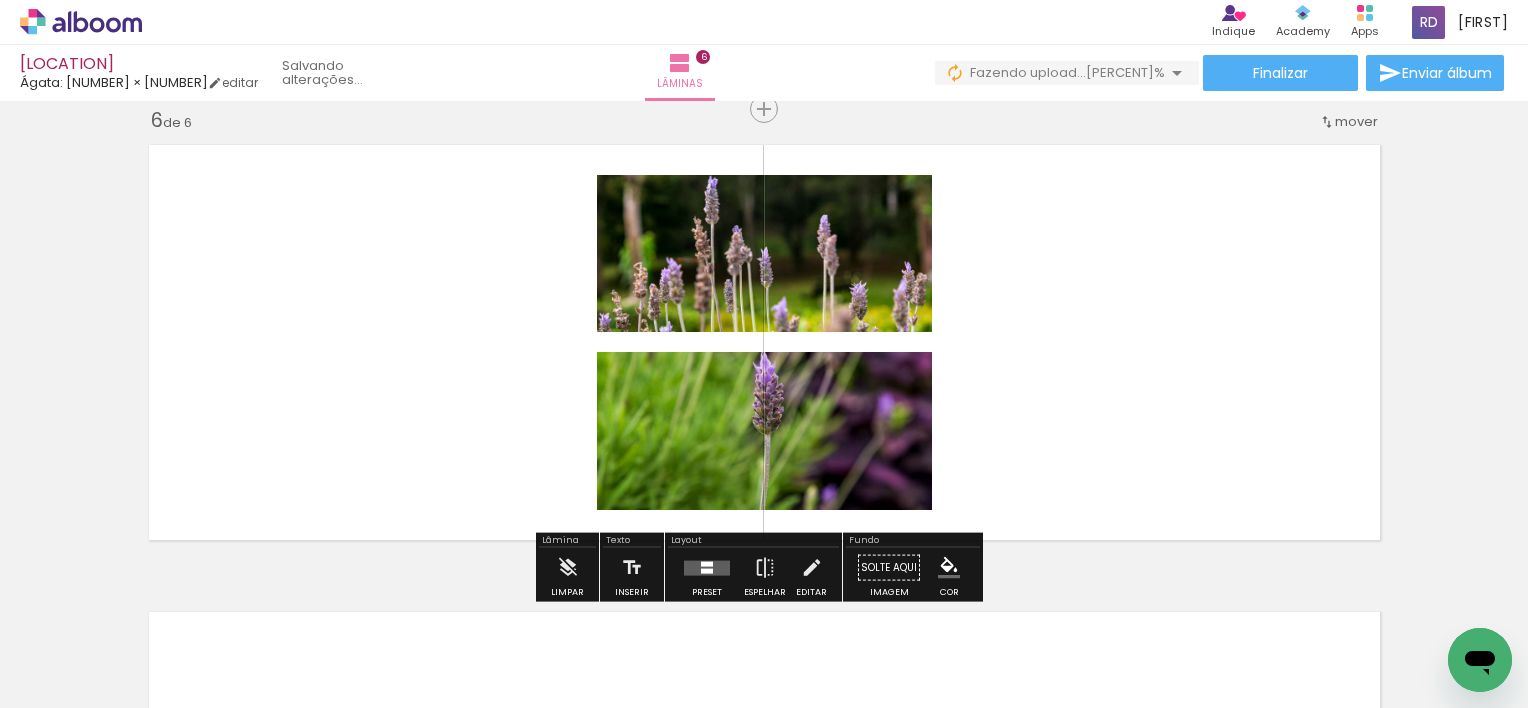 drag, startPoint x: 713, startPoint y: 569, endPoint x: 797, endPoint y: 545, distance: 87.36132 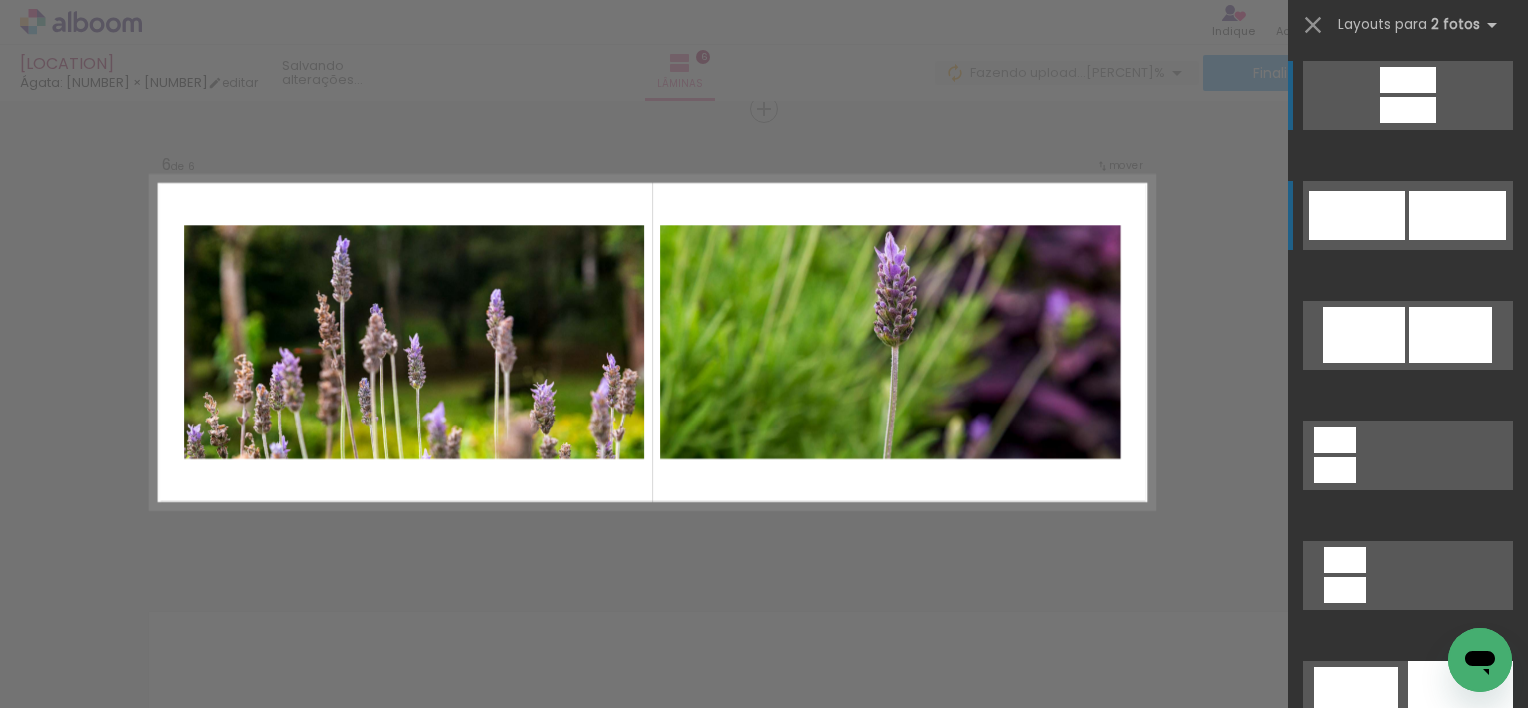 click at bounding box center [1408, 80] 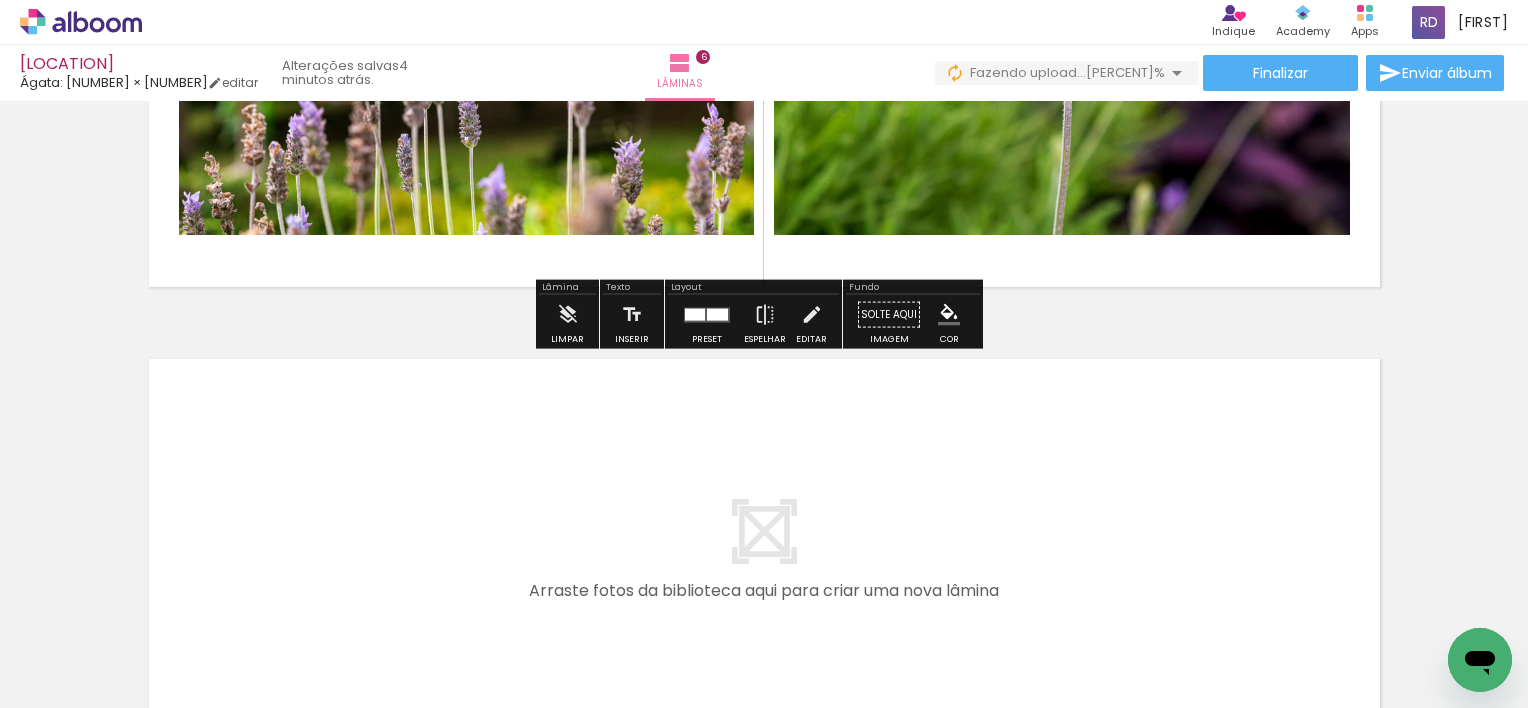 scroll, scrollTop: 2660, scrollLeft: 0, axis: vertical 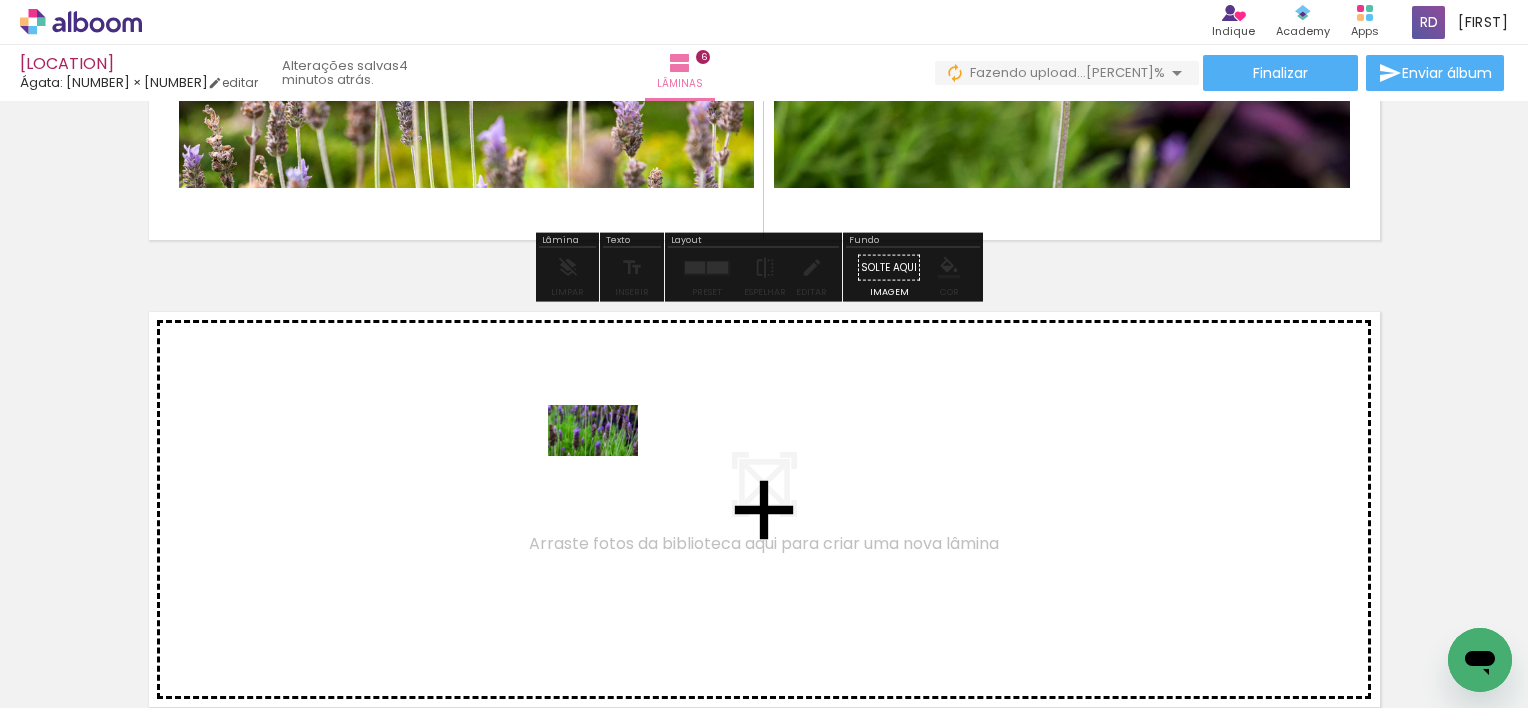 drag, startPoint x: 728, startPoint y: 652, endPoint x: 608, endPoint y: 465, distance: 222.19136 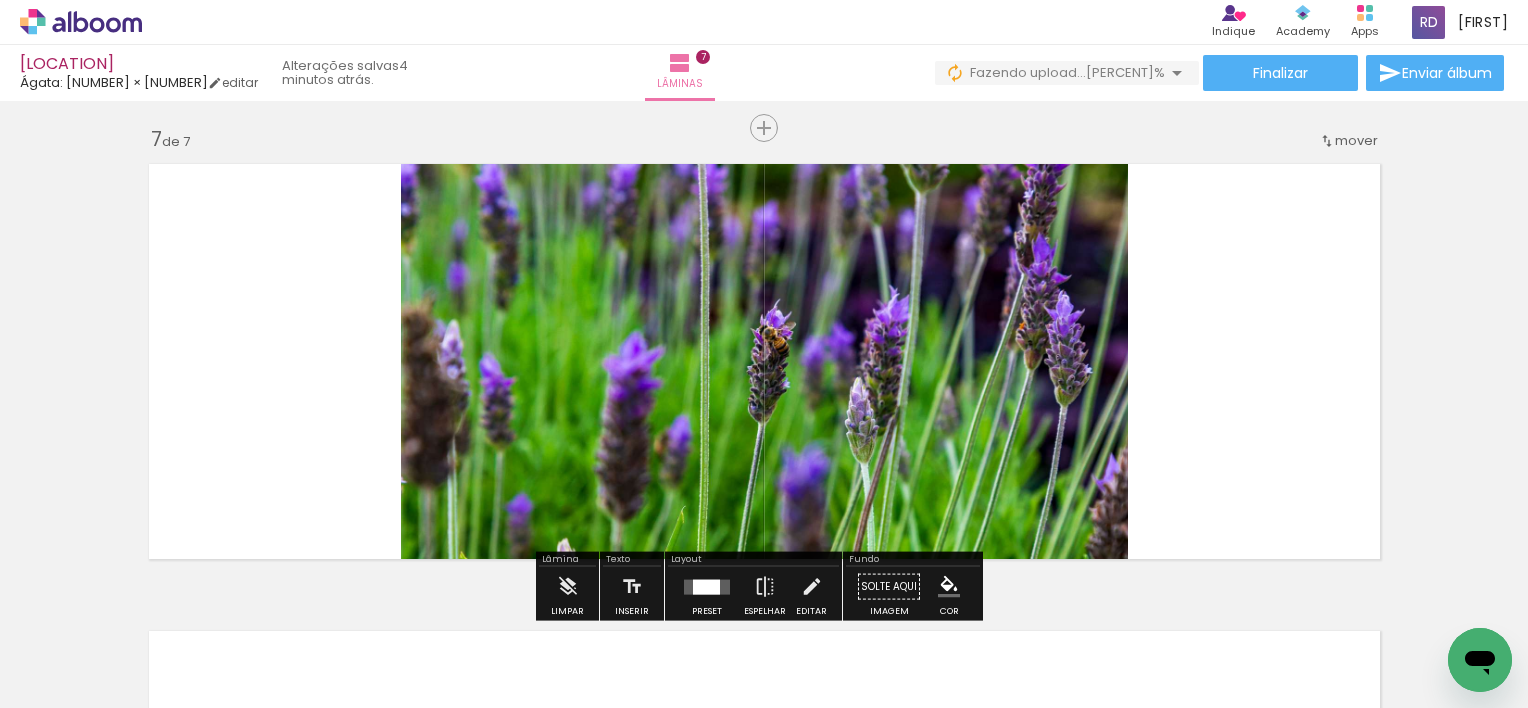scroll, scrollTop: 2827, scrollLeft: 0, axis: vertical 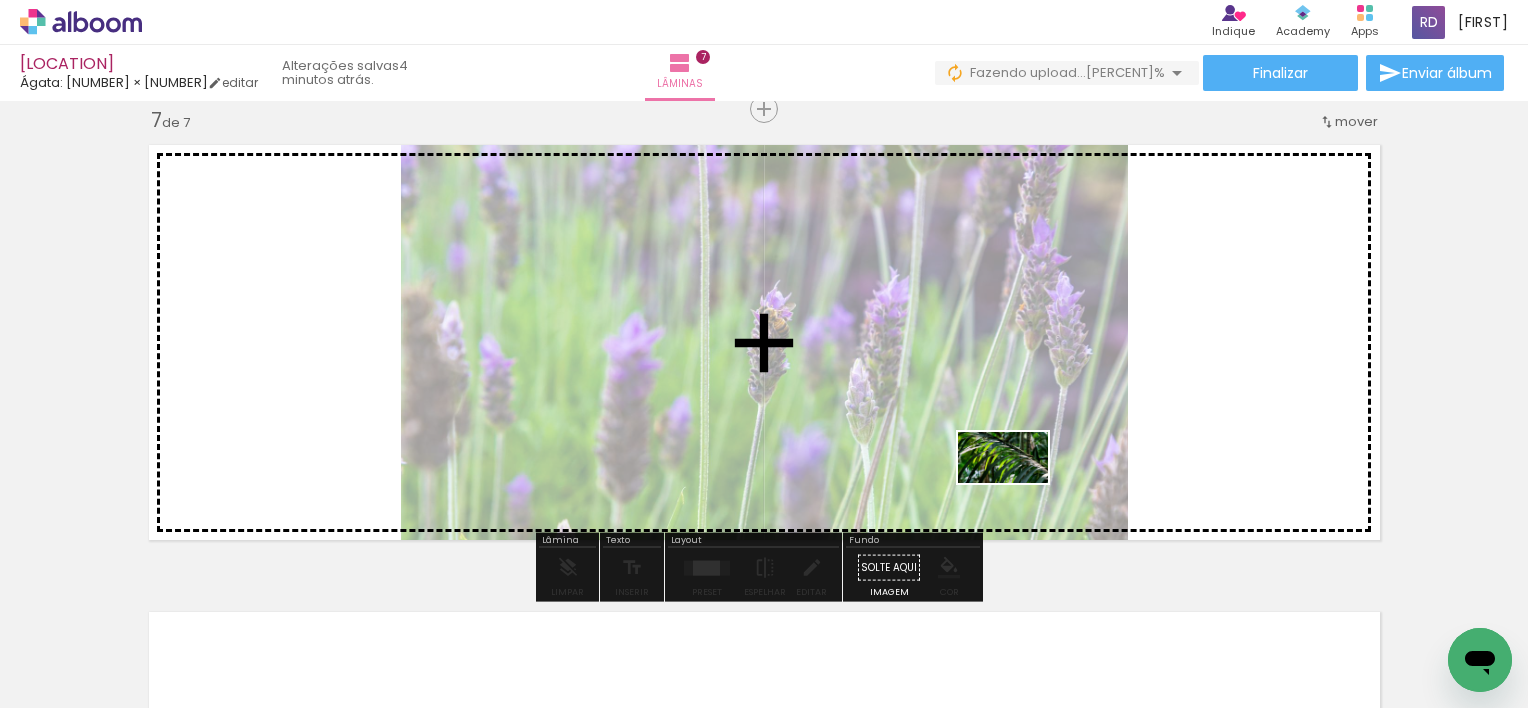 drag, startPoint x: 1041, startPoint y: 652, endPoint x: 1018, endPoint y: 492, distance: 161.64467 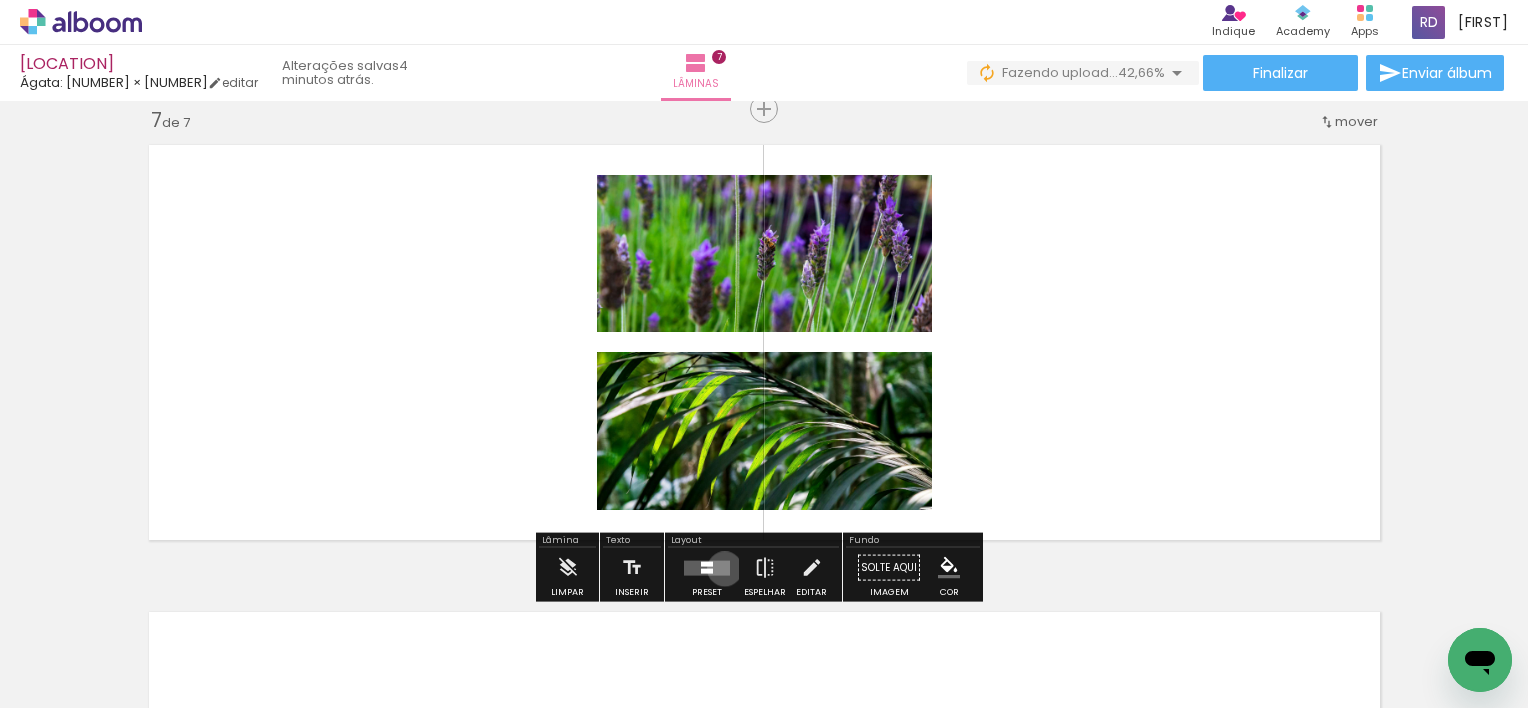 click at bounding box center [707, 567] 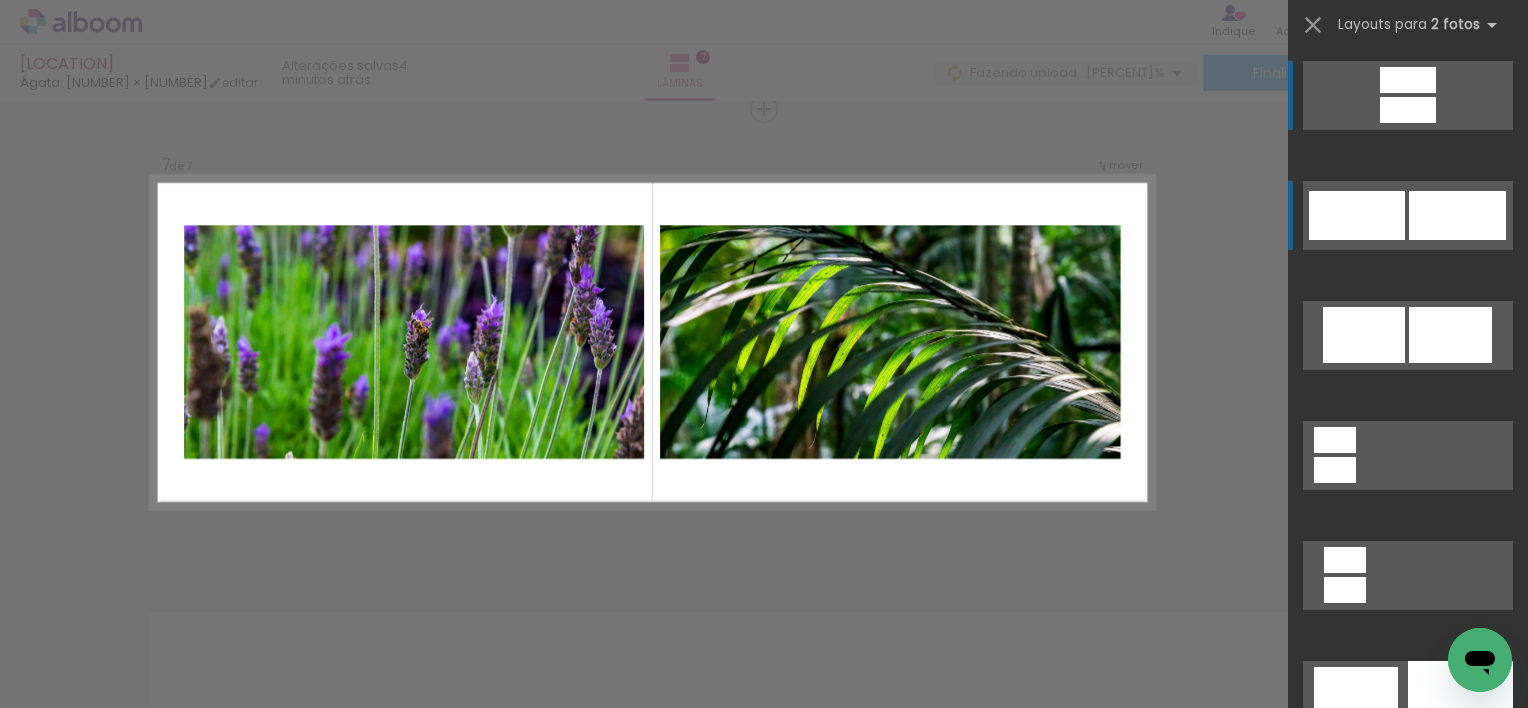 click at bounding box center (1408, 110) 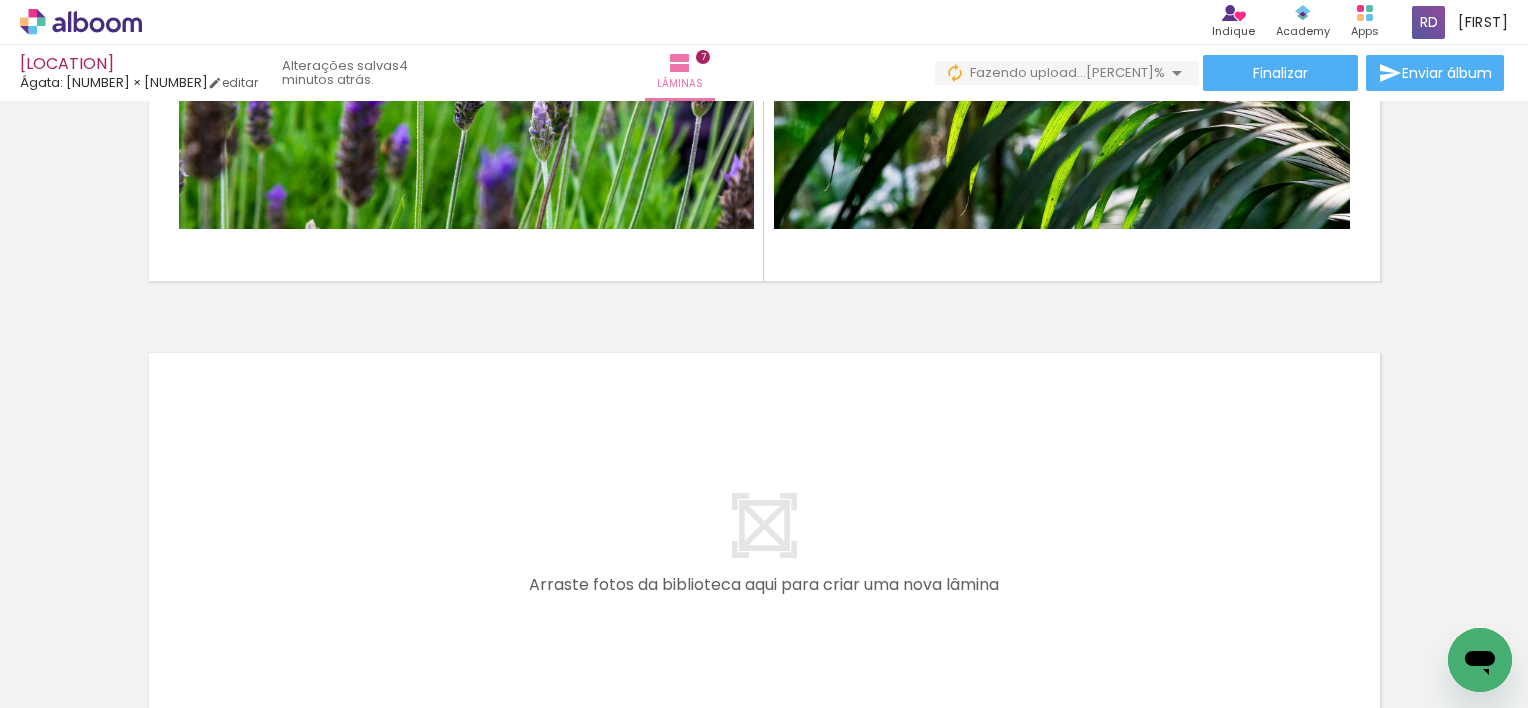 scroll, scrollTop: 3127, scrollLeft: 0, axis: vertical 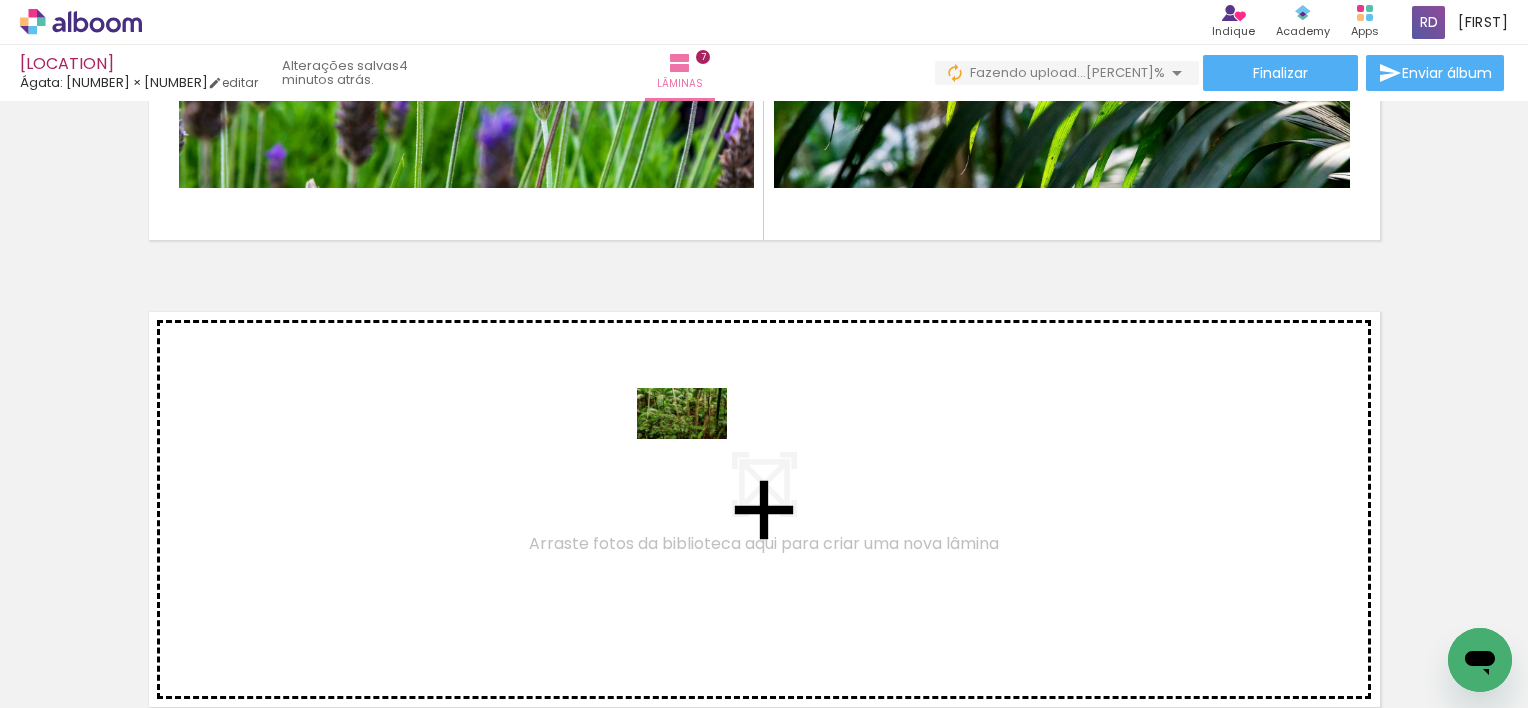 drag, startPoint x: 938, startPoint y: 659, endPoint x: 697, endPoint y: 448, distance: 320.31546 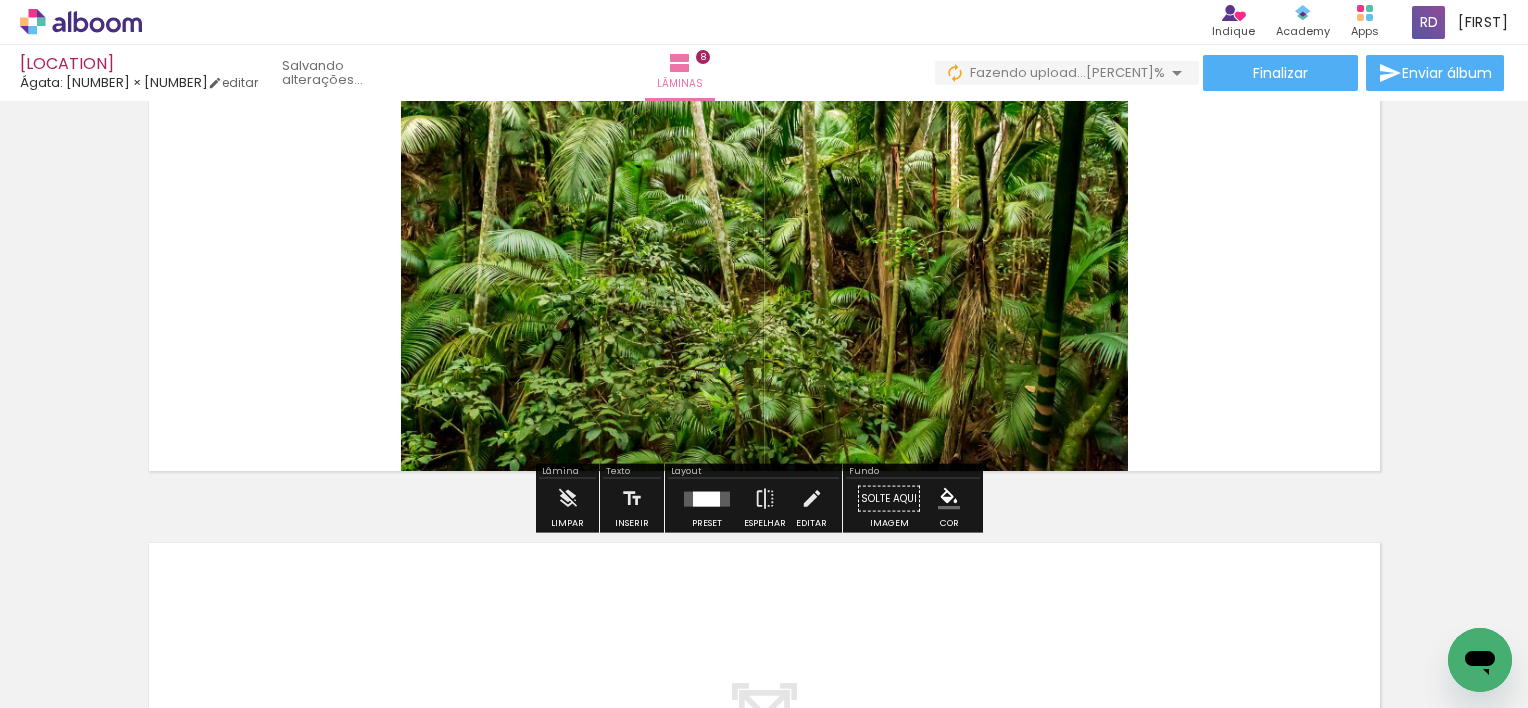 scroll, scrollTop: 3394, scrollLeft: 0, axis: vertical 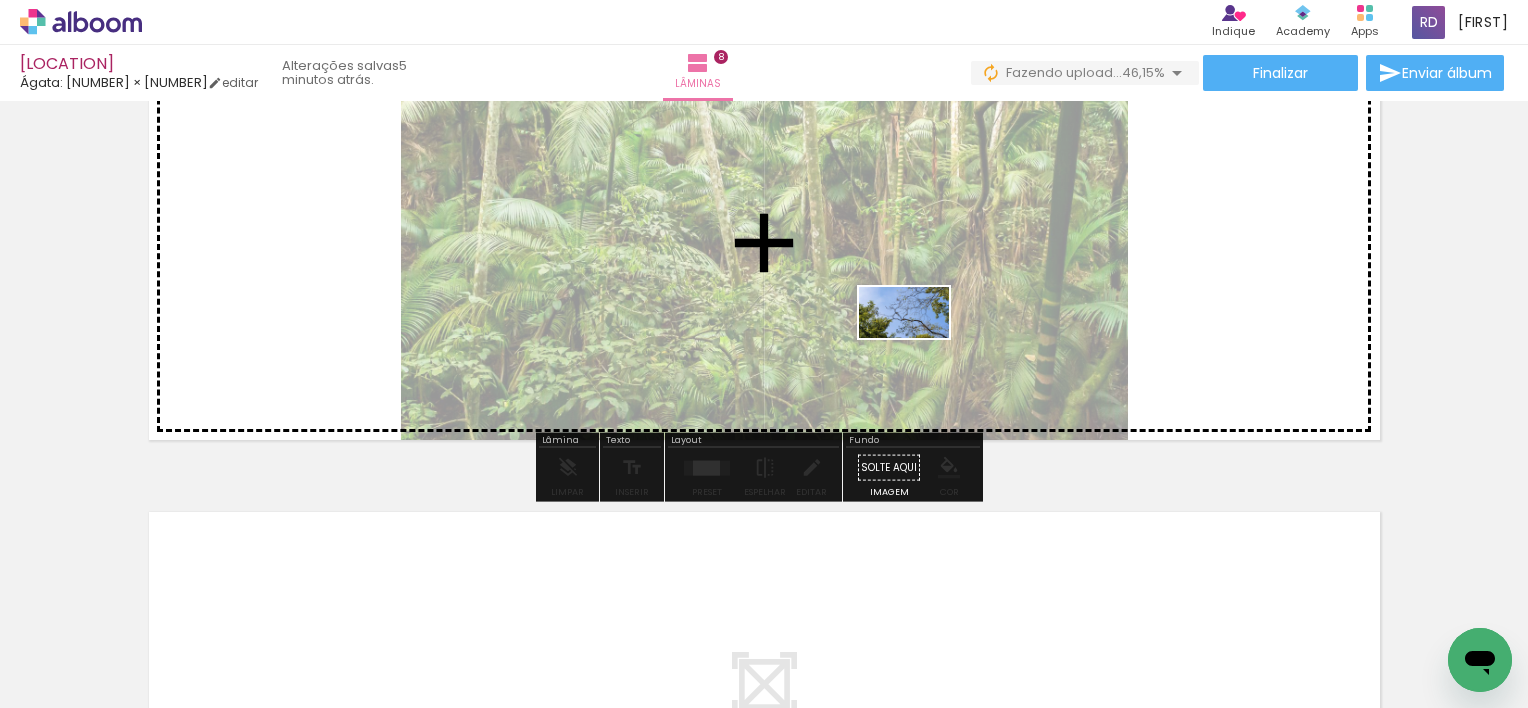 drag, startPoint x: 910, startPoint y: 656, endPoint x: 919, endPoint y: 347, distance: 309.13104 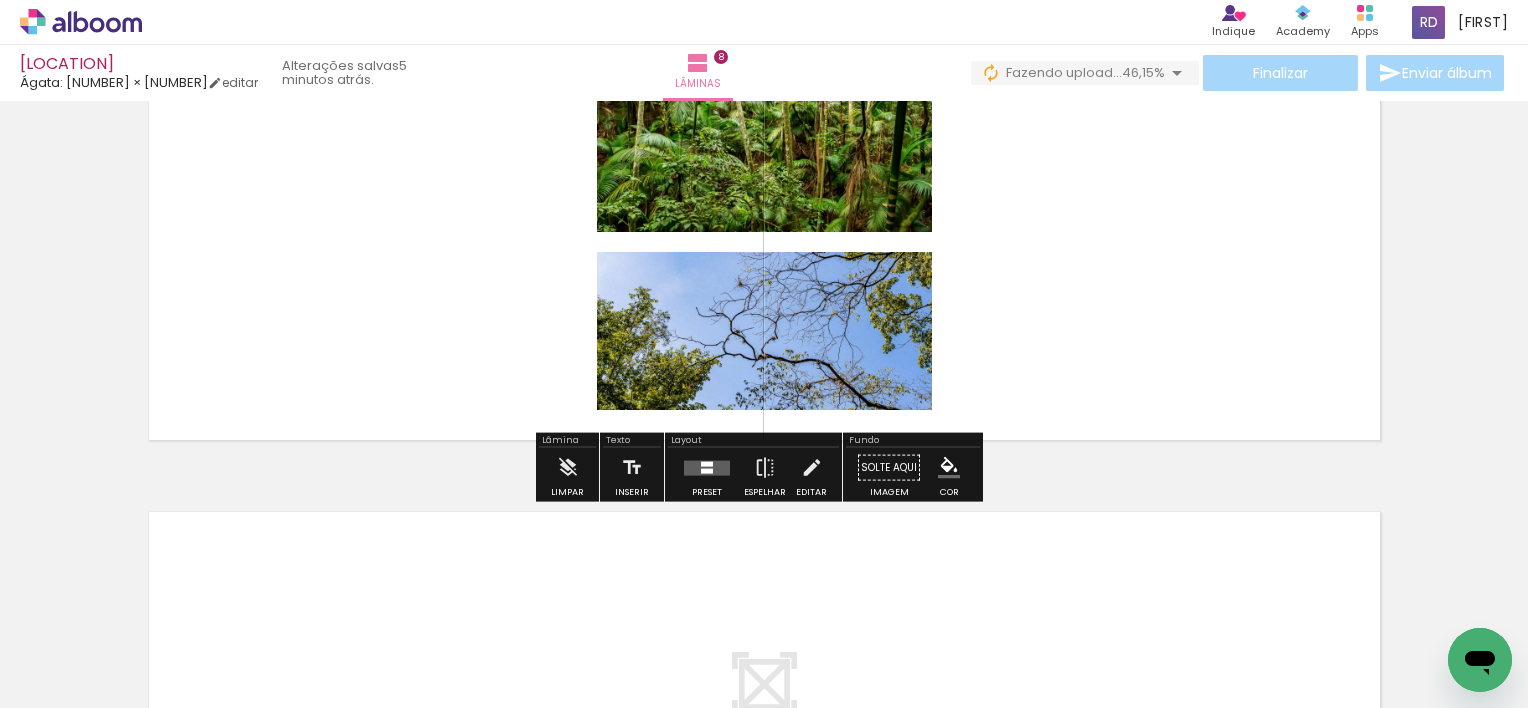 click at bounding box center [707, 463] 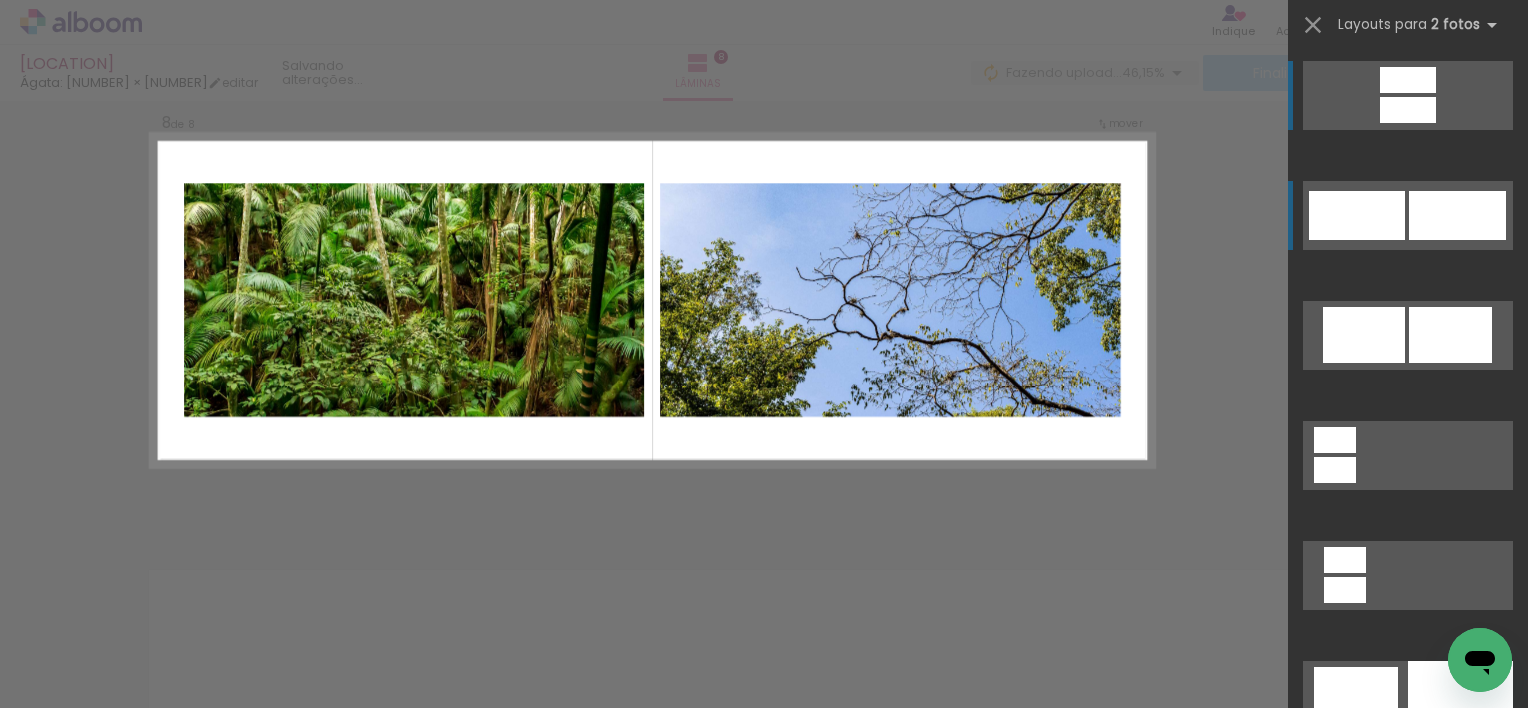 scroll, scrollTop: 3294, scrollLeft: 0, axis: vertical 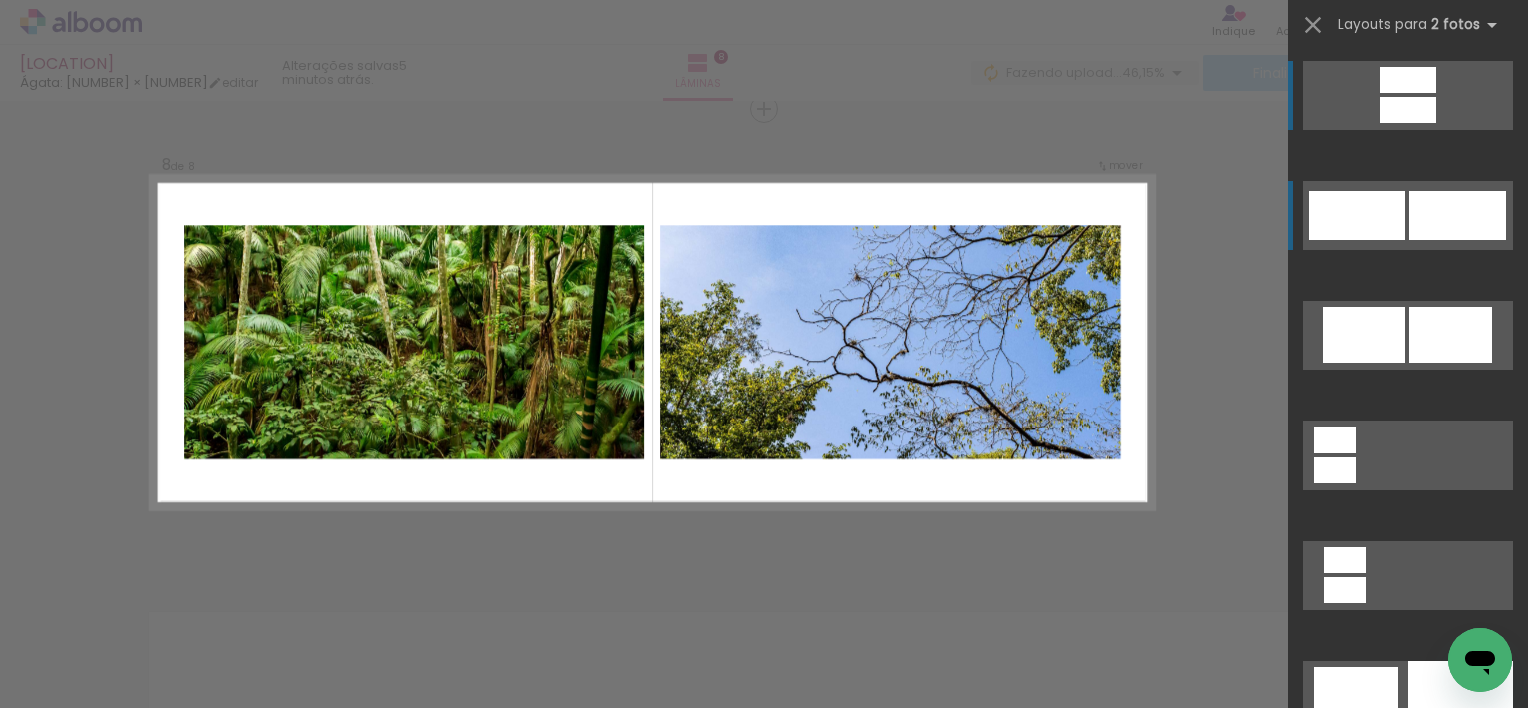 click at bounding box center [1408, 95] 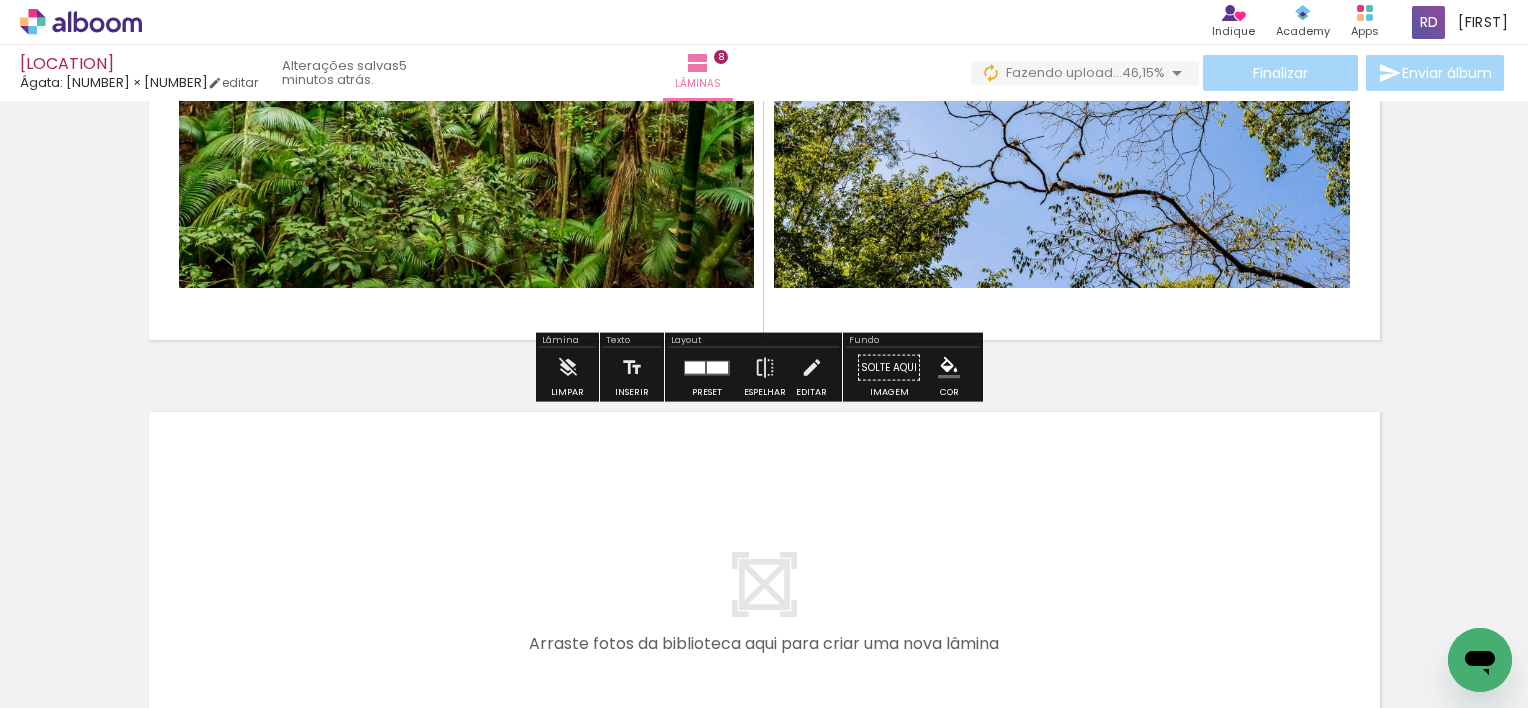 scroll, scrollTop: 3594, scrollLeft: 0, axis: vertical 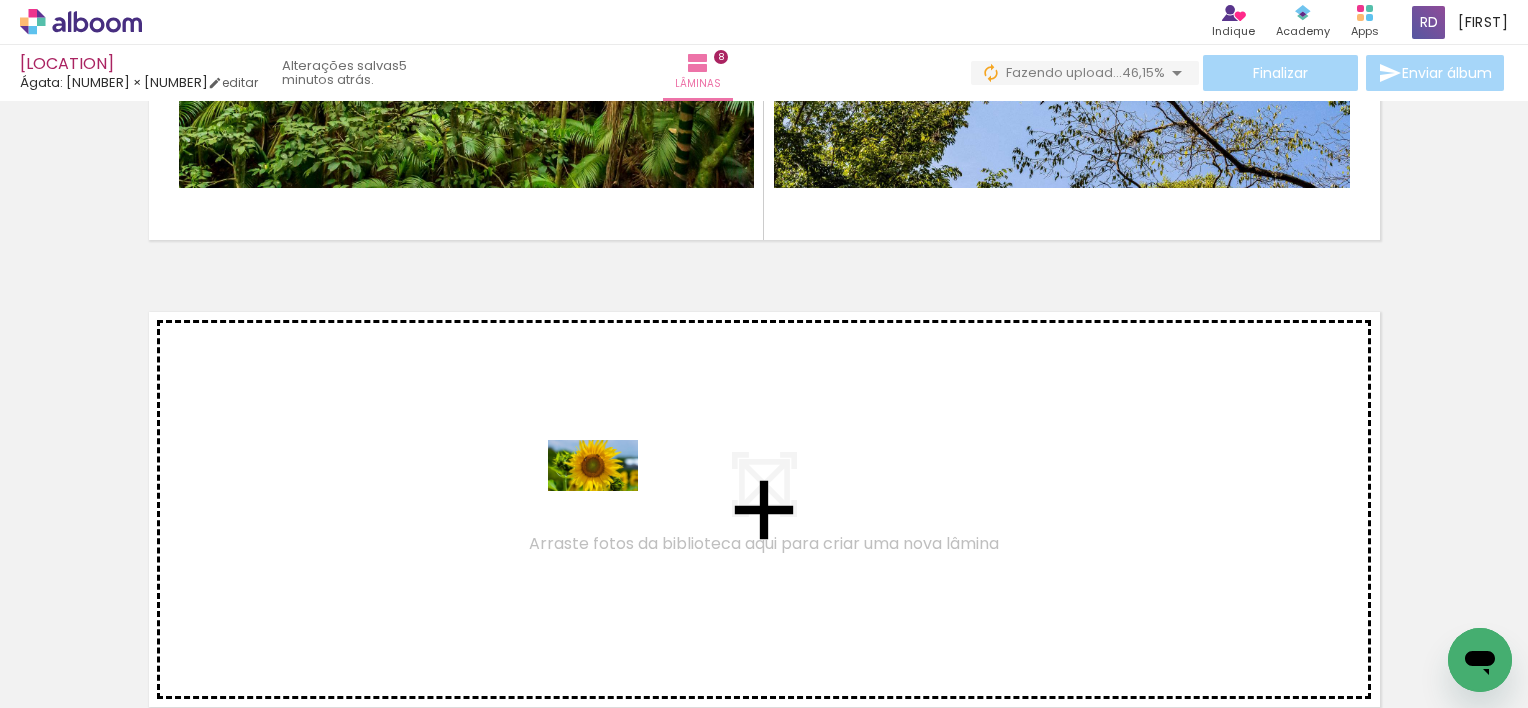 drag, startPoint x: 703, startPoint y: 653, endPoint x: 602, endPoint y: 489, distance: 192.60582 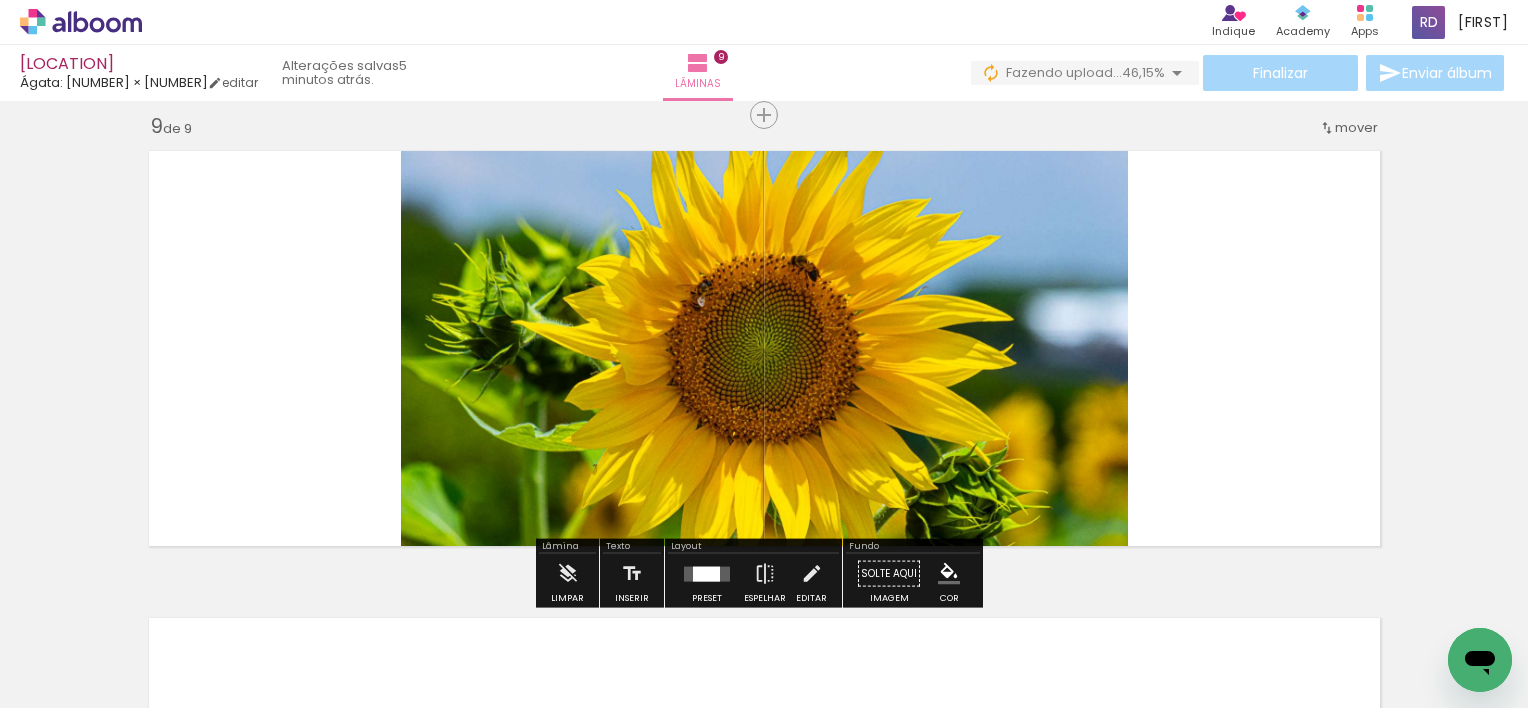 scroll, scrollTop: 3761, scrollLeft: 0, axis: vertical 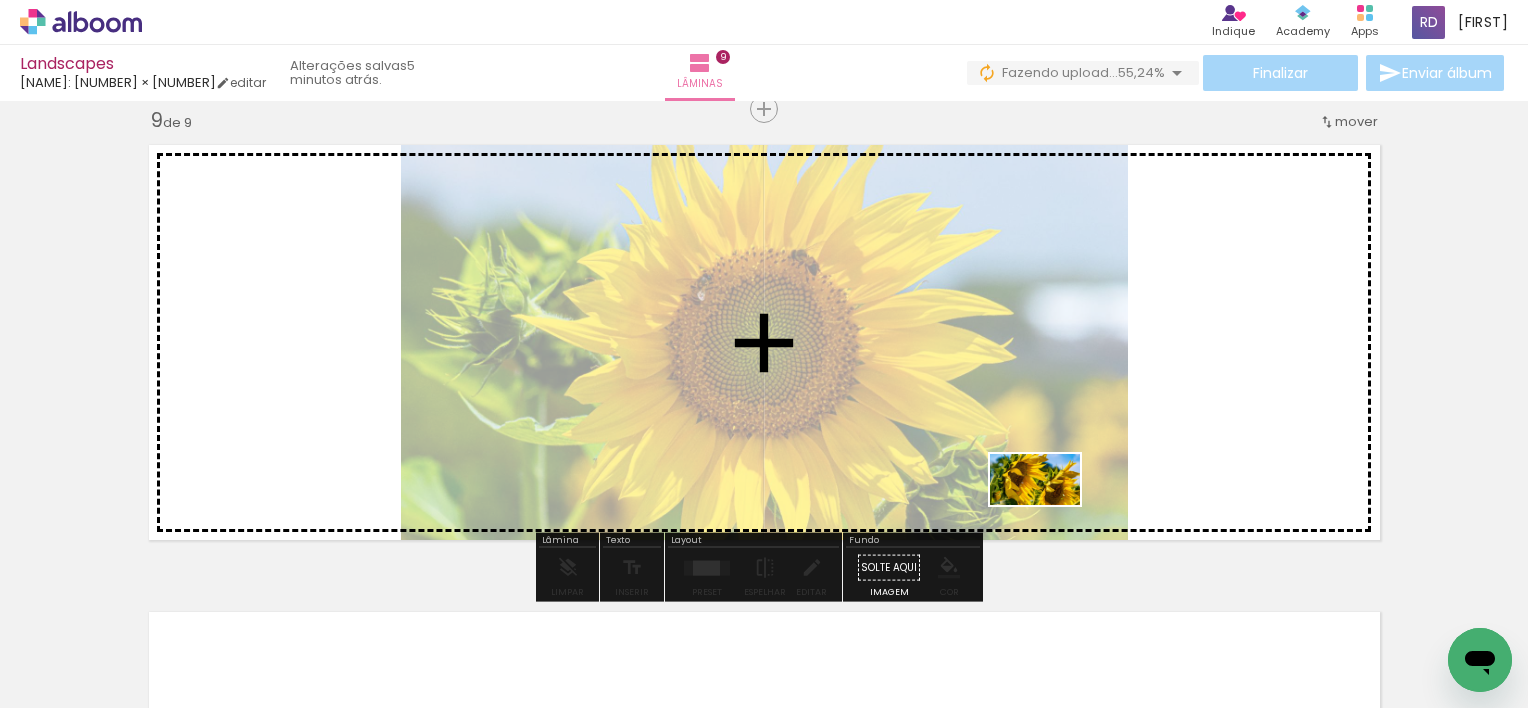 drag, startPoint x: 1048, startPoint y: 667, endPoint x: 1052, endPoint y: 493, distance: 174.04597 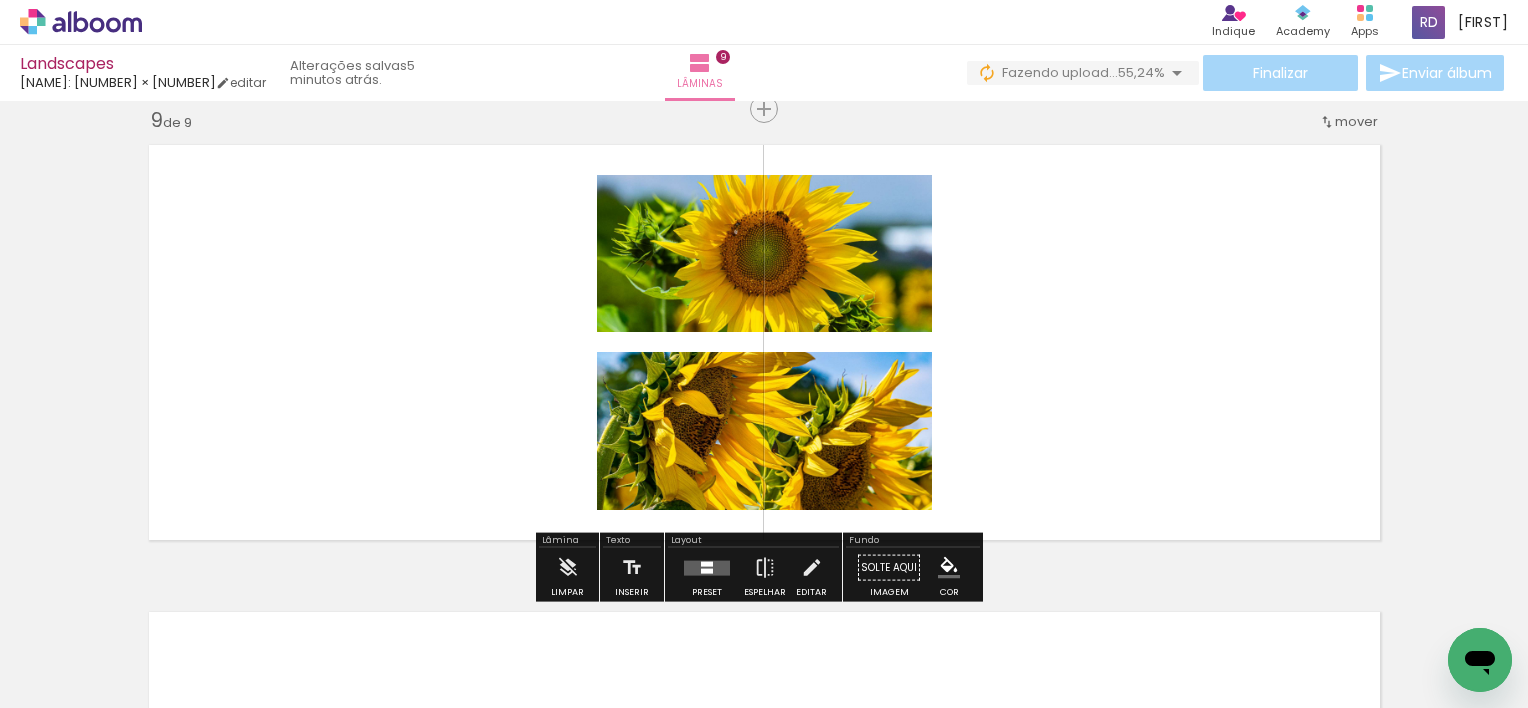 click at bounding box center [707, 570] 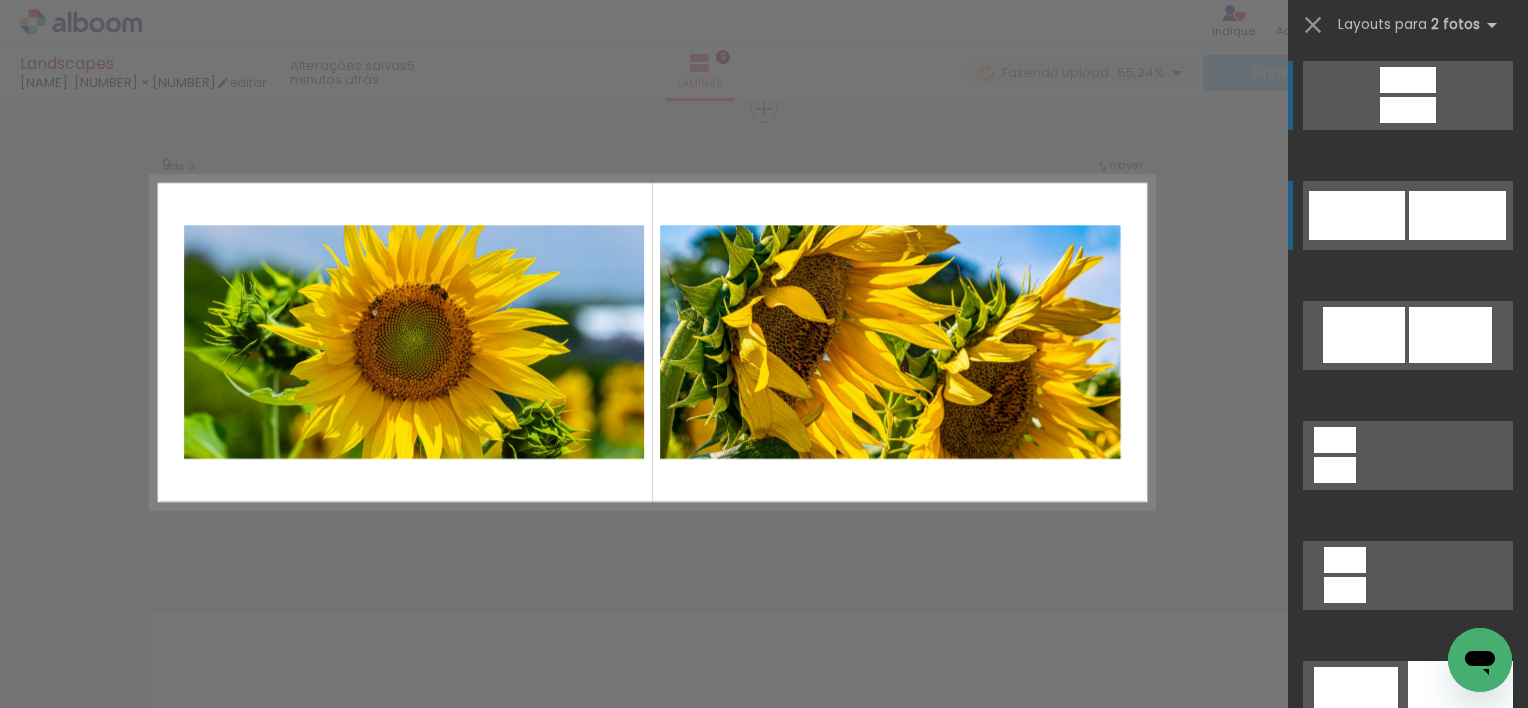 click at bounding box center (1408, 80) 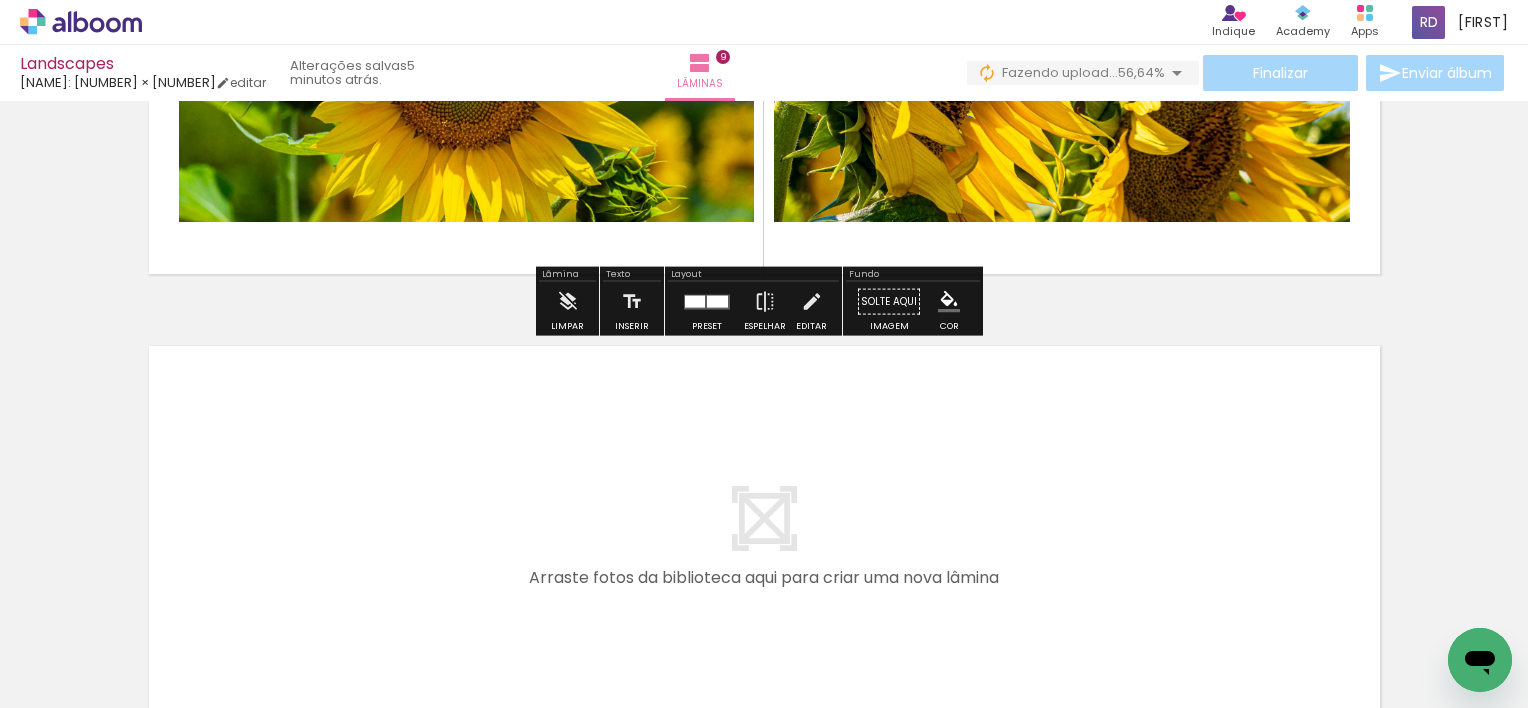 scroll, scrollTop: 4061, scrollLeft: 0, axis: vertical 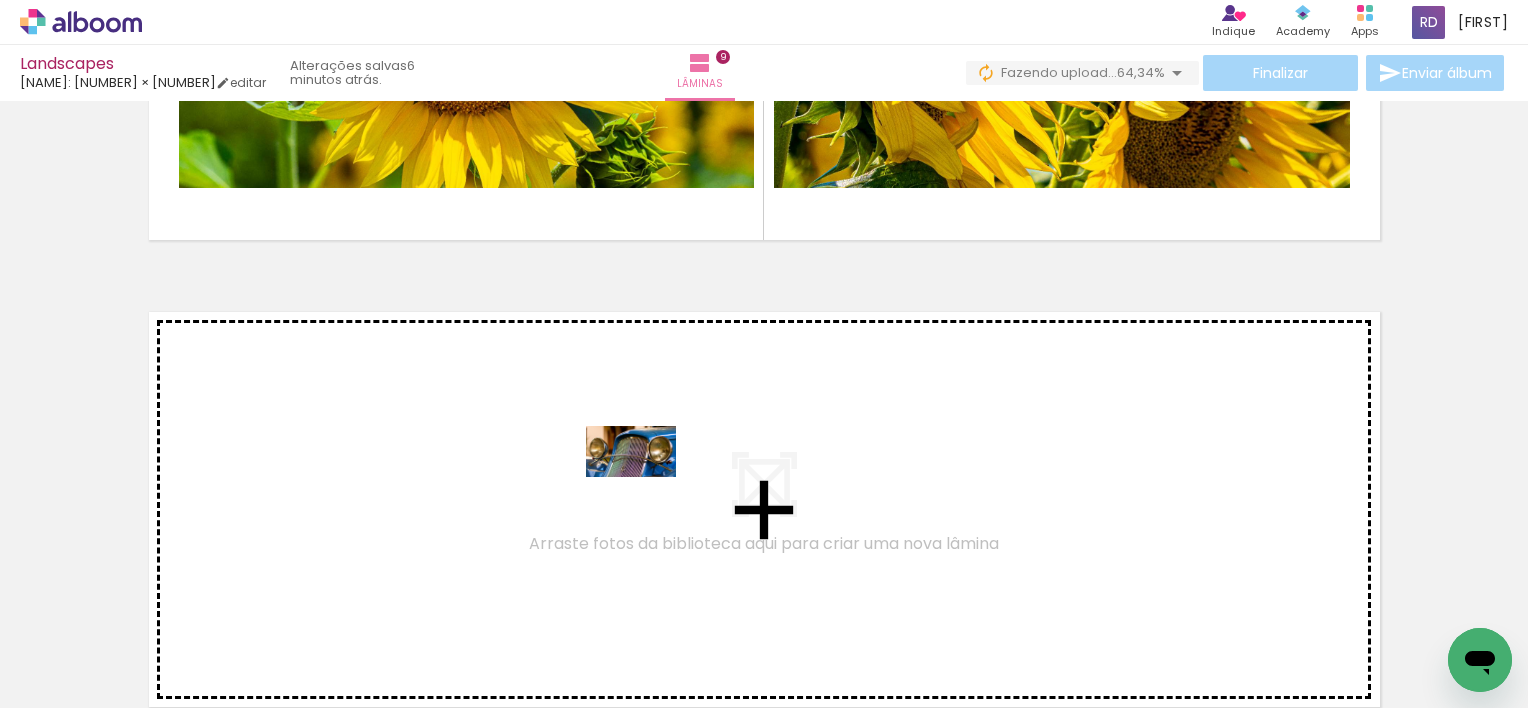 drag, startPoint x: 788, startPoint y: 652, endPoint x: 646, endPoint y: 486, distance: 218.44908 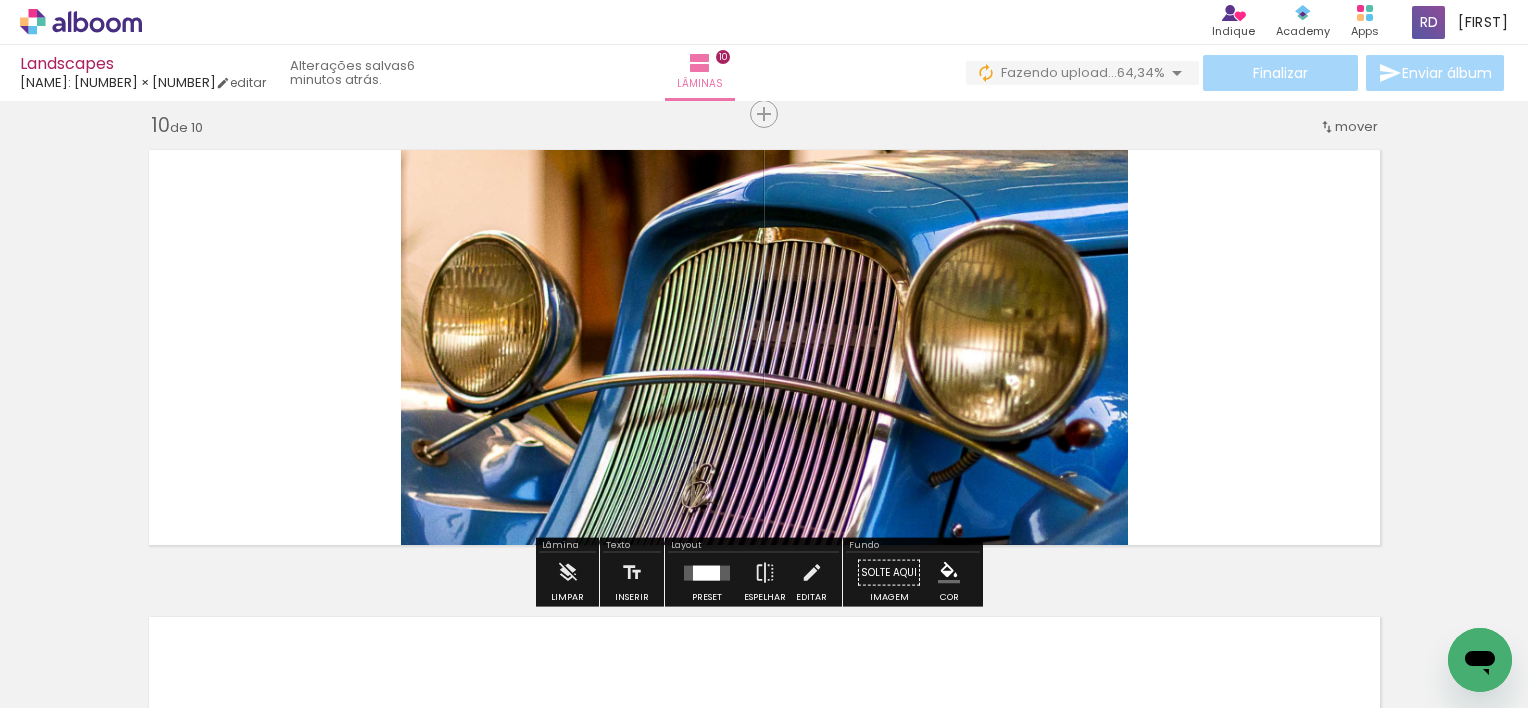 scroll, scrollTop: 4228, scrollLeft: 0, axis: vertical 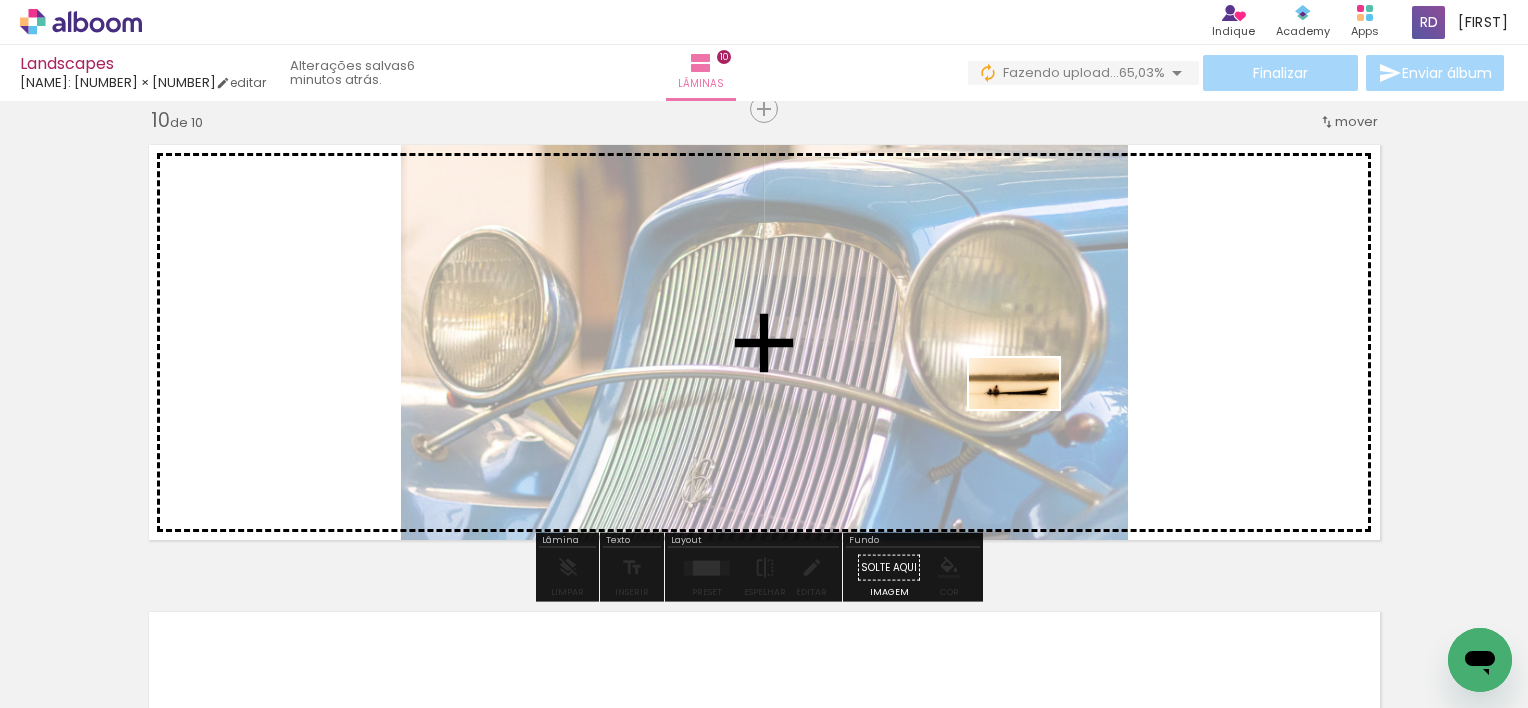 drag, startPoint x: 840, startPoint y: 646, endPoint x: 1030, endPoint y: 416, distance: 298.32867 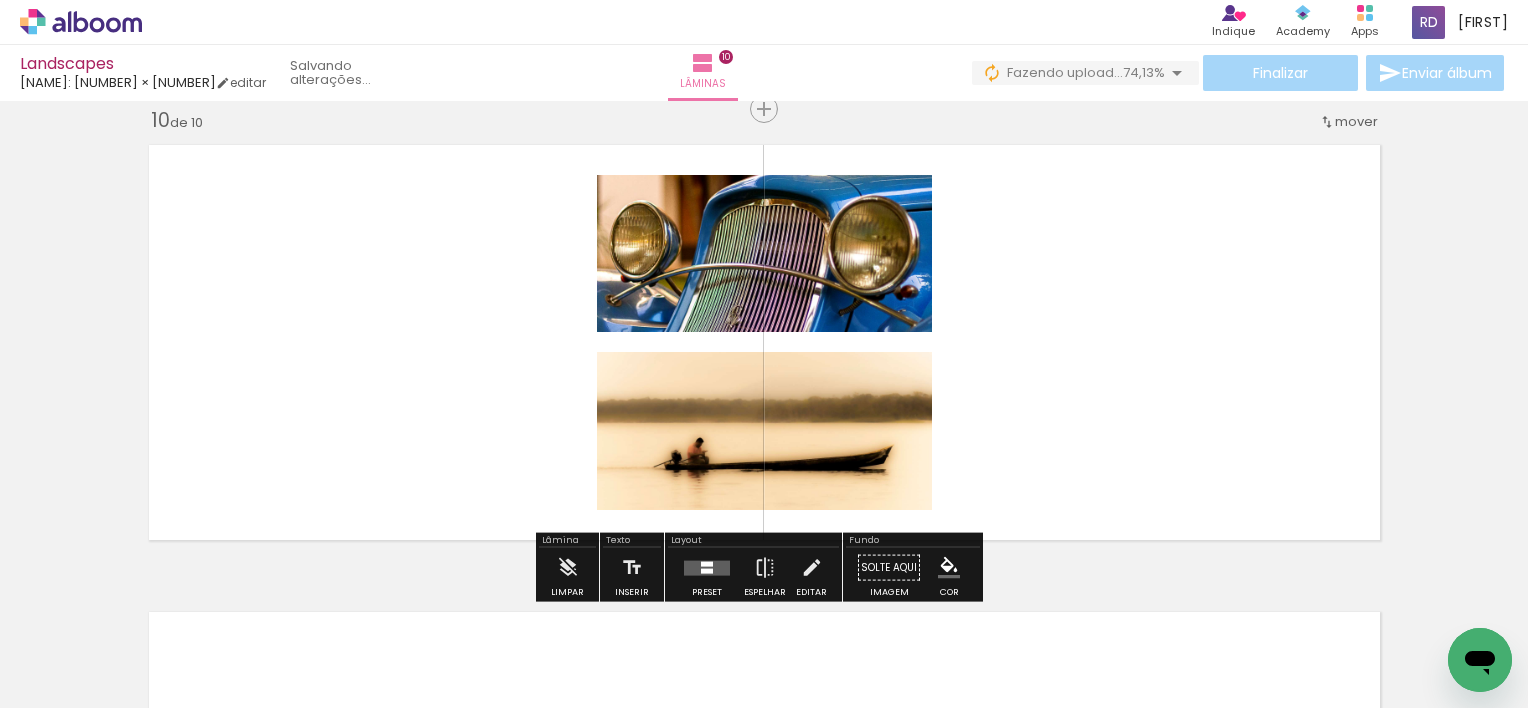 click at bounding box center [707, 563] 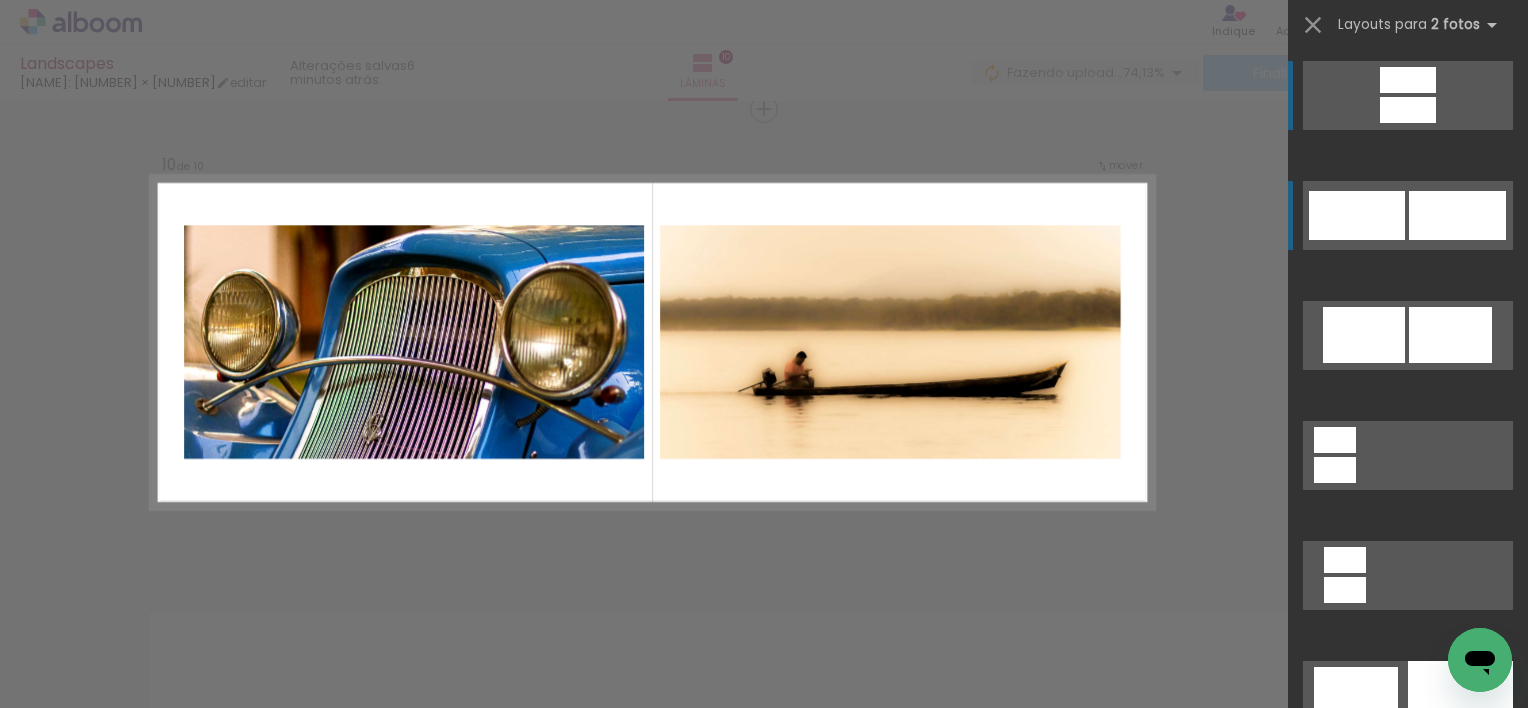click at bounding box center [1408, 110] 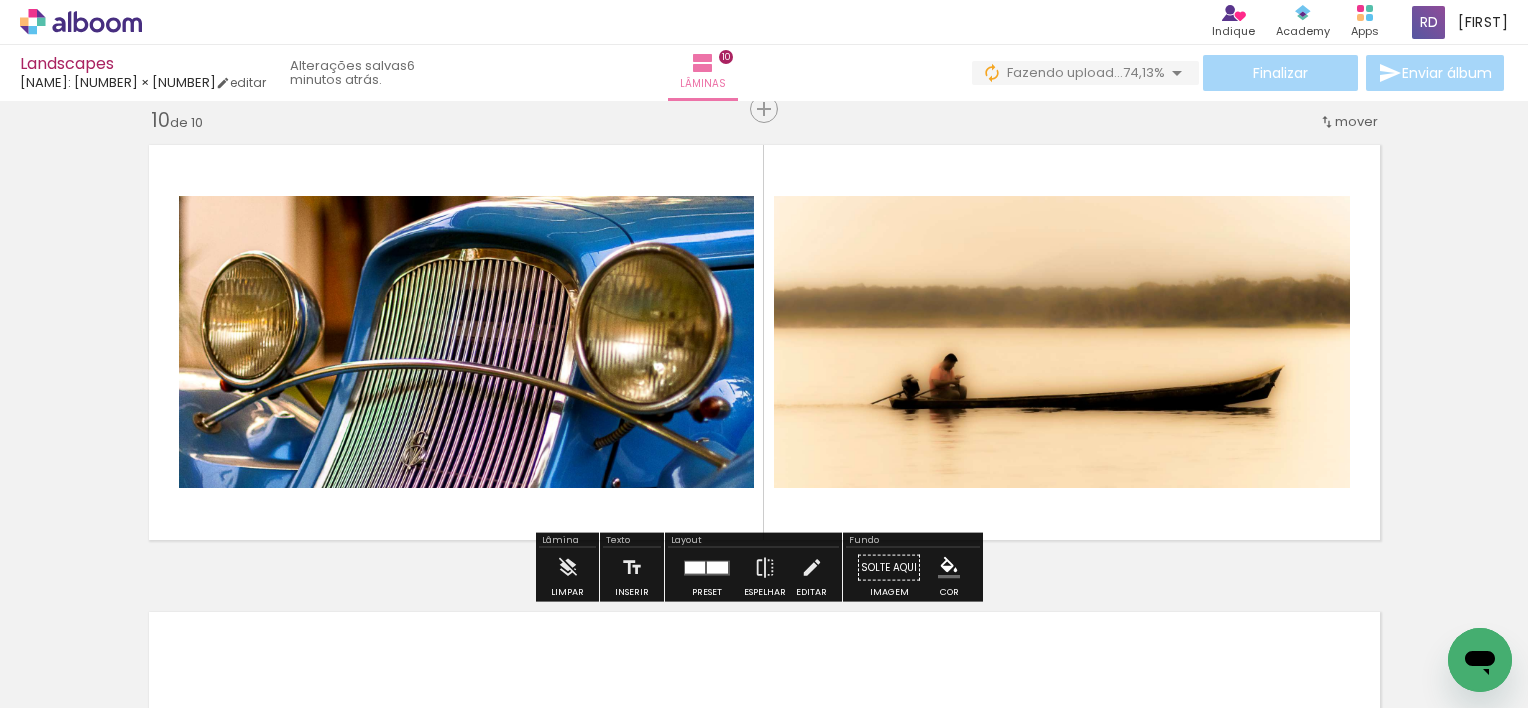 click on "Inserir lâmina 1  de 10  Inserir lâmina 2  de 10  Inserir lâmina 3  de 10  Inserir lâmina 4  de 10  Inserir lâmina 5  de 10  Inserir lâmina 6  de 10  Inserir lâmina 7  de 10  Inserir lâmina 8  de 10  Inserir lâmina 9  de 10  Inserir lâmina 10  de 10" at bounding box center (764, -1551) 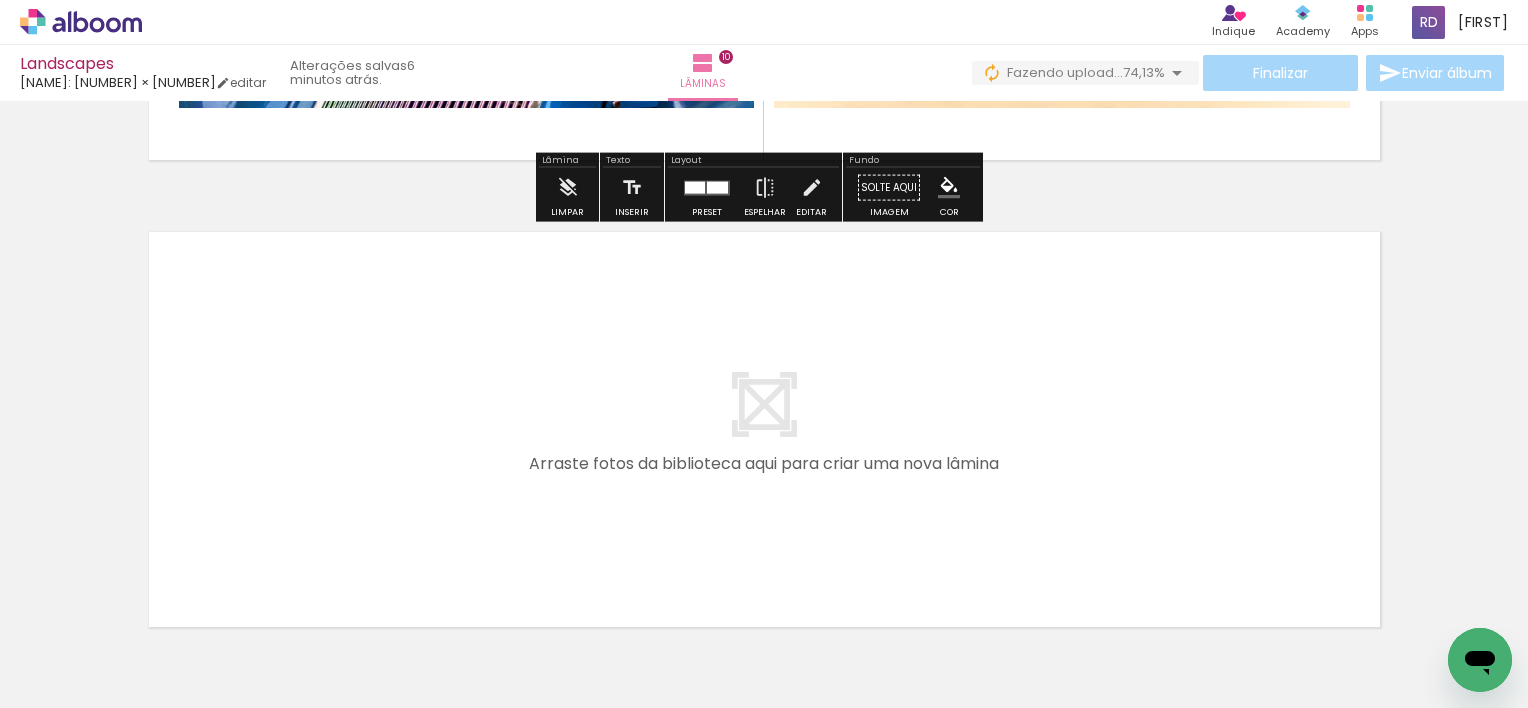 scroll, scrollTop: 4628, scrollLeft: 0, axis: vertical 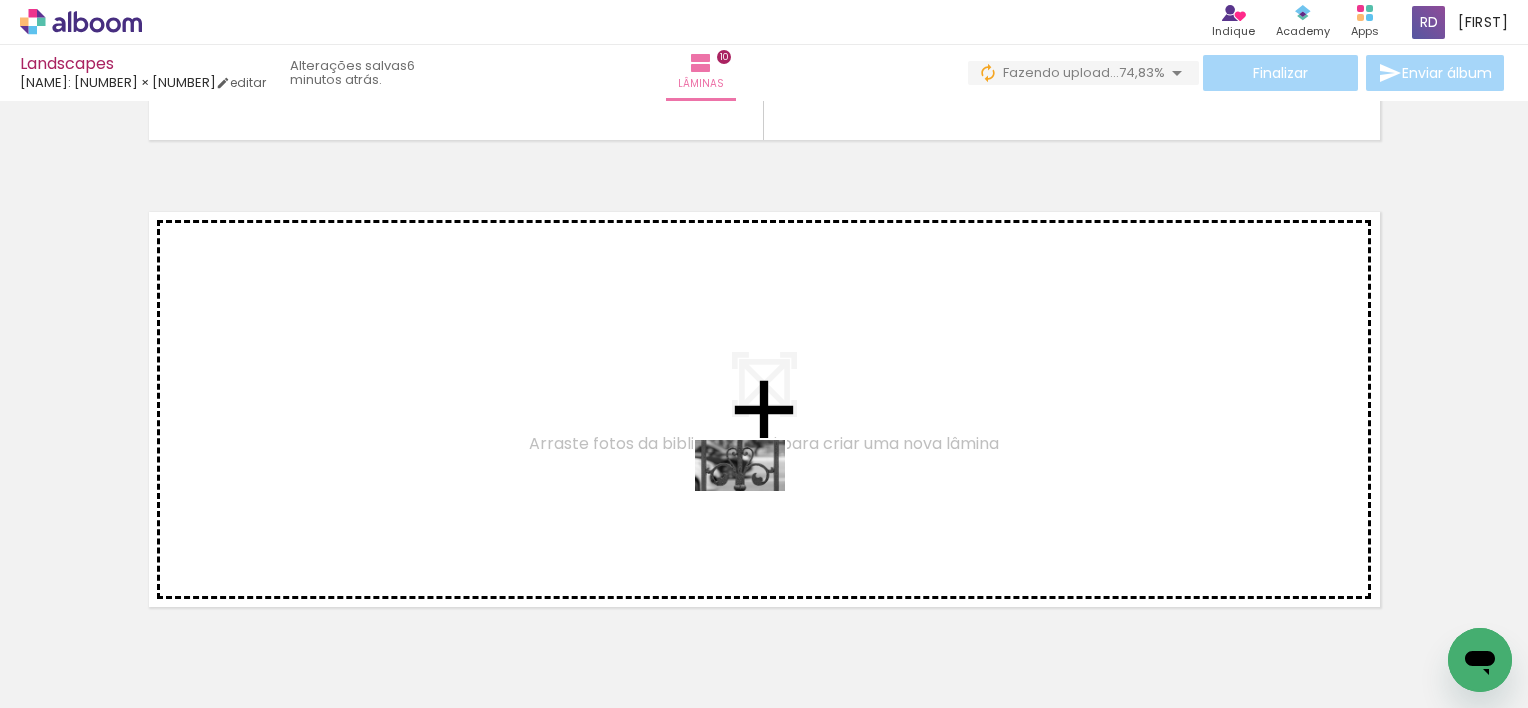 drag, startPoint x: 1055, startPoint y: 652, endPoint x: 672, endPoint y: 465, distance: 426.21356 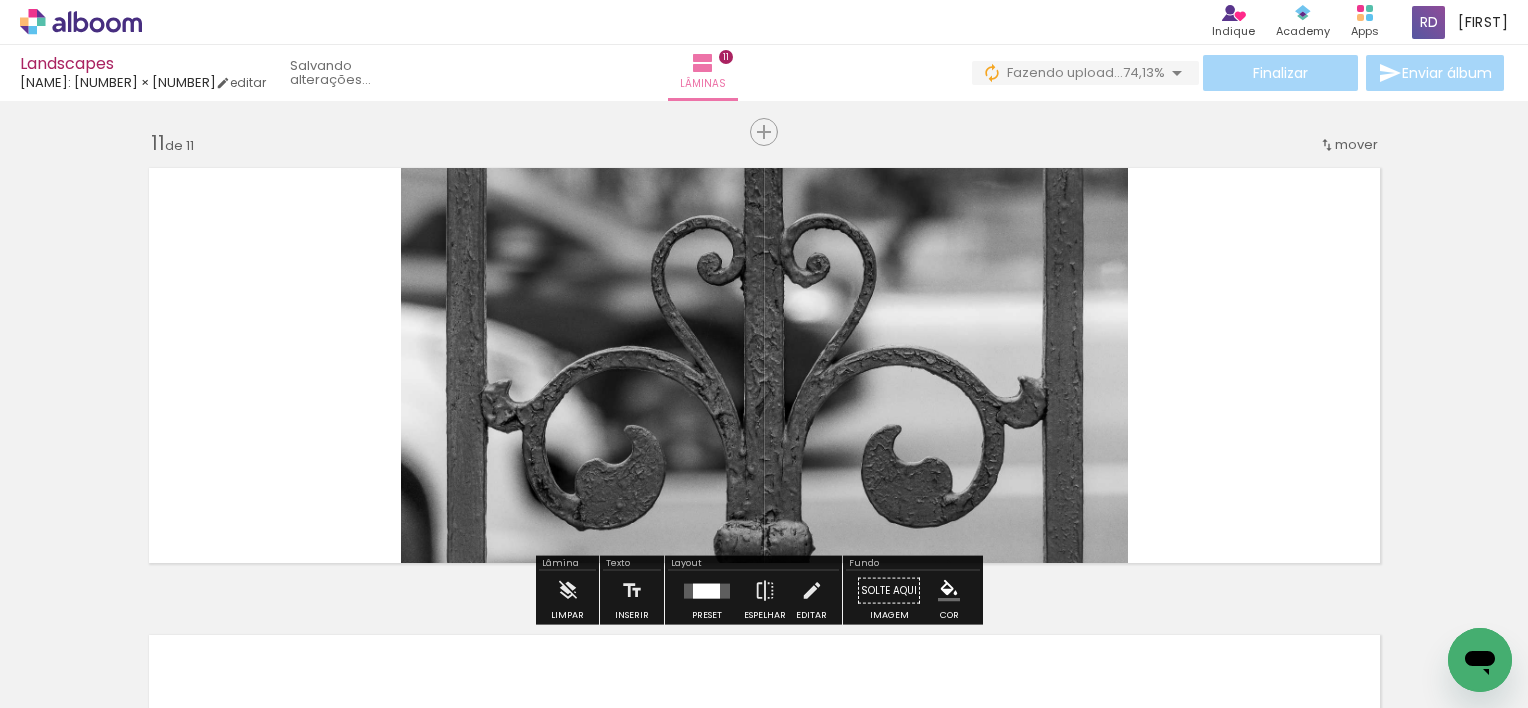 scroll, scrollTop: 4695, scrollLeft: 0, axis: vertical 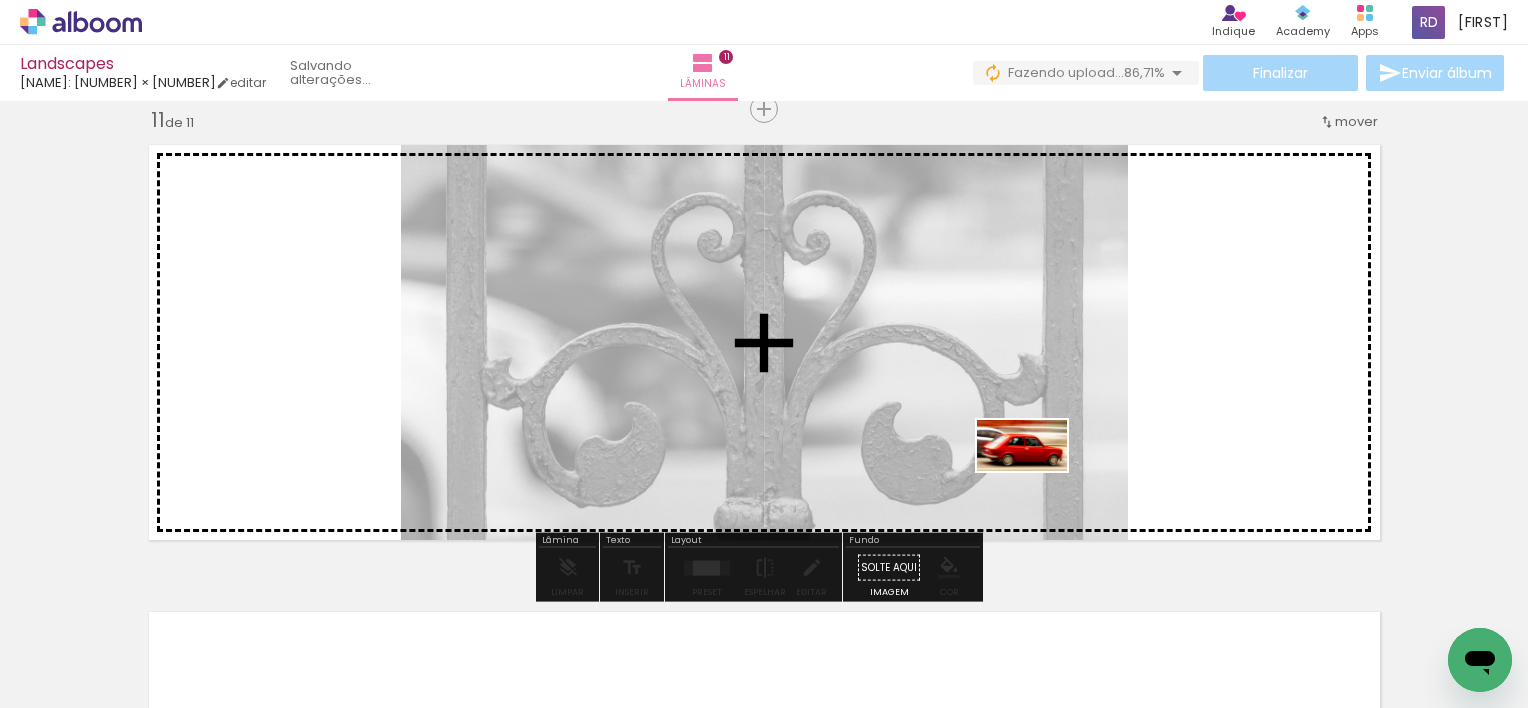 drag, startPoint x: 912, startPoint y: 656, endPoint x: 1037, endPoint y: 480, distance: 215.87265 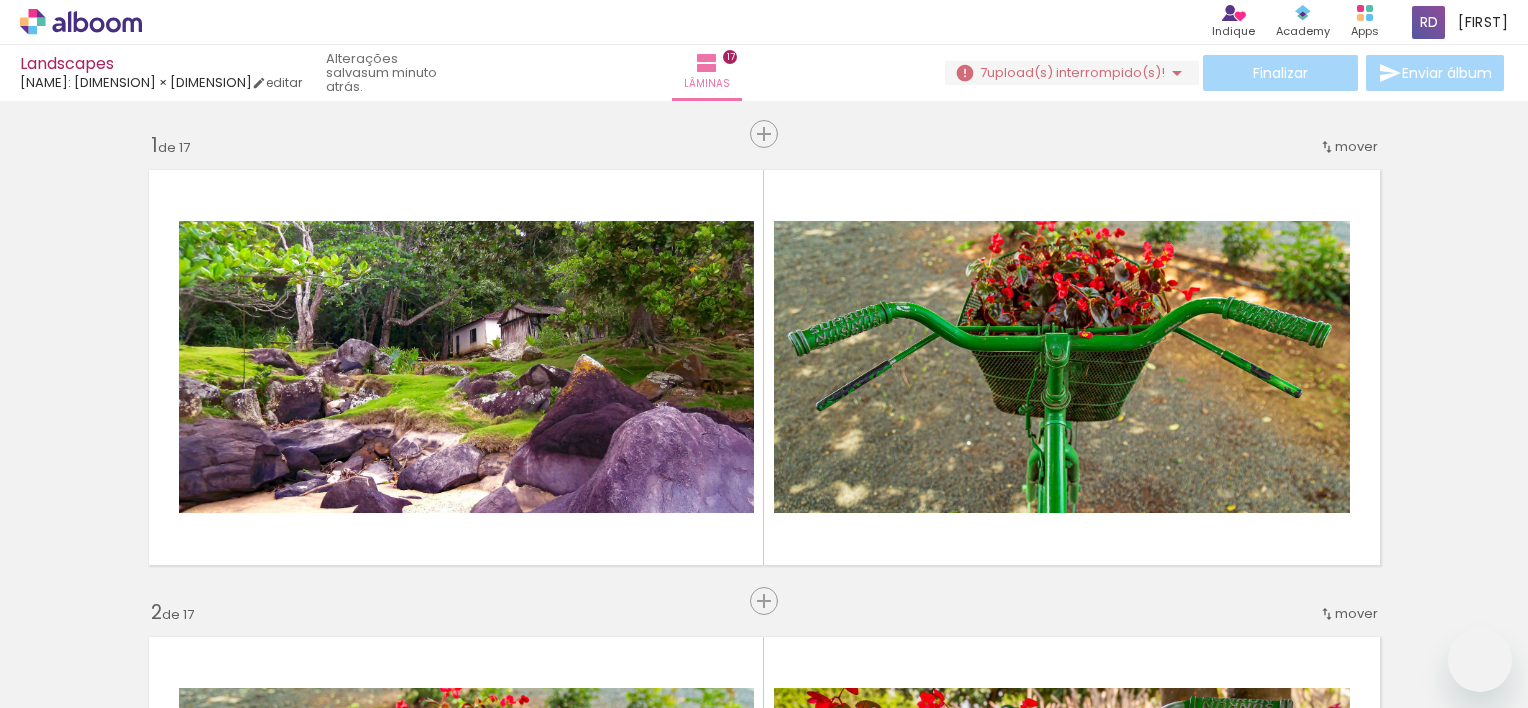 scroll, scrollTop: 0, scrollLeft: 0, axis: both 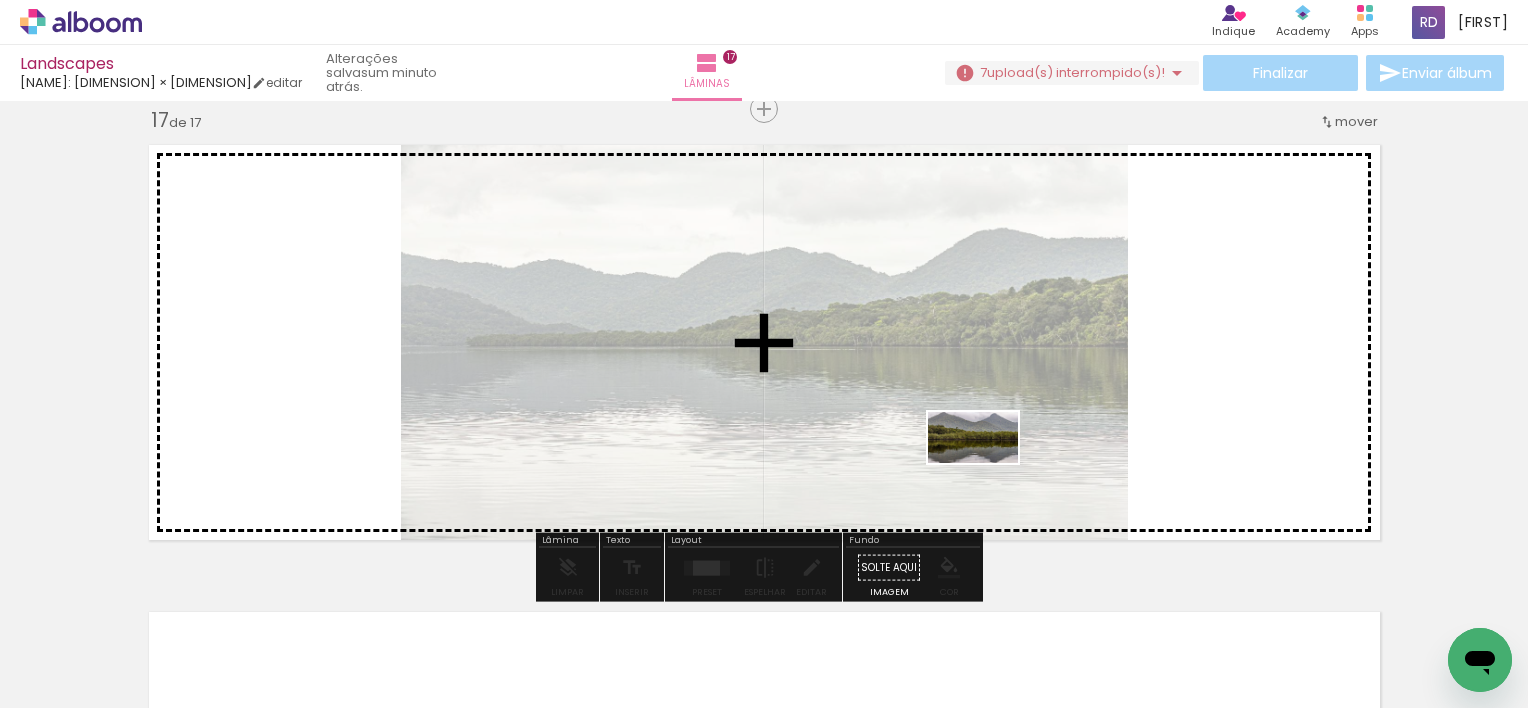 drag, startPoint x: 868, startPoint y: 647, endPoint x: 992, endPoint y: 466, distance: 219.40146 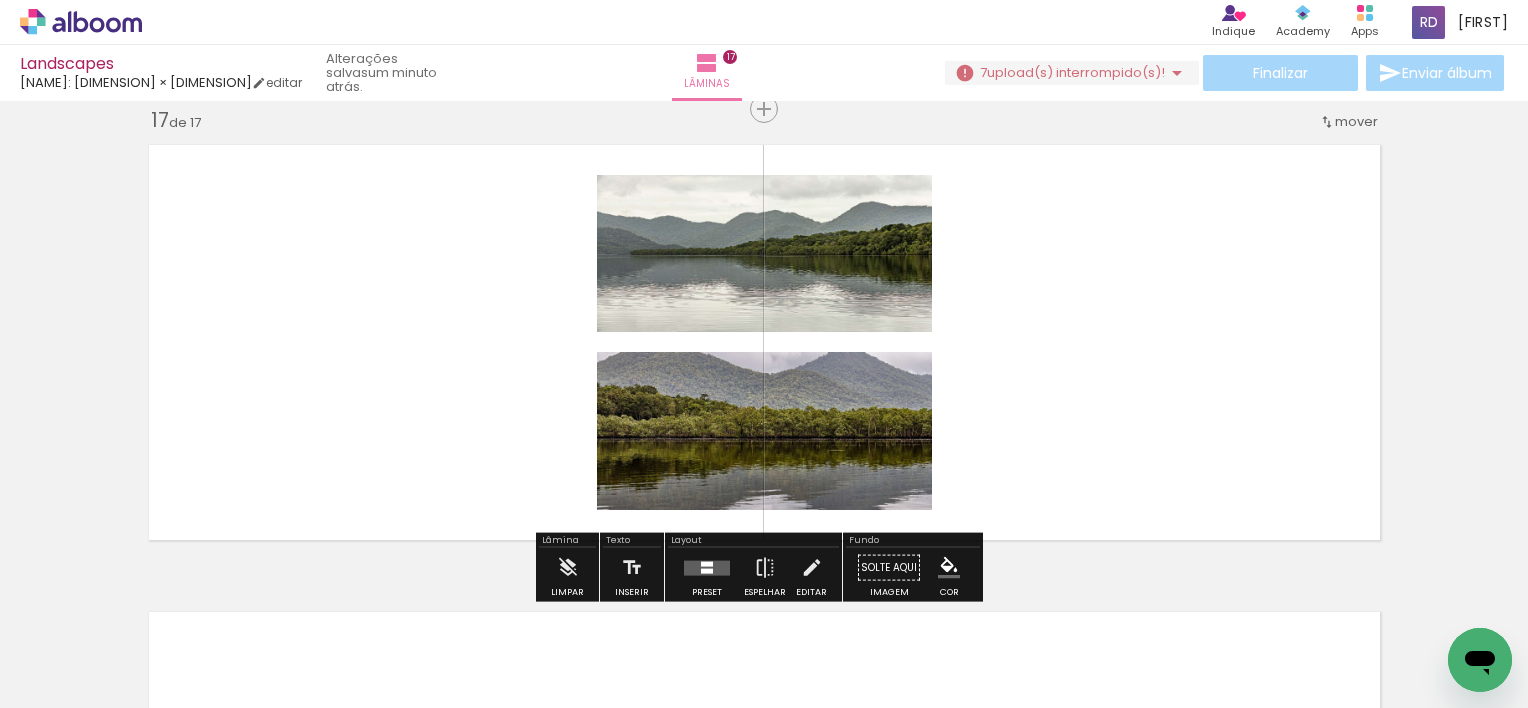 click at bounding box center [707, 570] 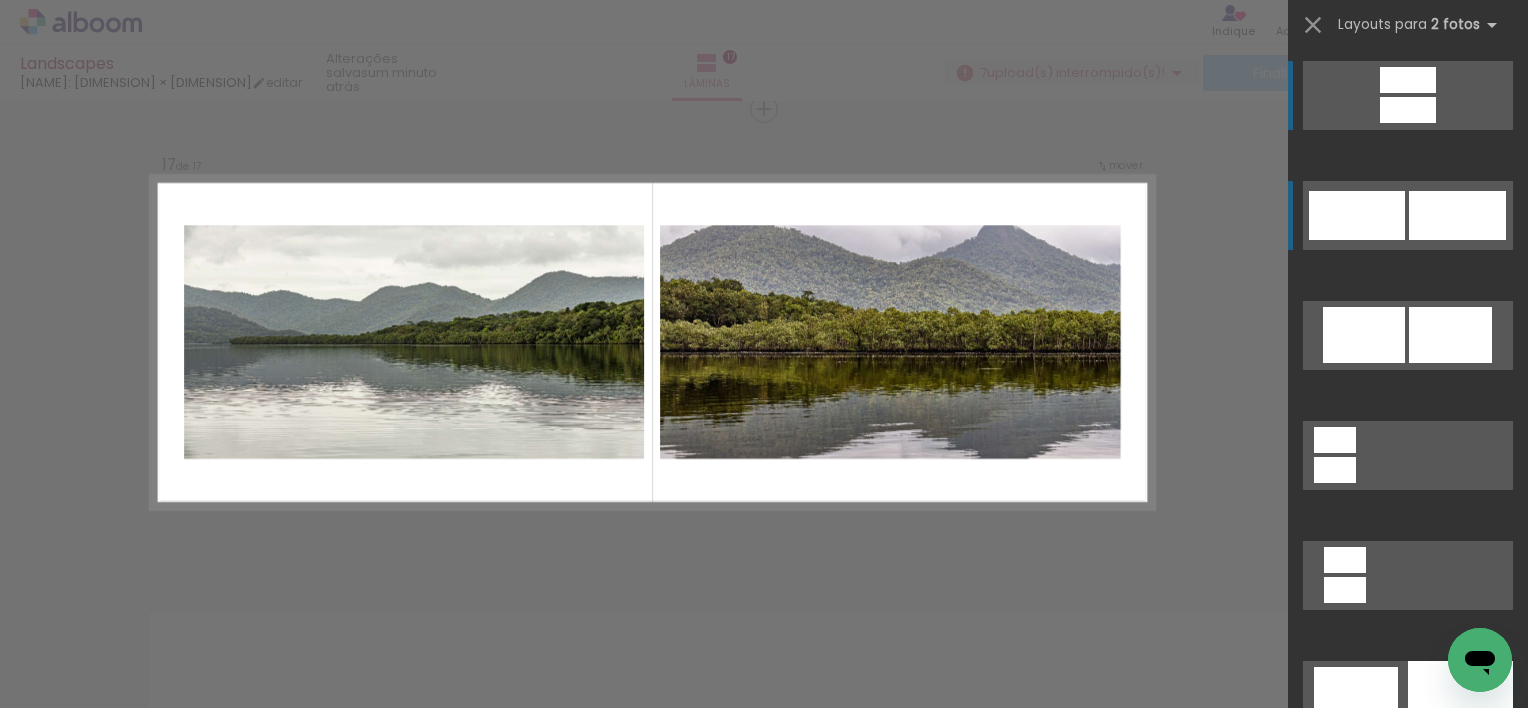 click at bounding box center (1357, 215) 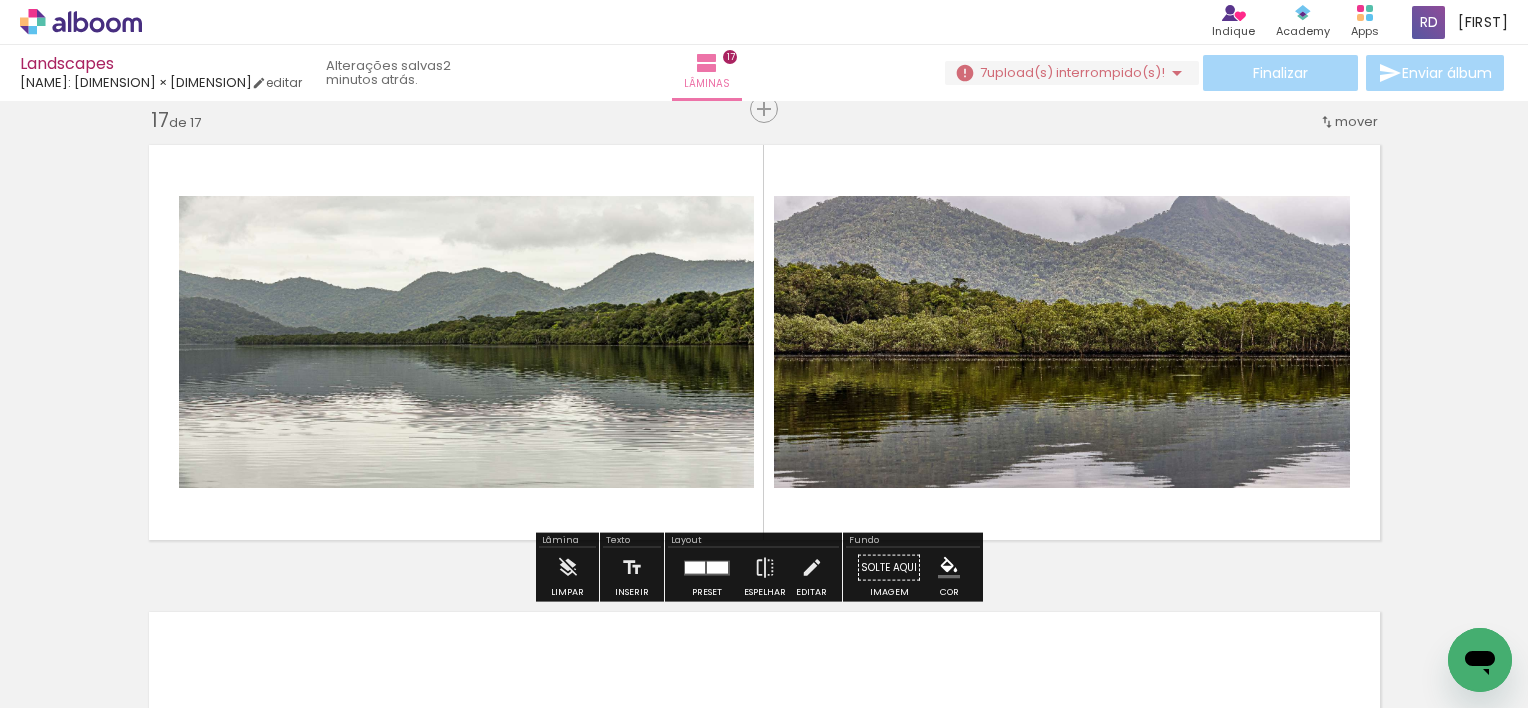 click on "Inserir lâmina 1  de 17  Inserir lâmina 2  de 17  Inserir lâmina 3  de 17  Inserir lâmina 4  de 17  Inserir lâmina 5  de 17  Inserir lâmina 6  de 17  Inserir lâmina 7  de 17  Inserir lâmina 8  de 17  Inserir lâmina 9  de 17  Inserir lâmina 10  de 17  Inserir lâmina 11  de 17  Inserir lâmina 12  de 17  Inserir lâmina 13  de 17  Inserir lâmina 14  de 17  Inserir lâmina 15  de 17  Inserir lâmina 16  de 17  Inserir lâmina 17  de 17 O Designbox precisará aumentar a sua imagem em 172% para exportar para impressão." at bounding box center (764, -3186) 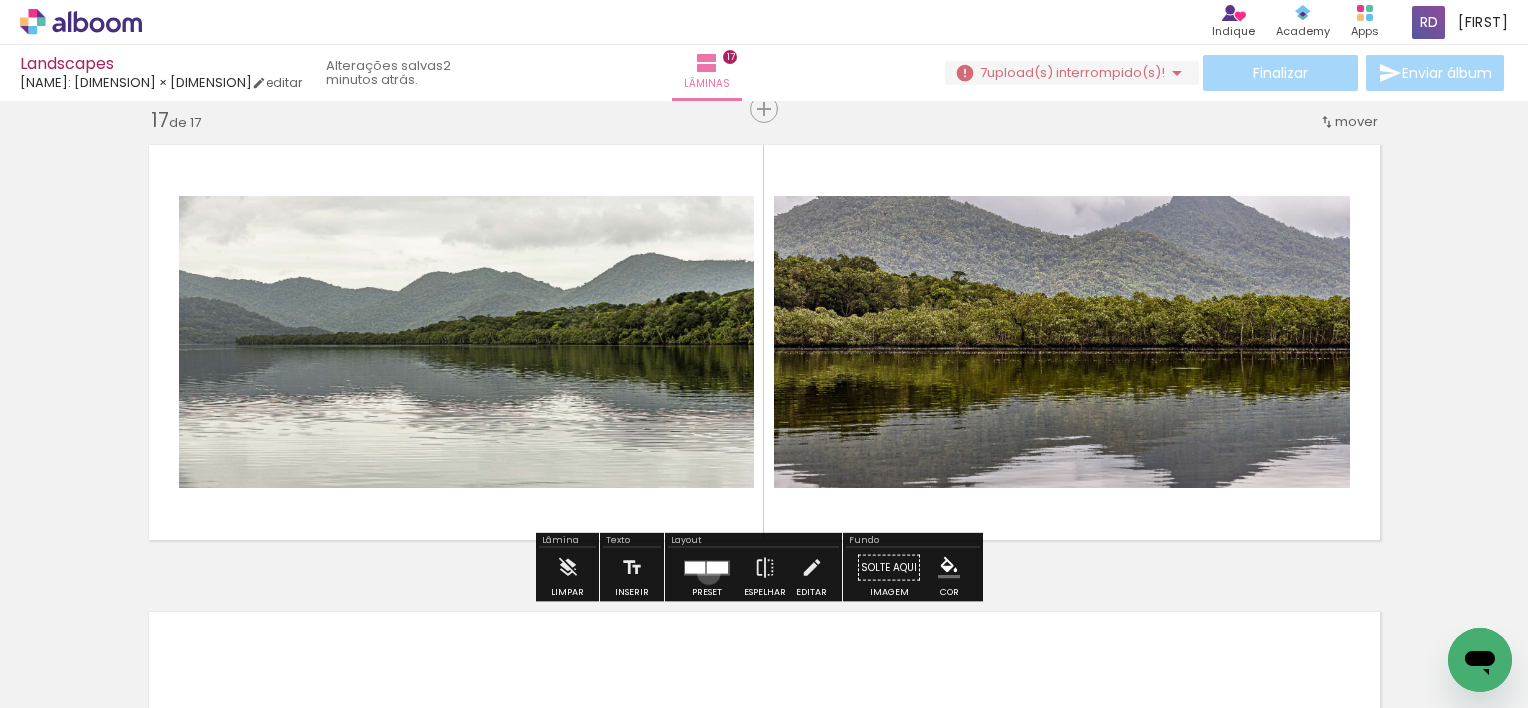 click at bounding box center (717, 567) 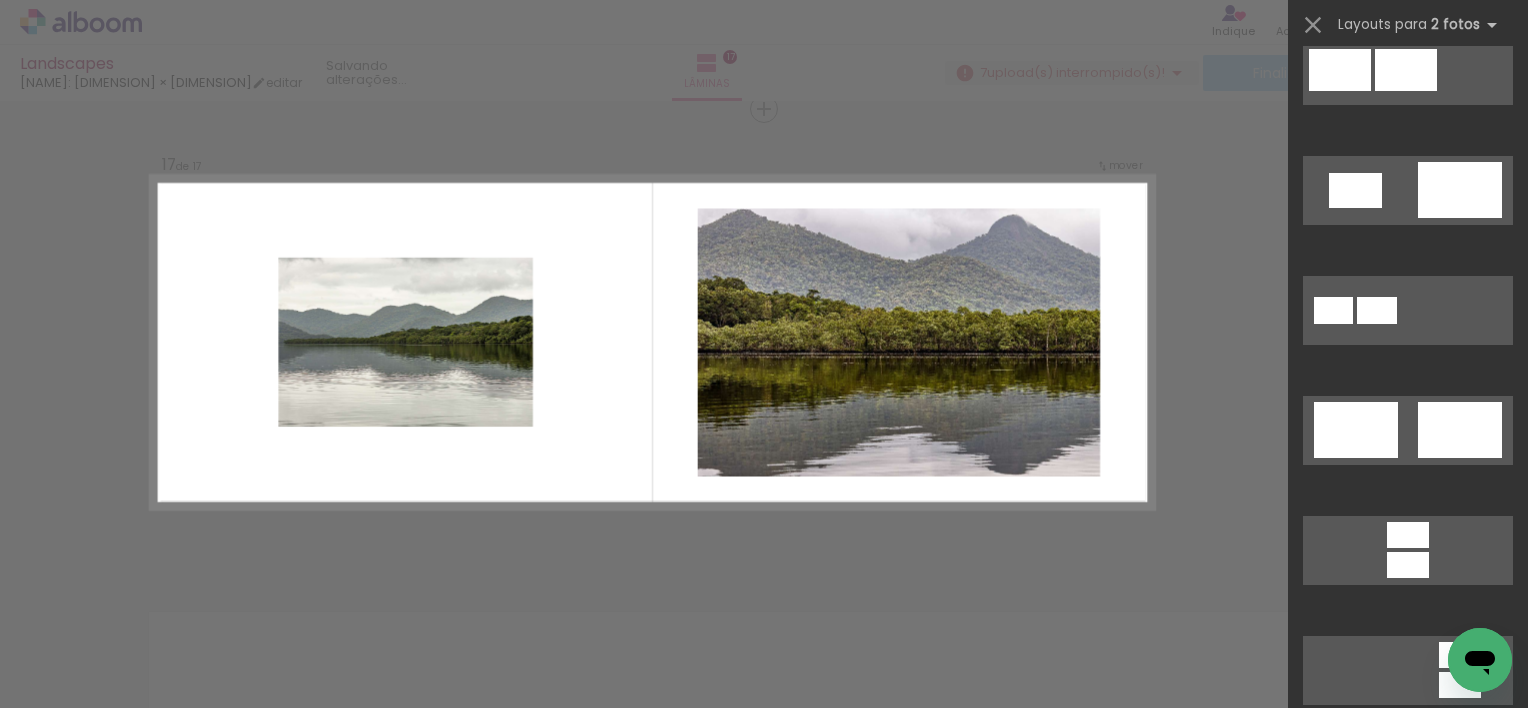 scroll, scrollTop: 820, scrollLeft: 0, axis: vertical 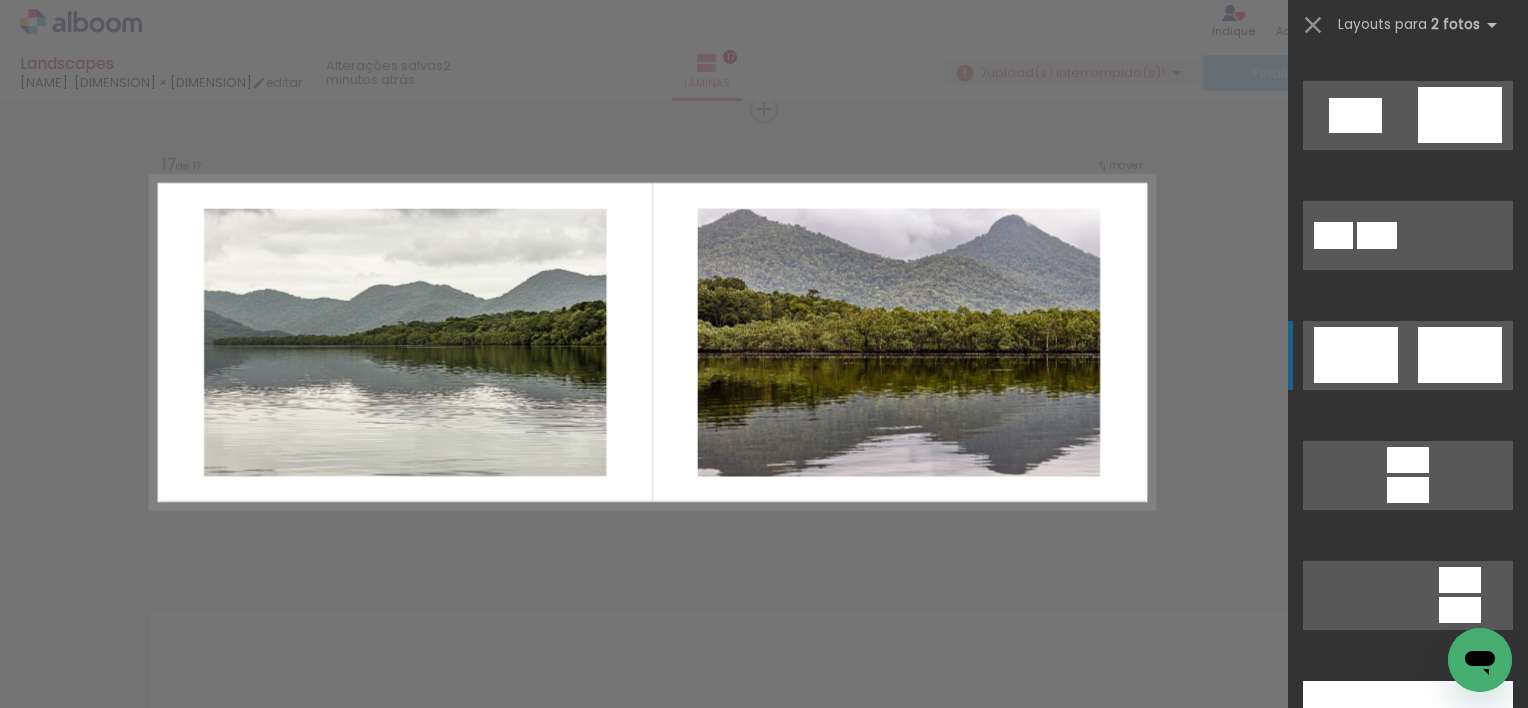 click at bounding box center (1408, 955) 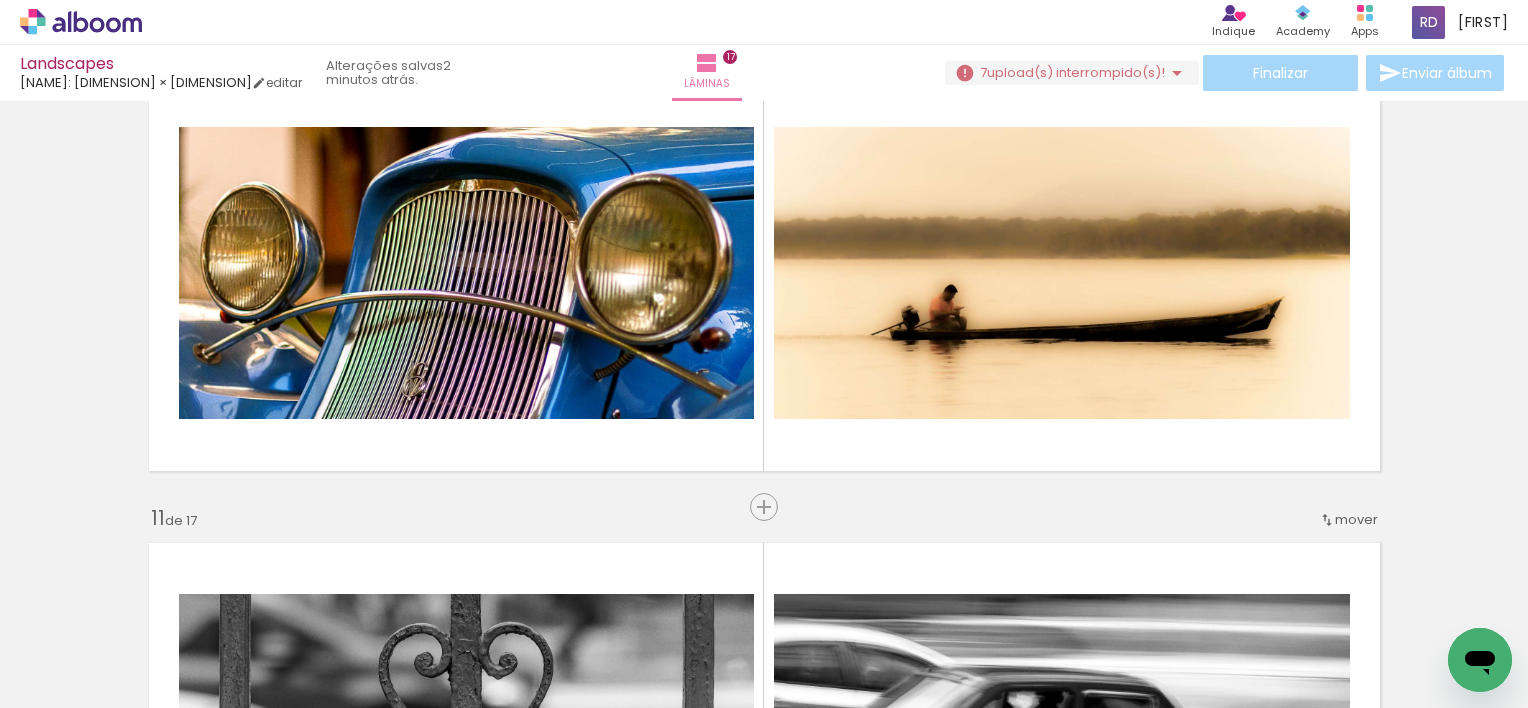 scroll, scrollTop: 3697, scrollLeft: 0, axis: vertical 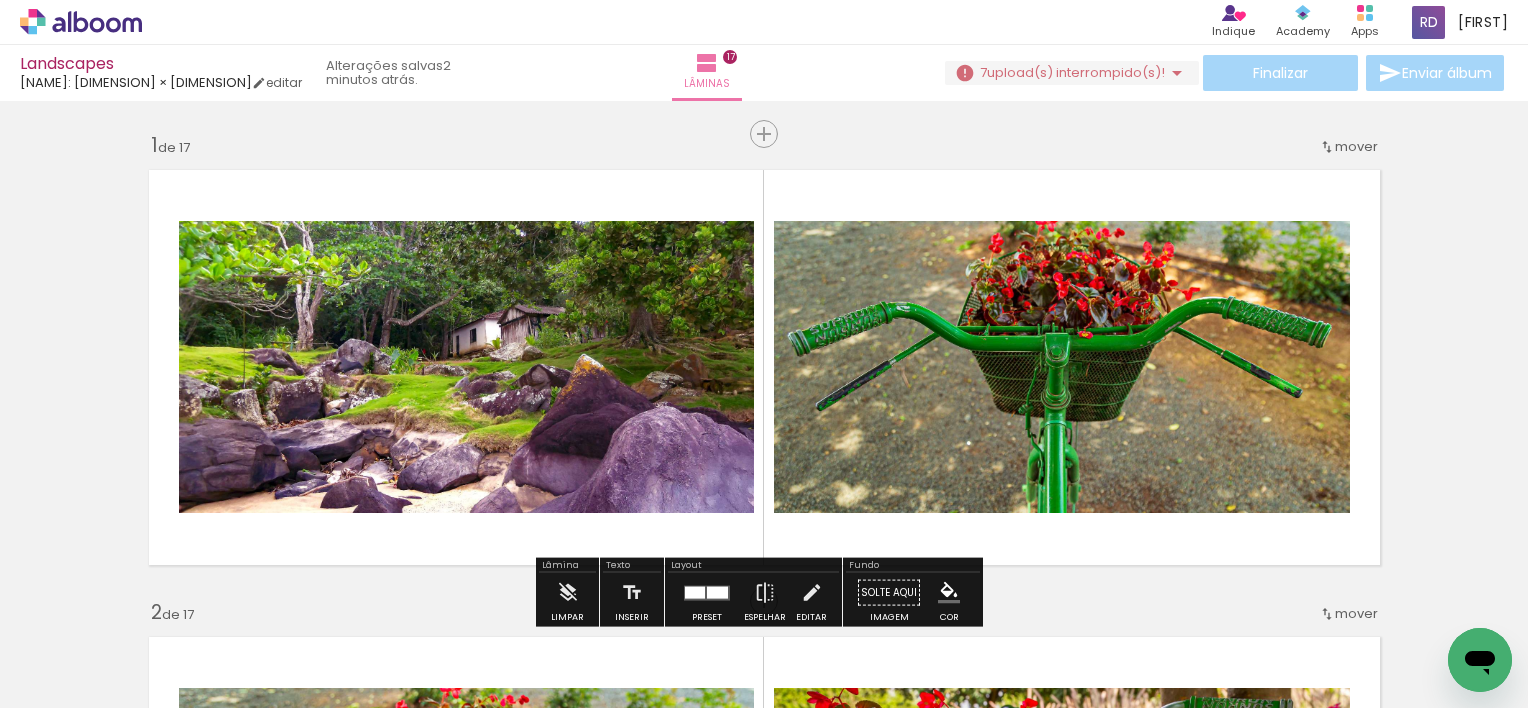 click 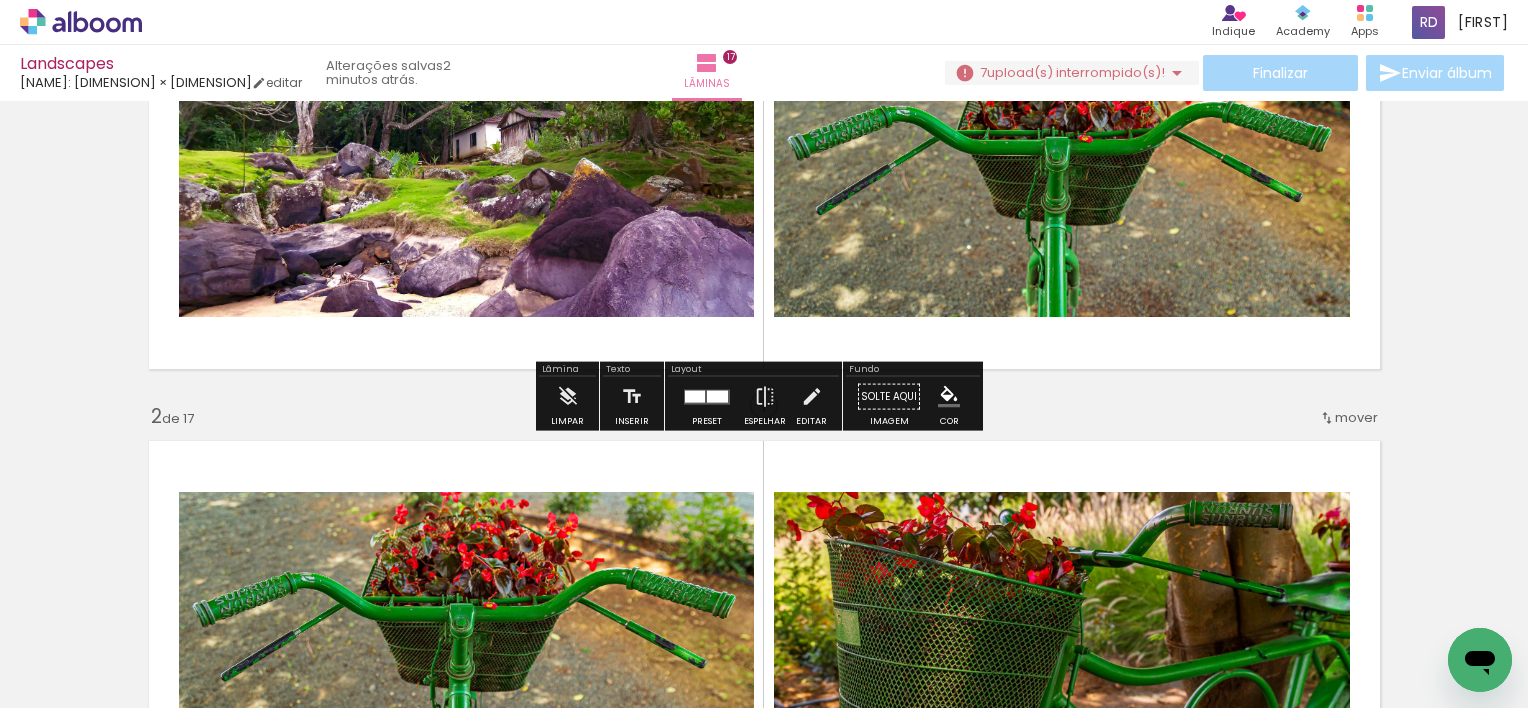 scroll, scrollTop: 200, scrollLeft: 0, axis: vertical 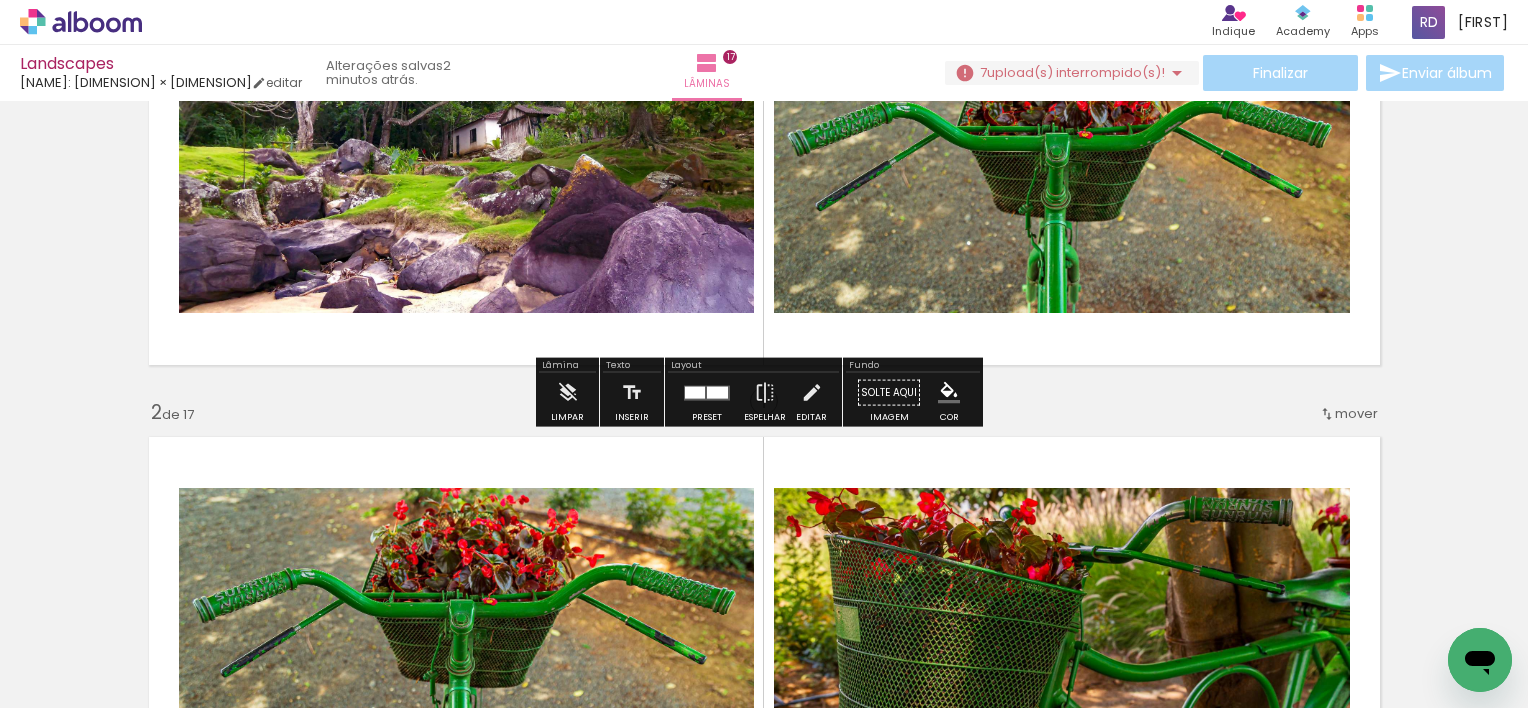 click at bounding box center (717, 392) 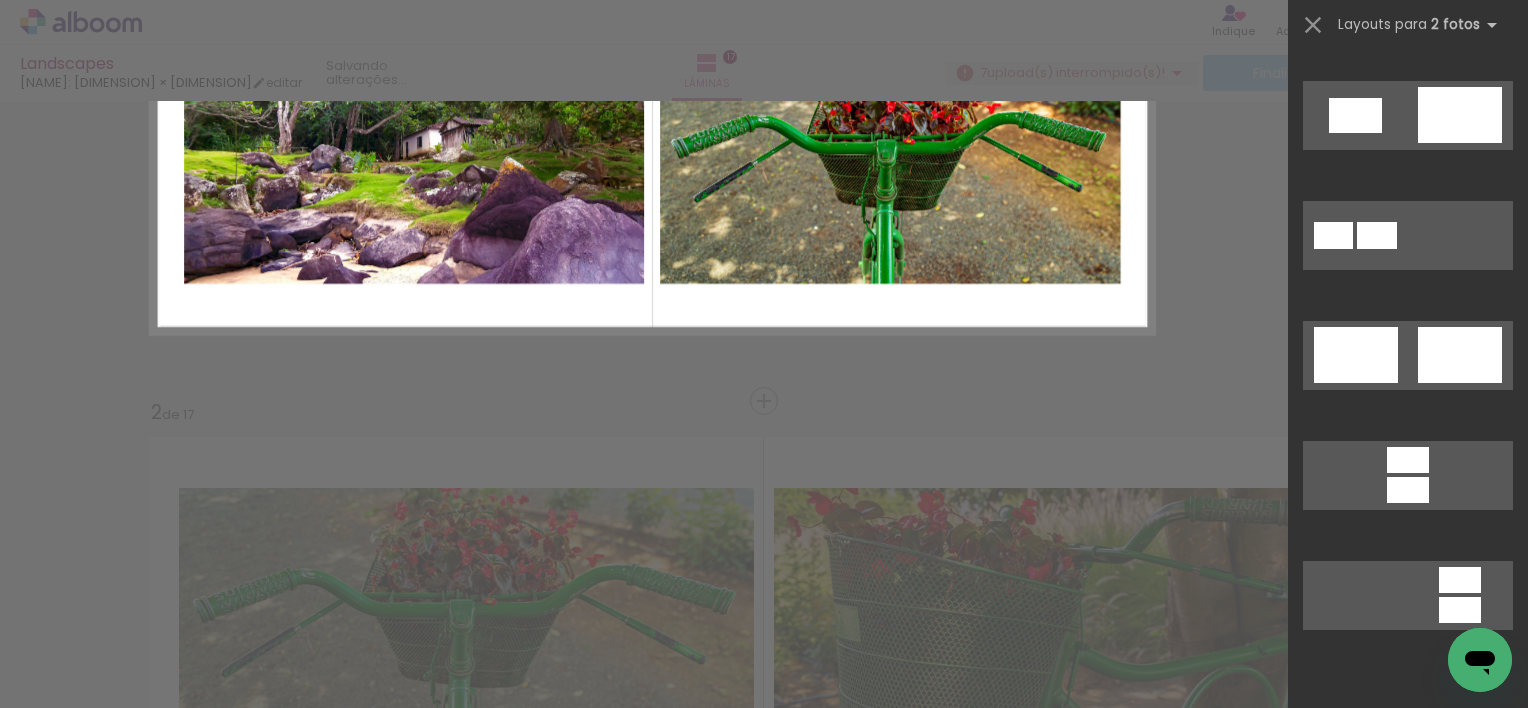 scroll, scrollTop: 120, scrollLeft: 0, axis: vertical 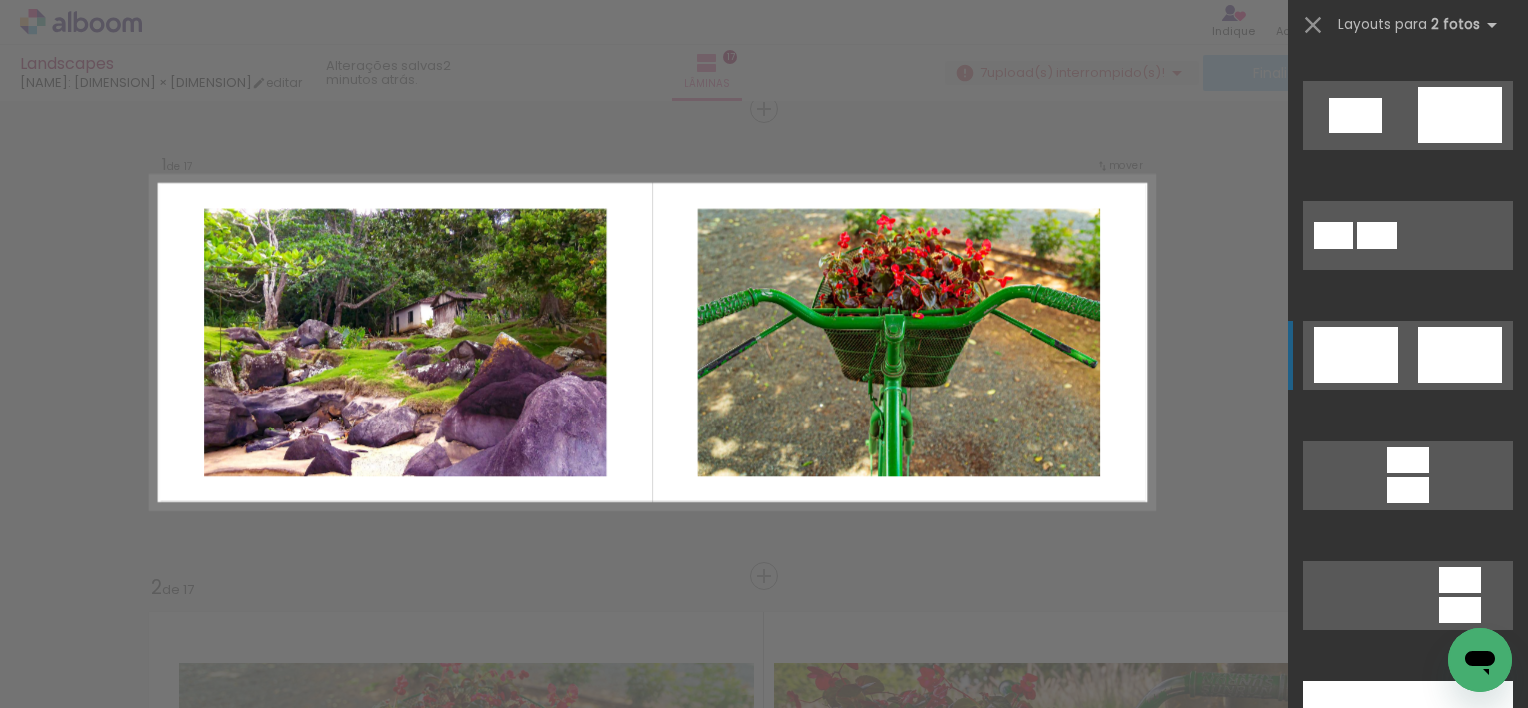 click at bounding box center (1442, 955) 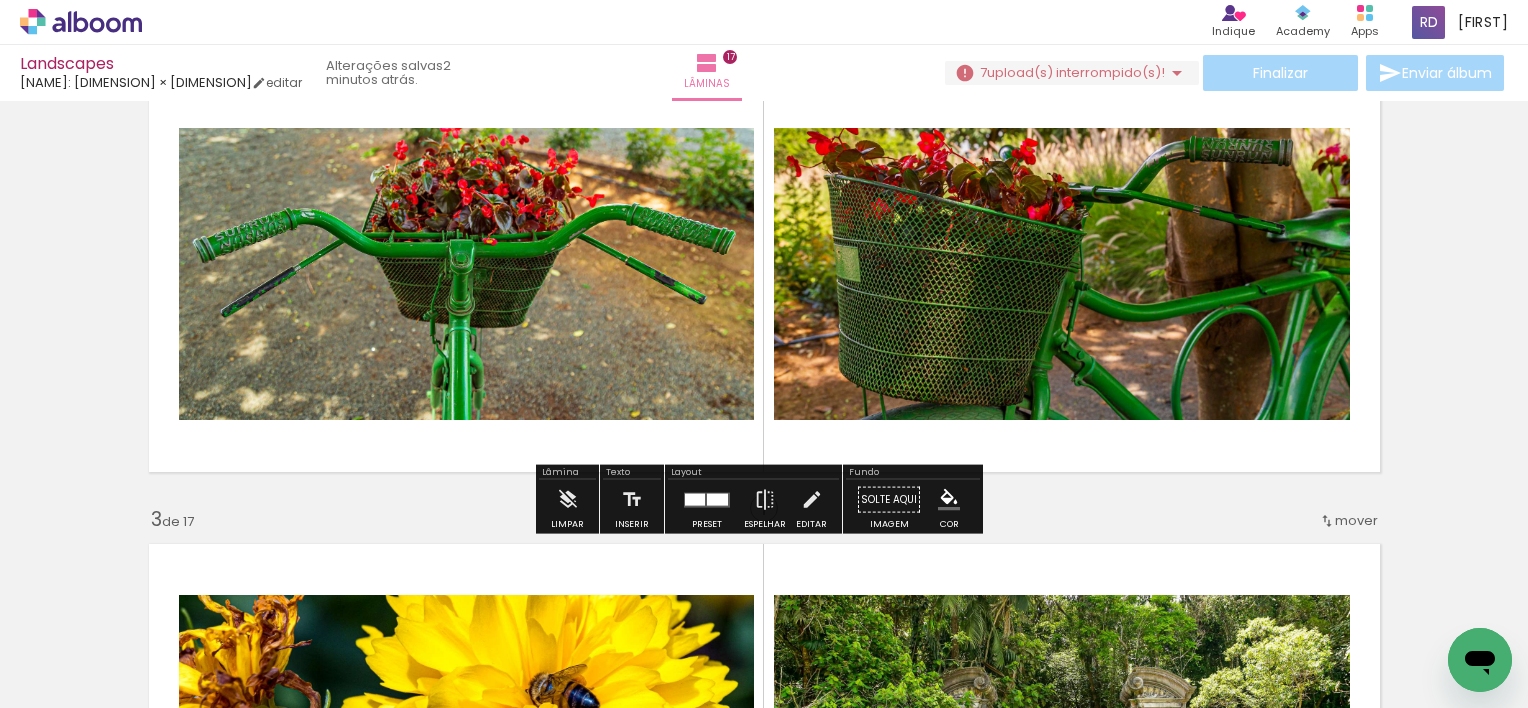 scroll, scrollTop: 525, scrollLeft: 0, axis: vertical 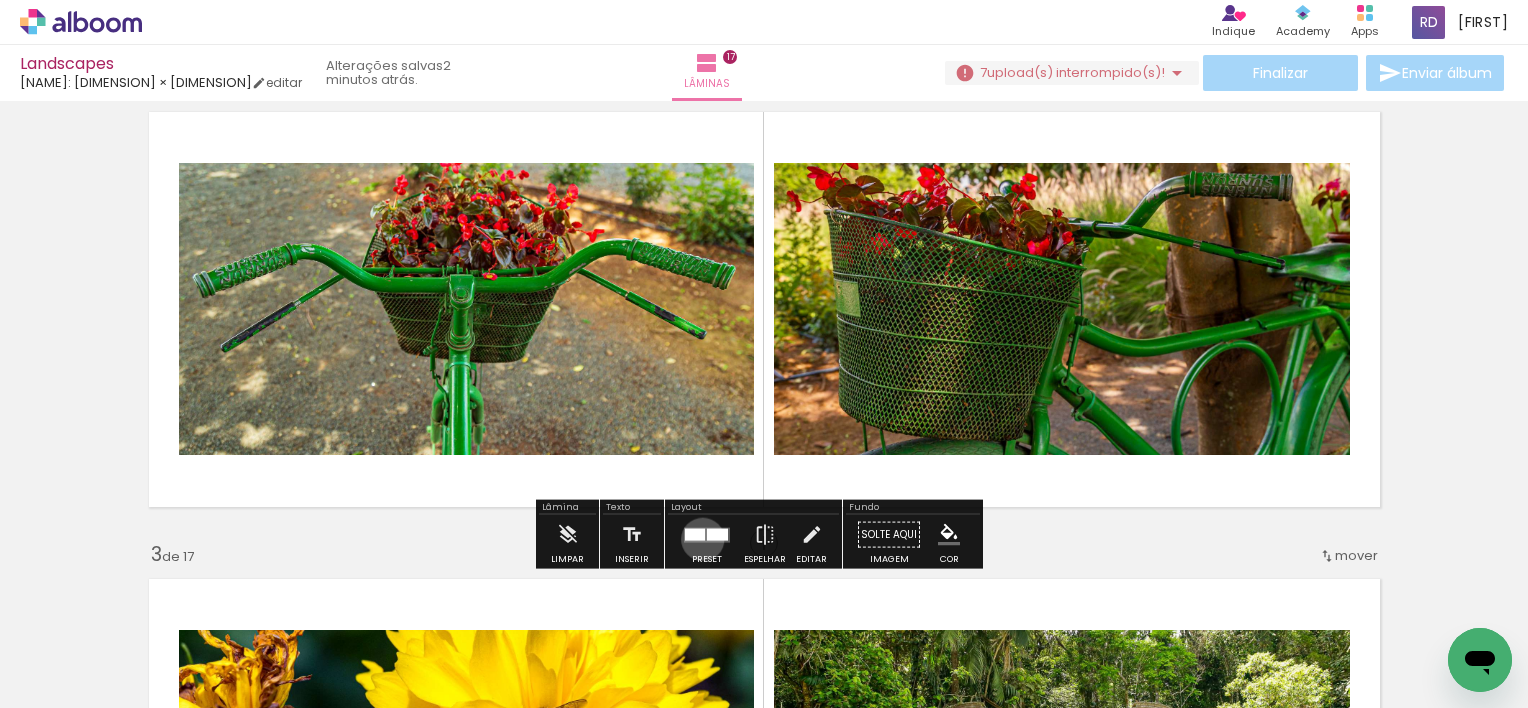 click at bounding box center [695, 534] 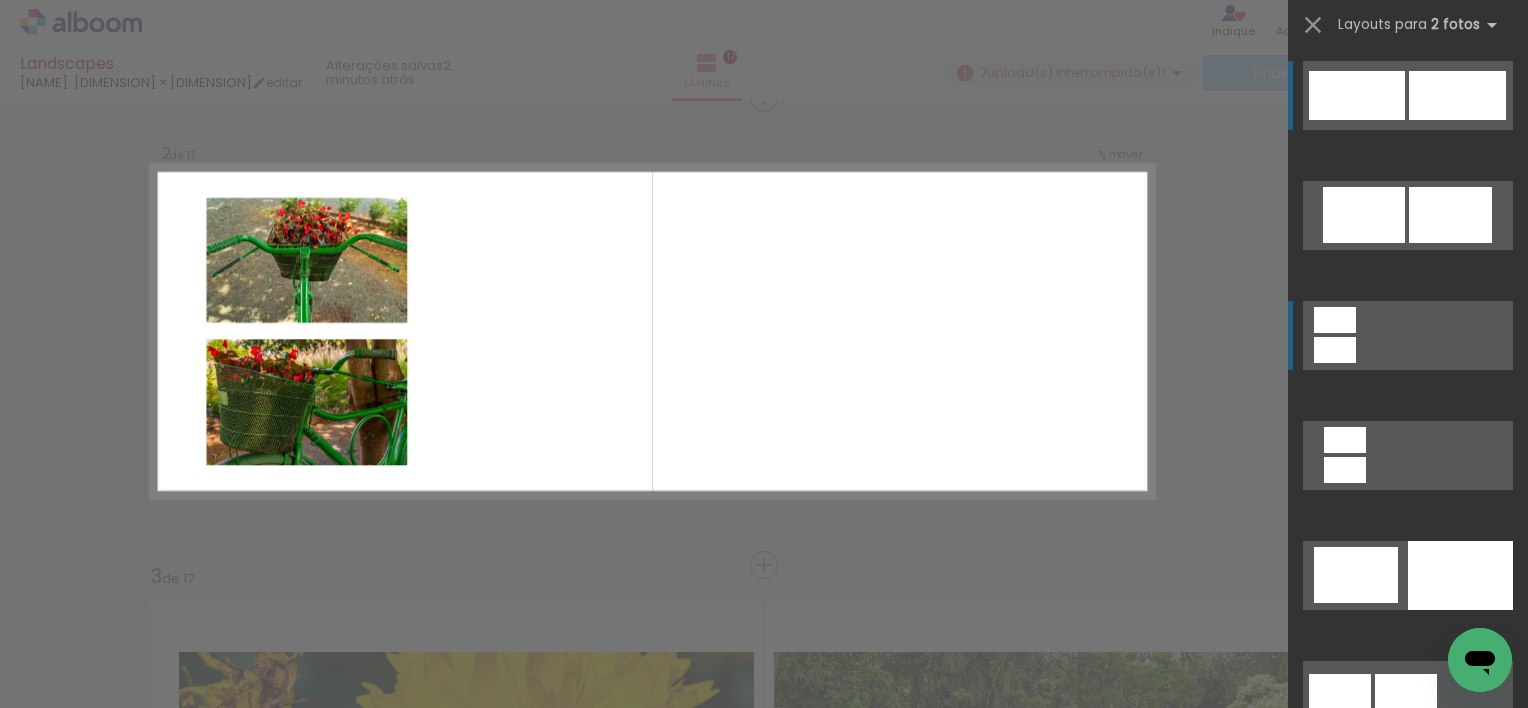 scroll, scrollTop: 492, scrollLeft: 0, axis: vertical 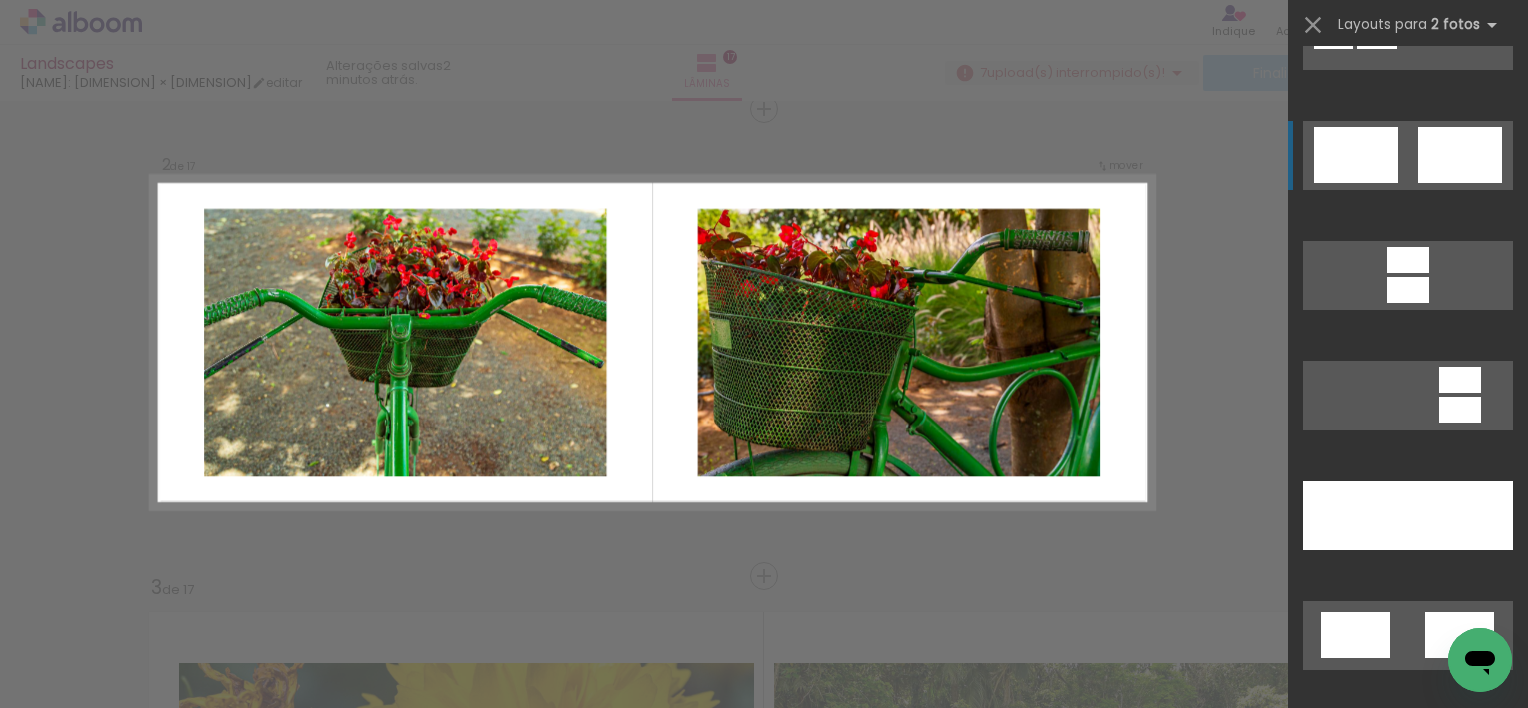 click at bounding box center [1442, 755] 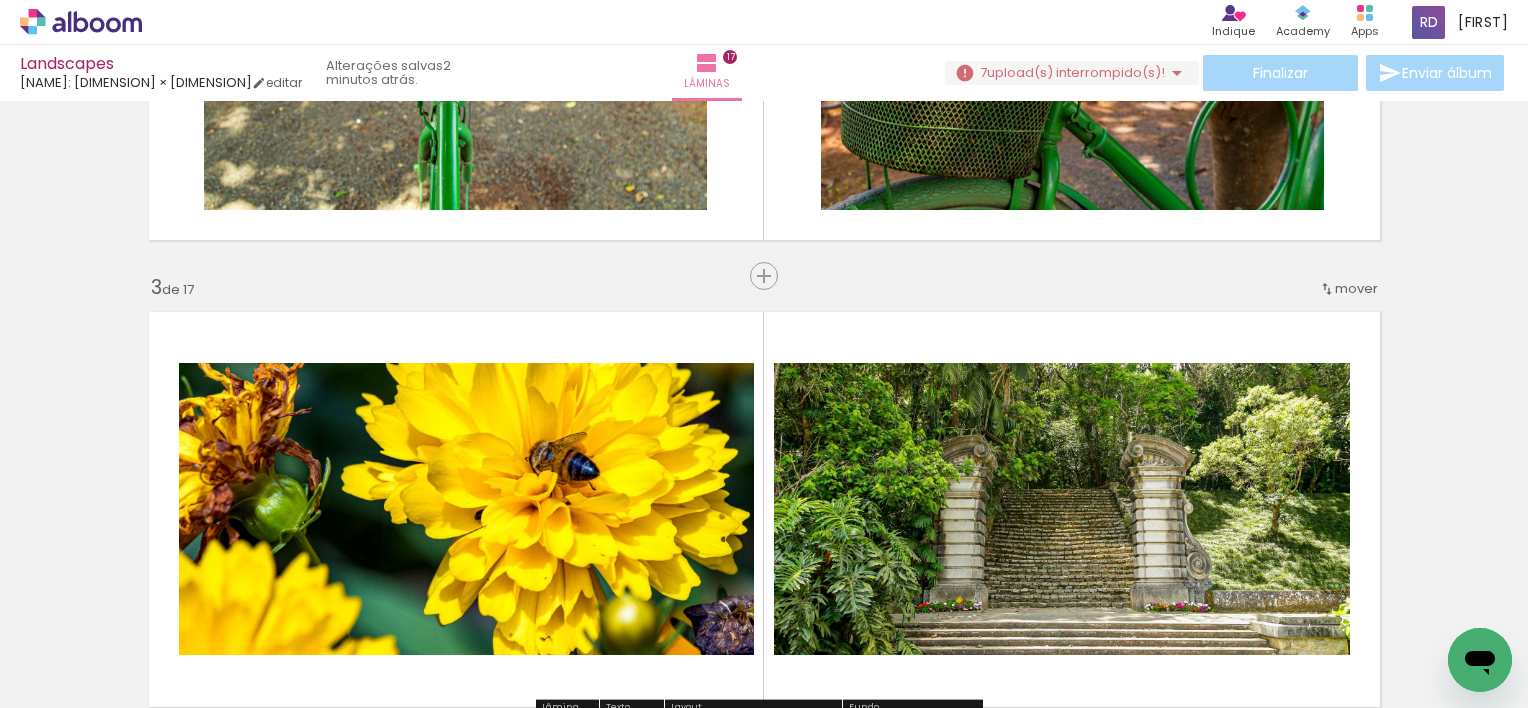 scroll, scrollTop: 992, scrollLeft: 0, axis: vertical 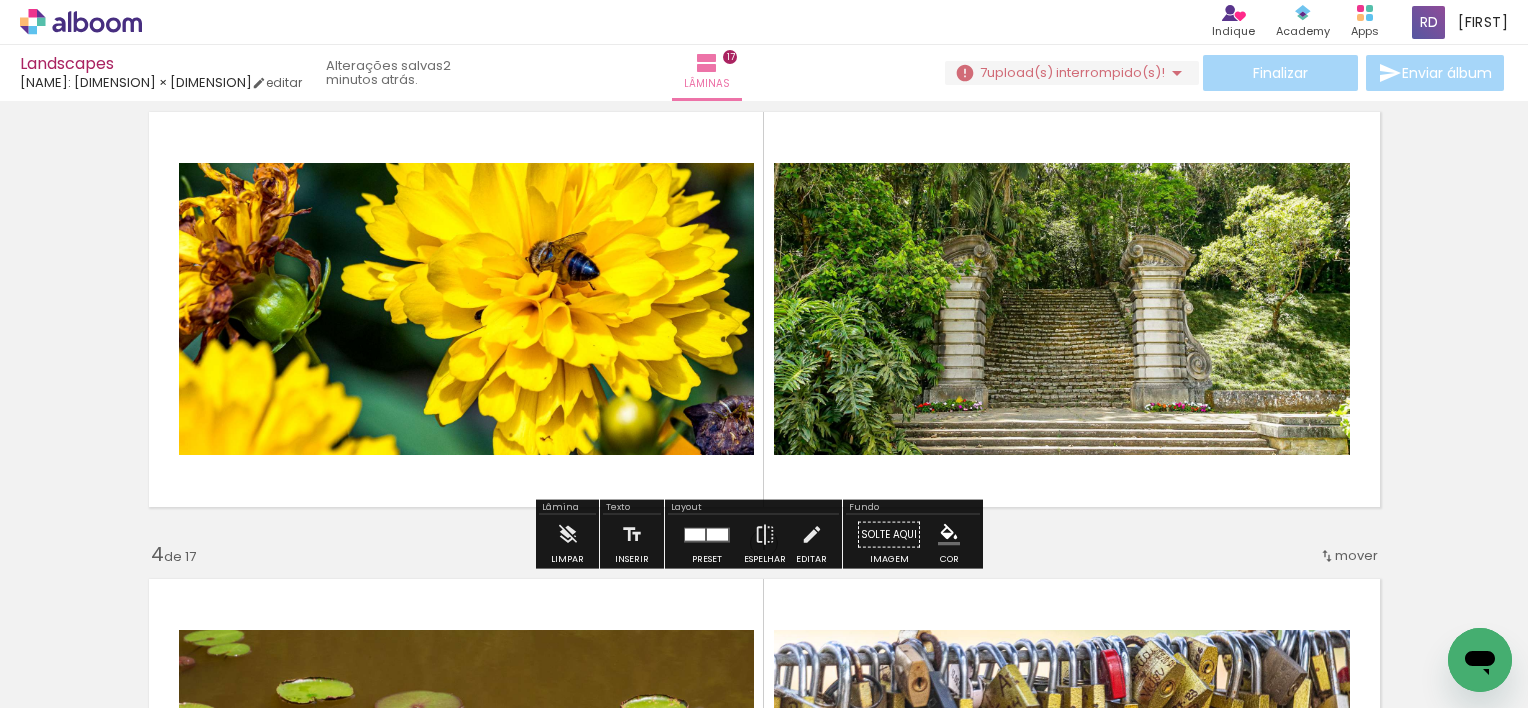 click at bounding box center [717, 534] 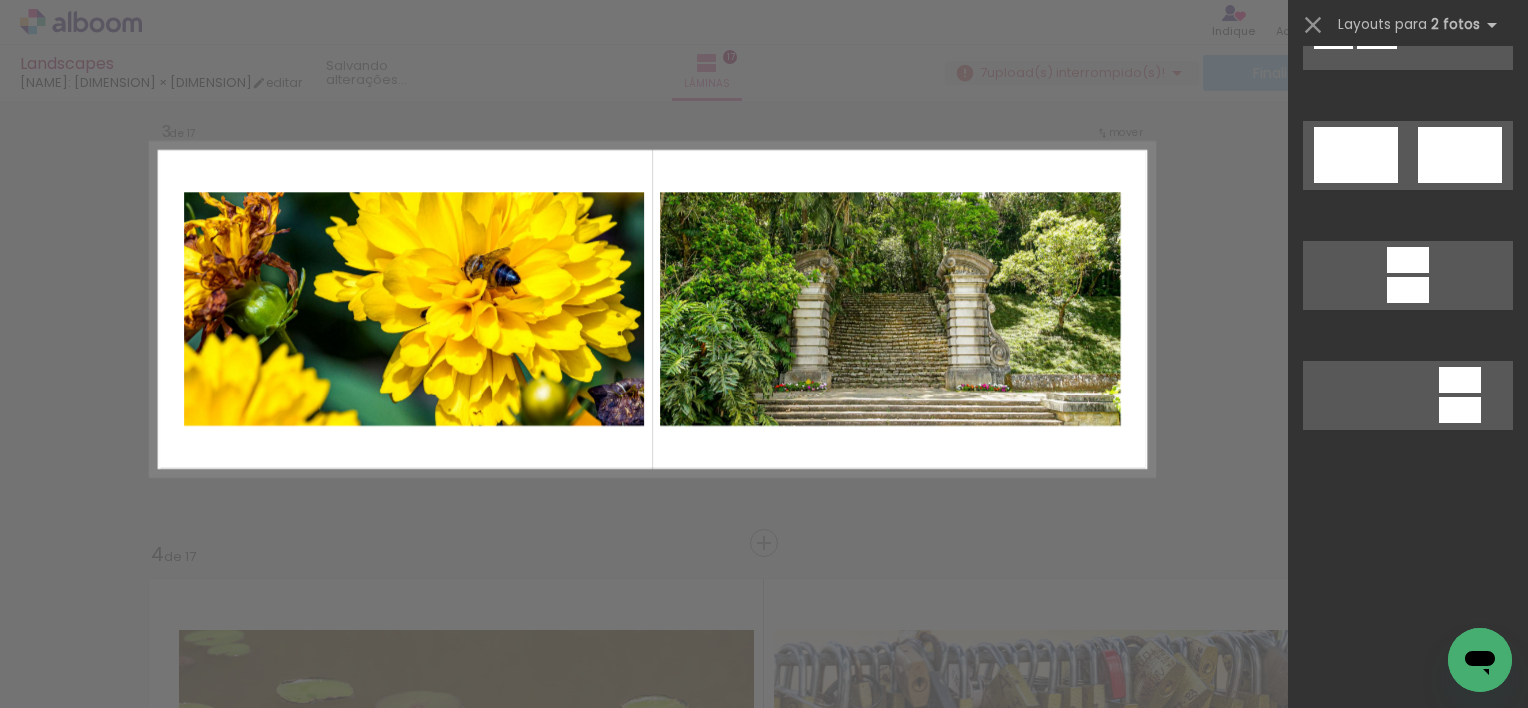 scroll, scrollTop: 120, scrollLeft: 0, axis: vertical 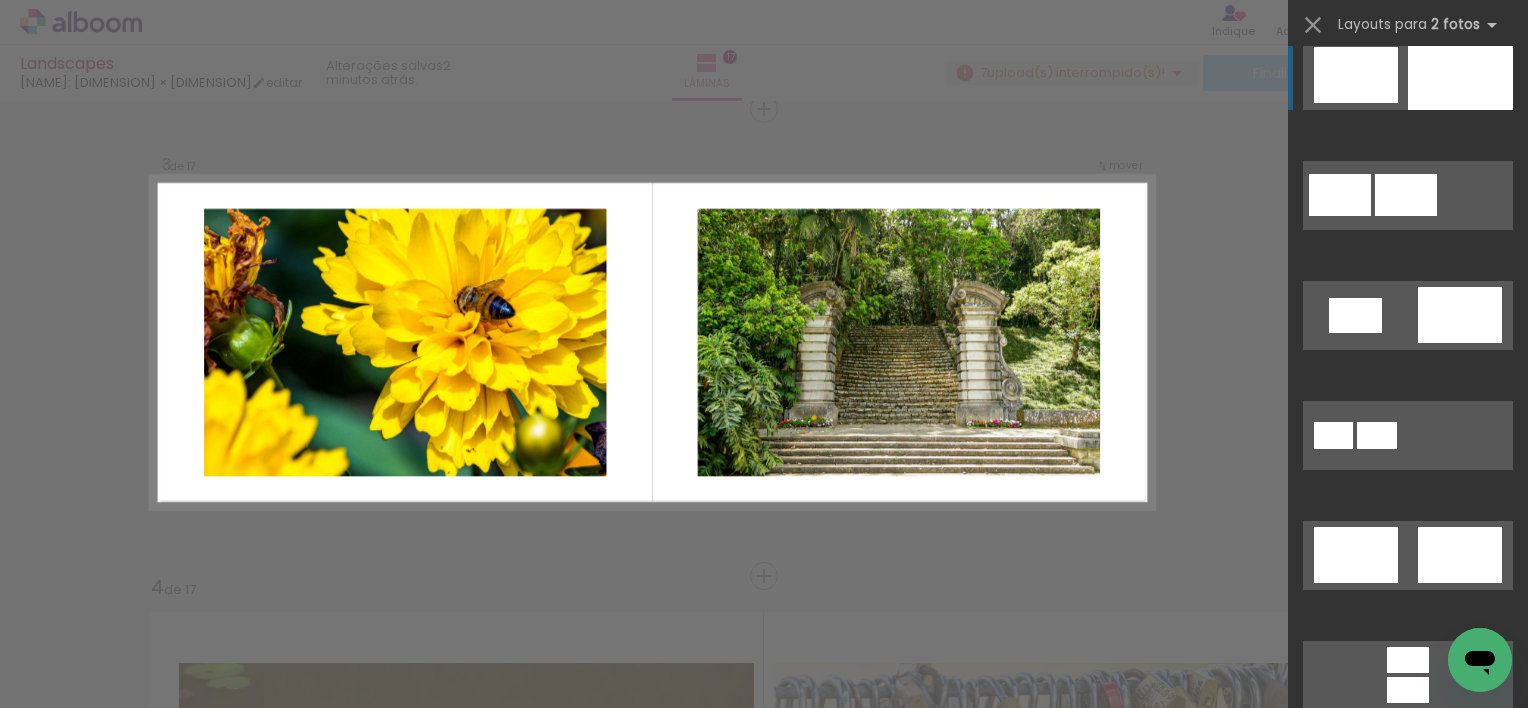 click at bounding box center [1408, 555] 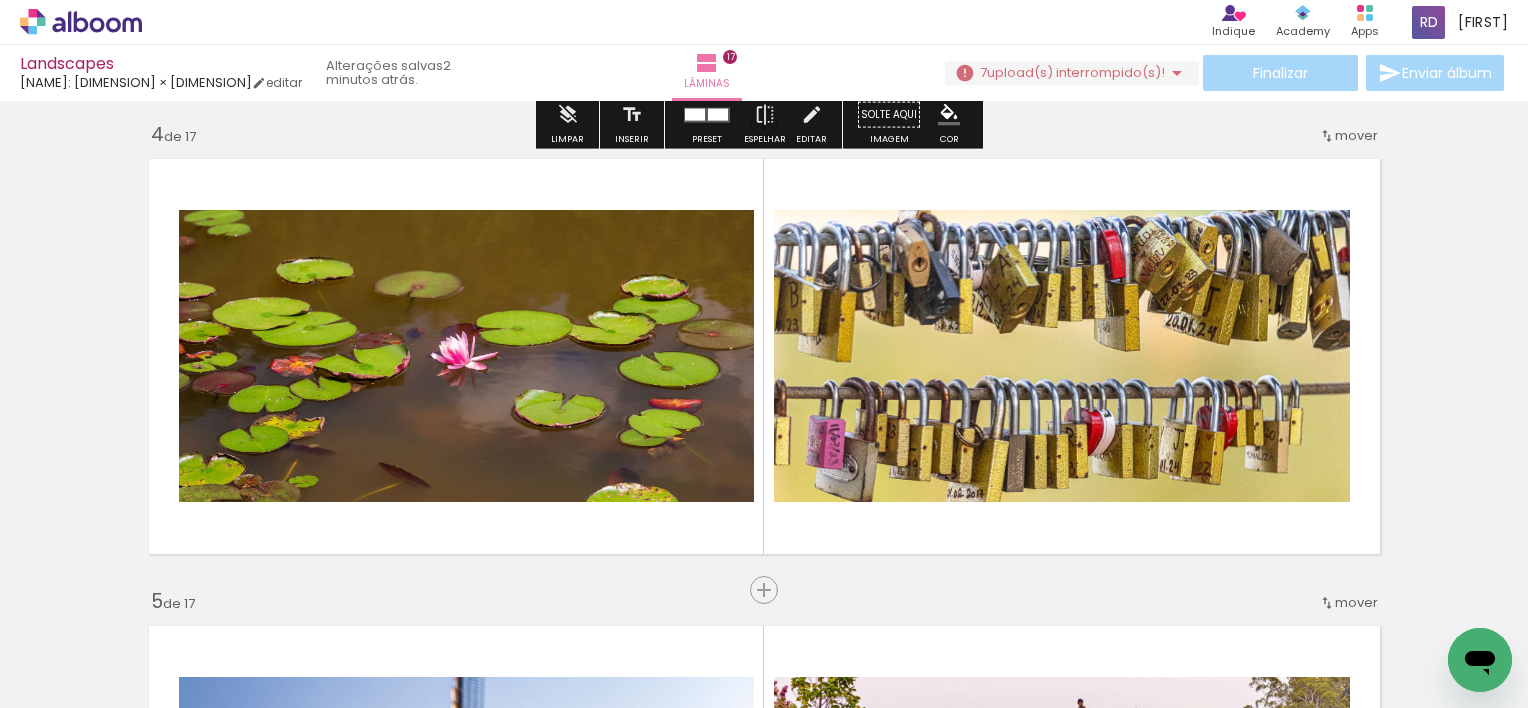 scroll, scrollTop: 1459, scrollLeft: 0, axis: vertical 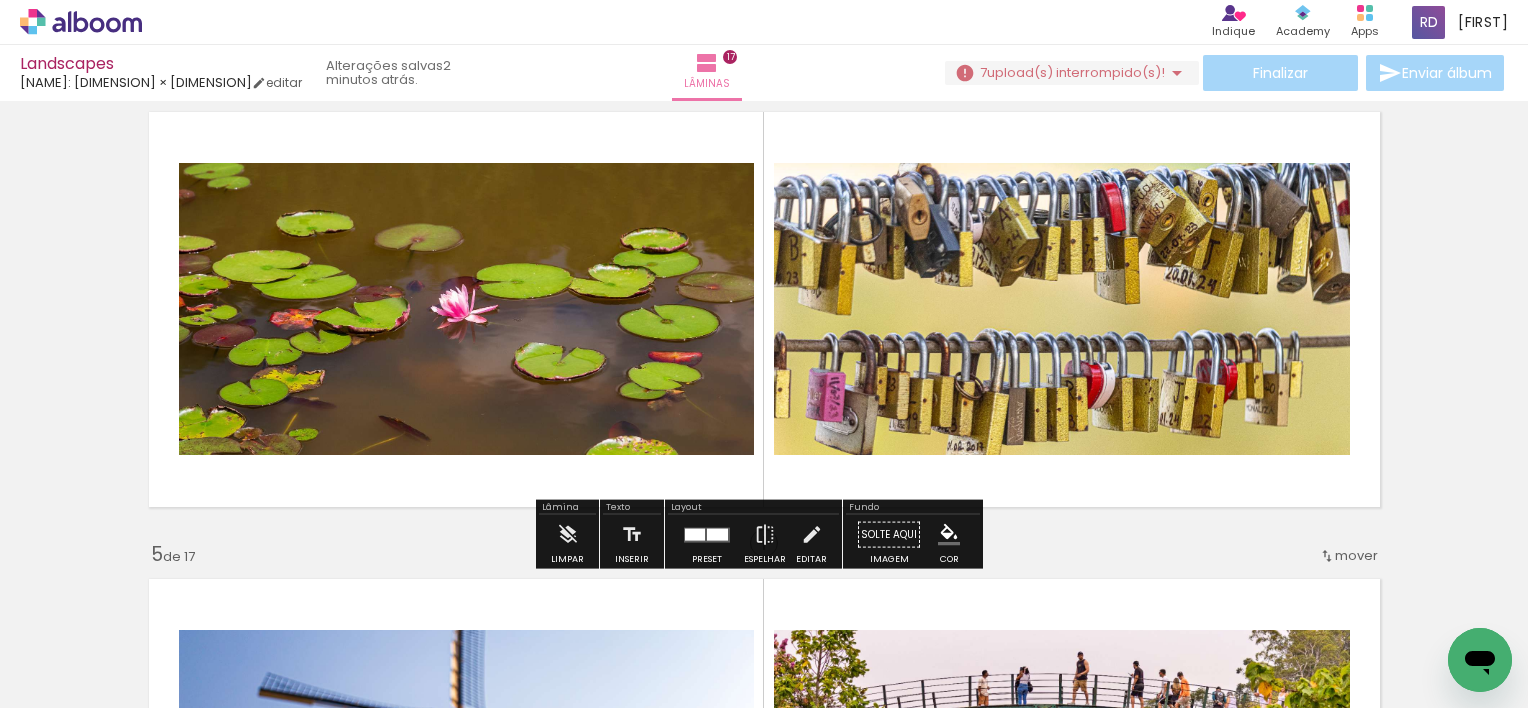 click at bounding box center [717, 534] 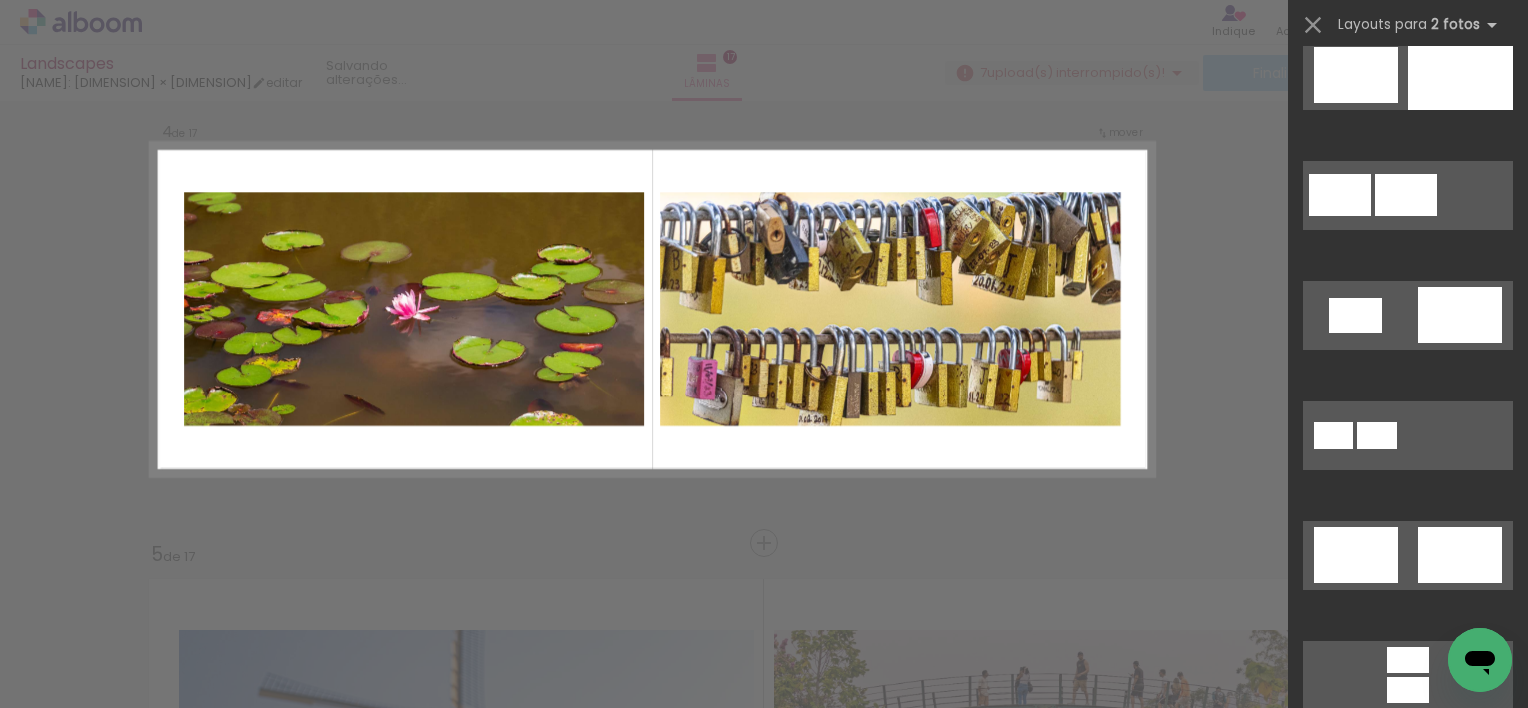 scroll, scrollTop: 120, scrollLeft: 0, axis: vertical 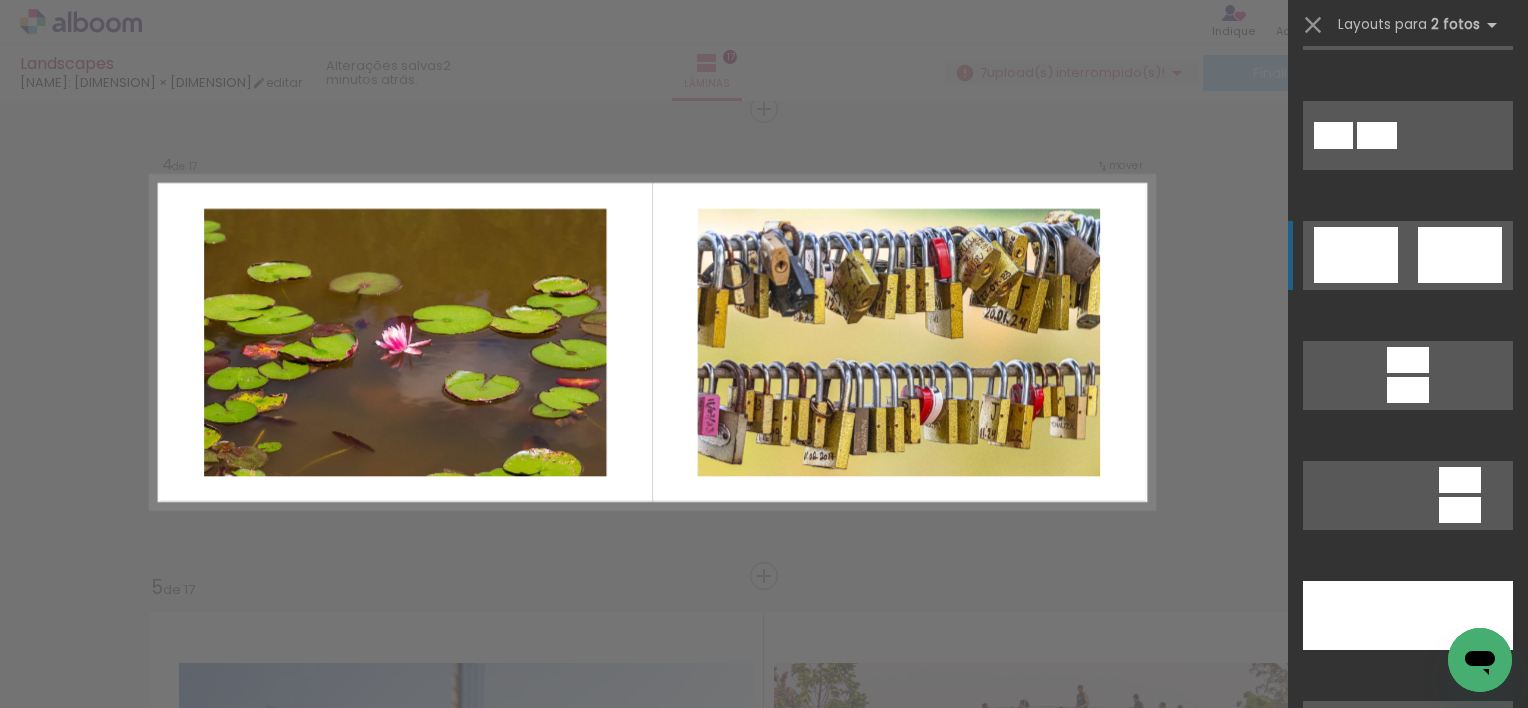 click at bounding box center (1356, 255) 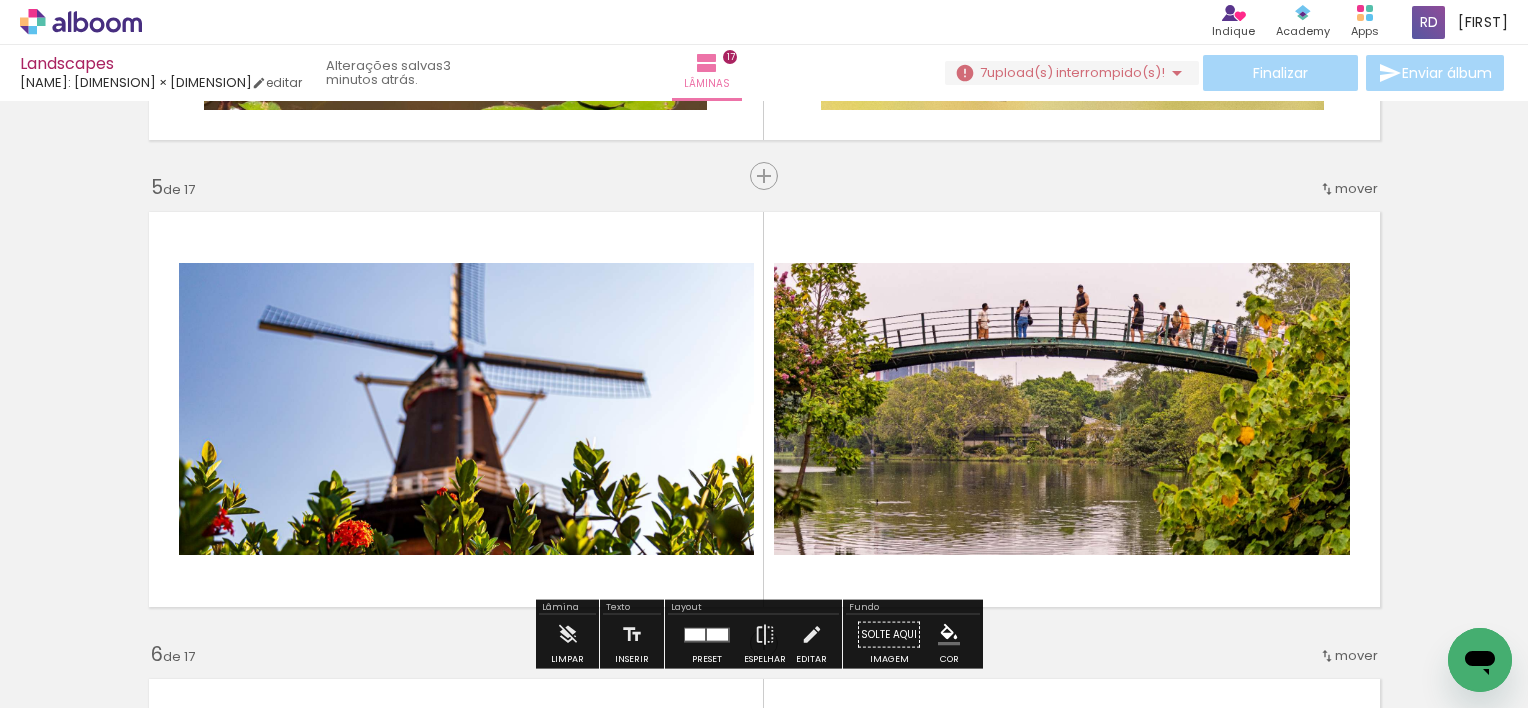 scroll, scrollTop: 1926, scrollLeft: 0, axis: vertical 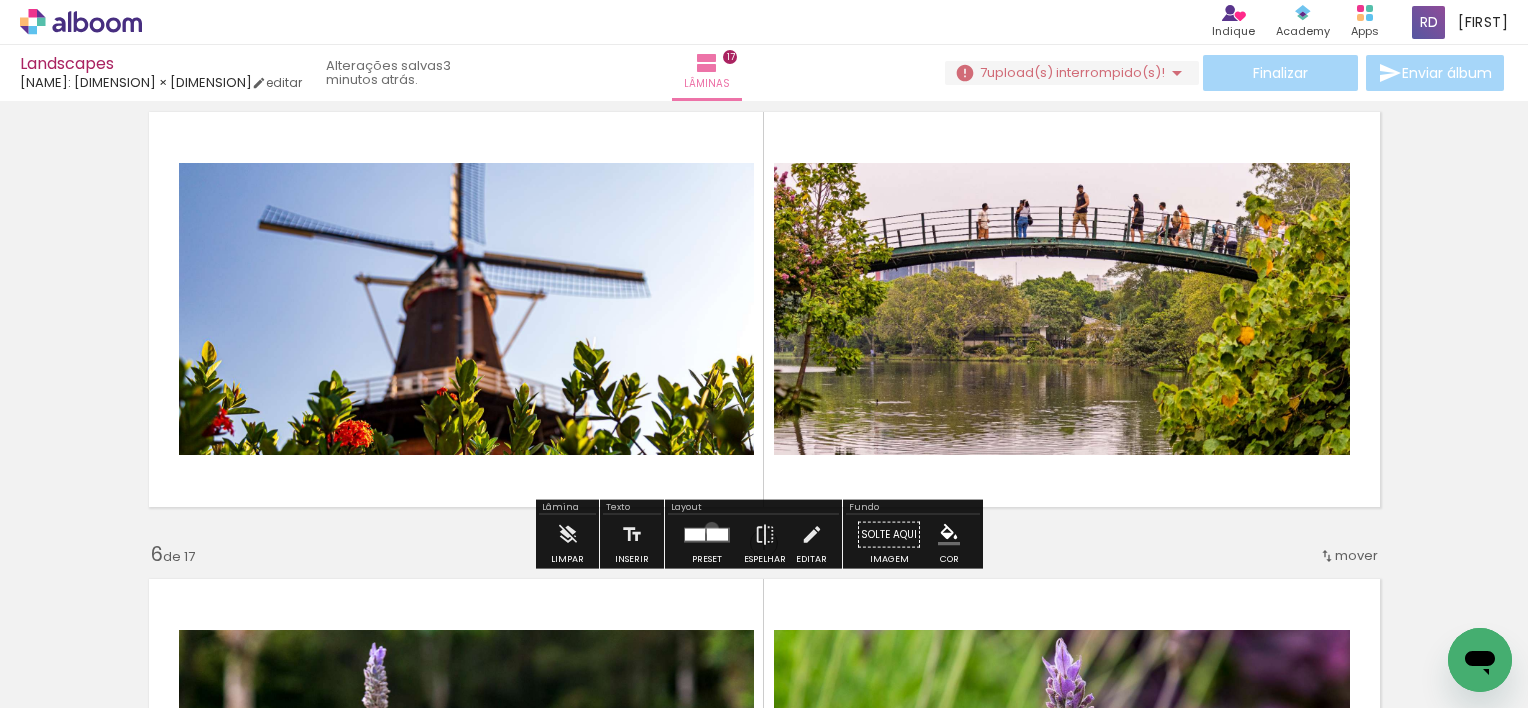 click at bounding box center [717, 534] 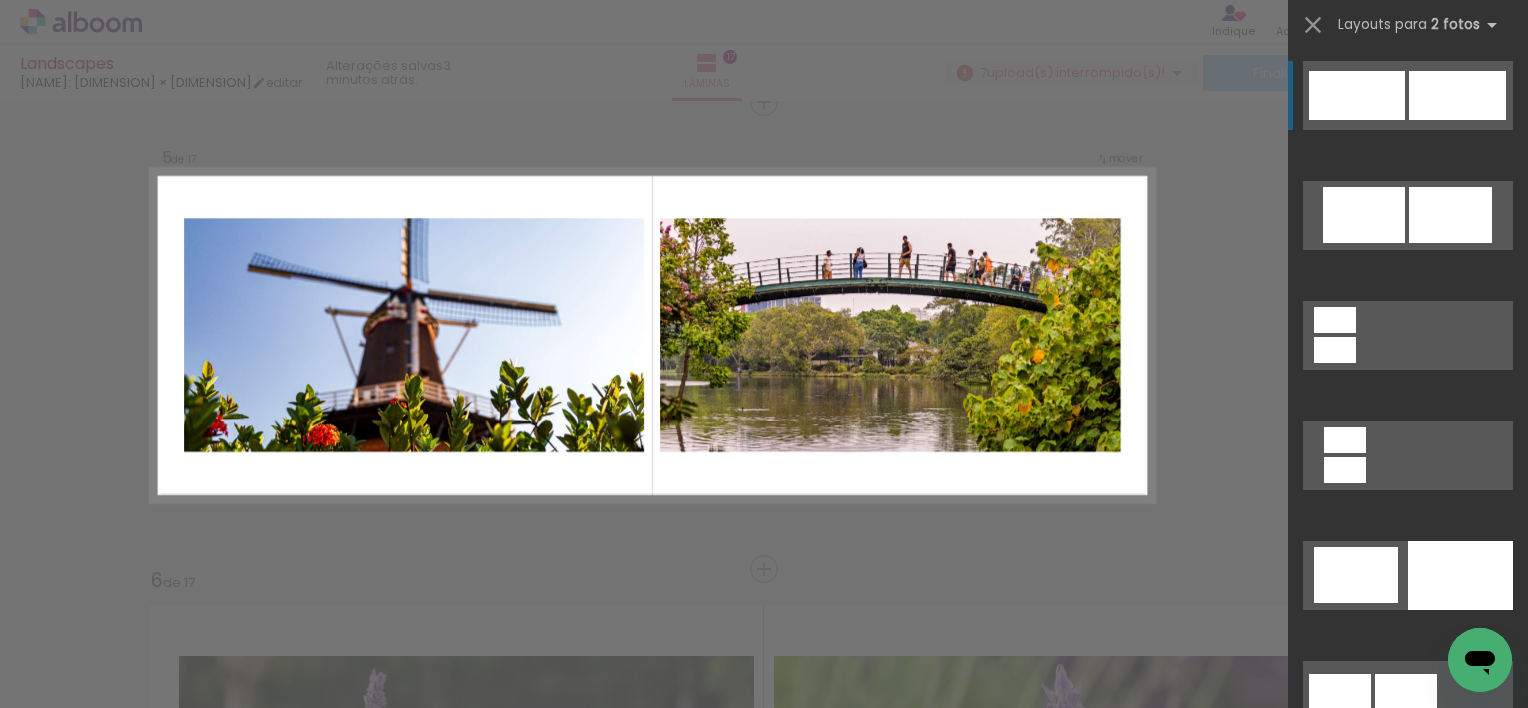 scroll, scrollTop: 1893, scrollLeft: 0, axis: vertical 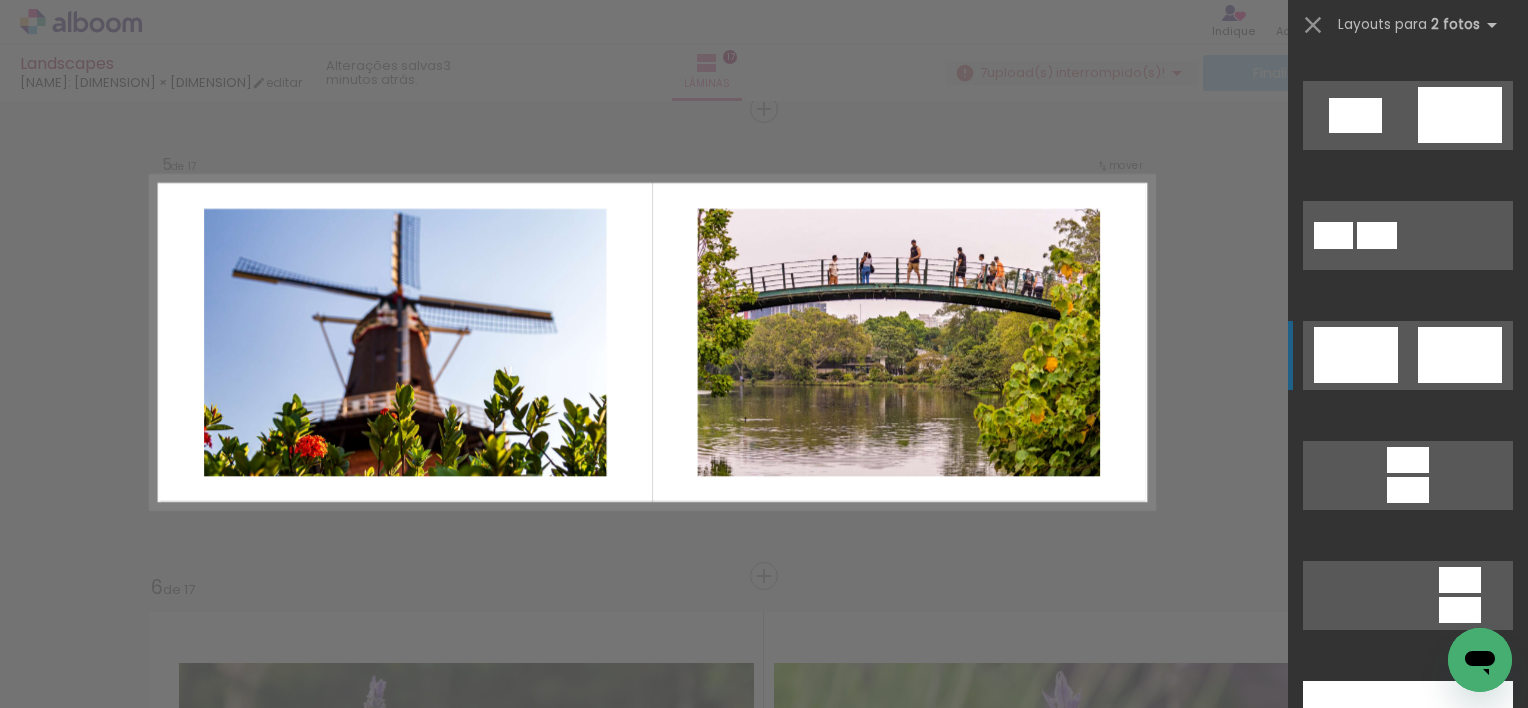 click at bounding box center (1408, 955) 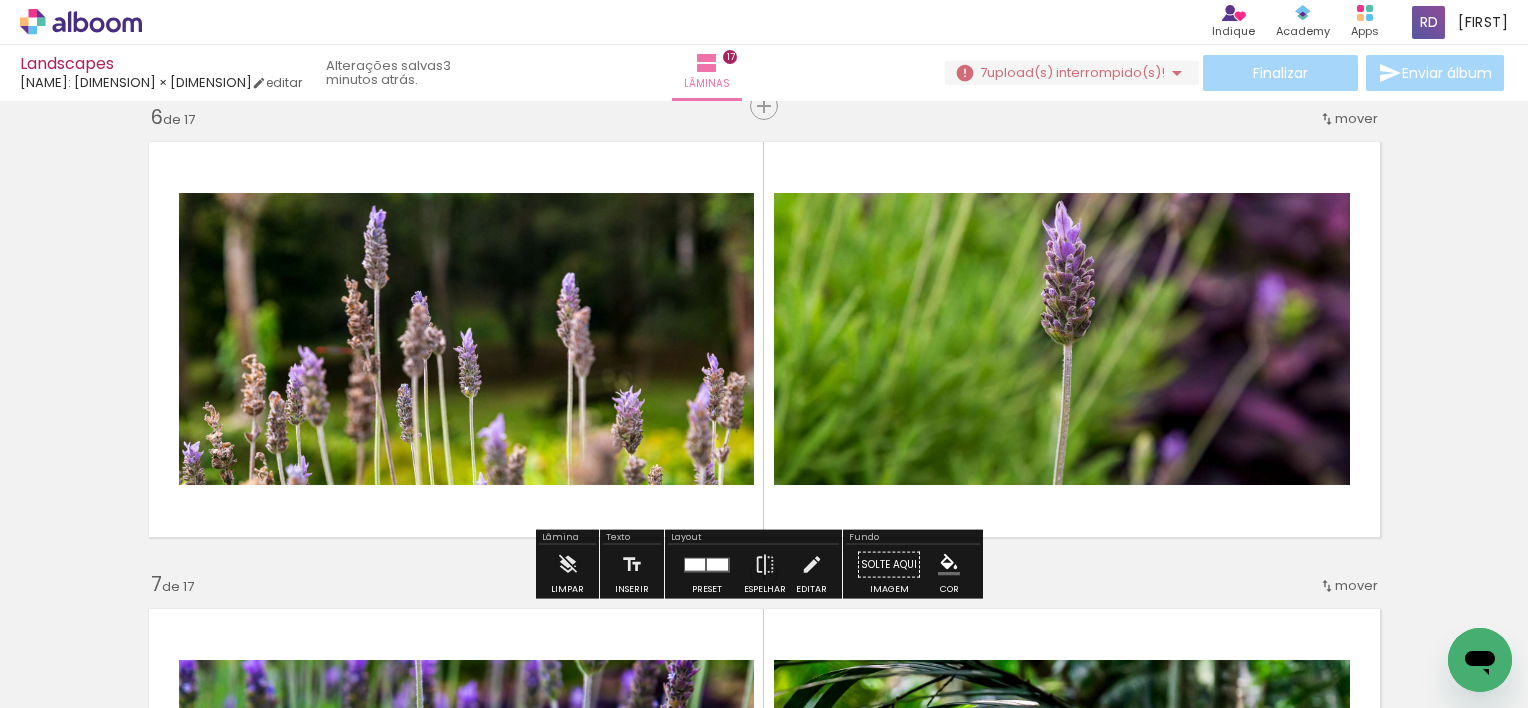scroll, scrollTop: 2393, scrollLeft: 0, axis: vertical 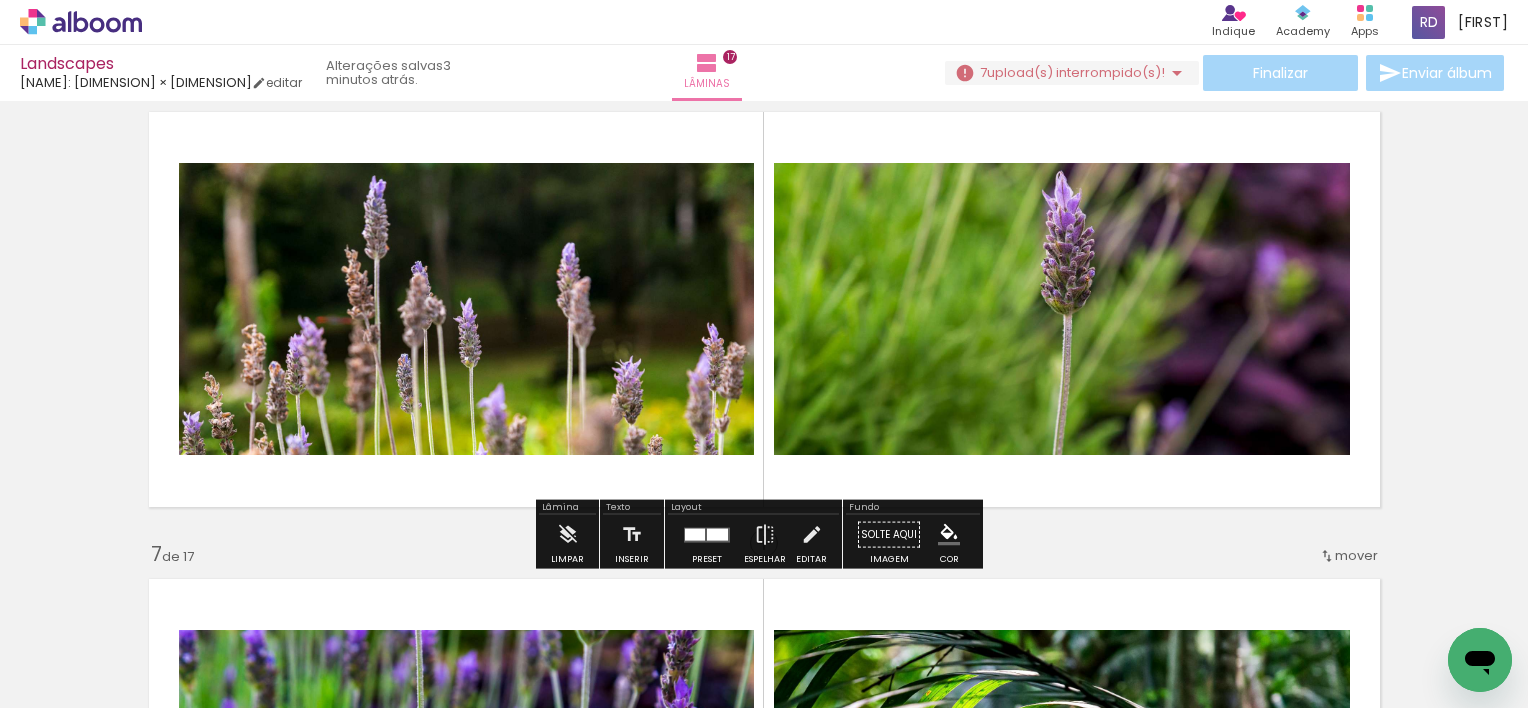 click at bounding box center (707, 535) 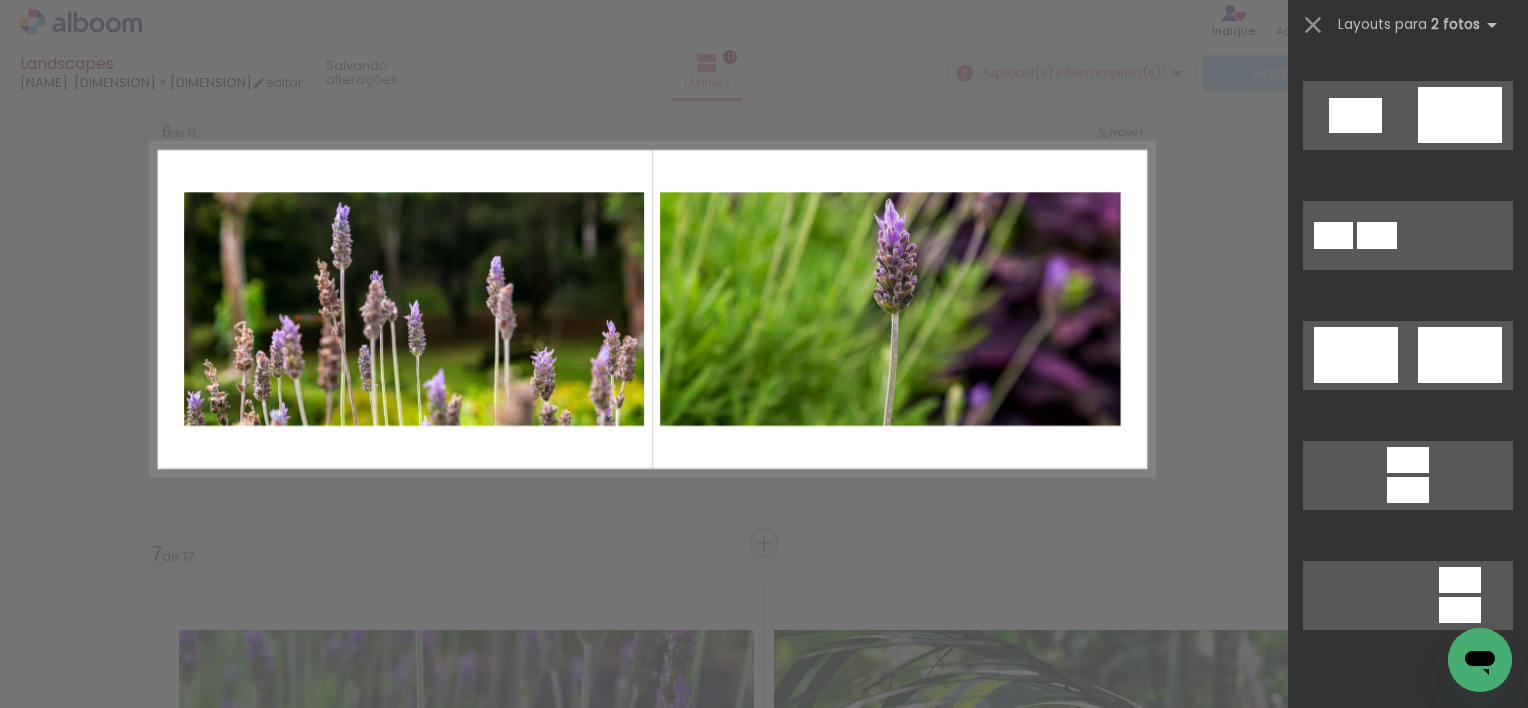 scroll, scrollTop: 120, scrollLeft: 0, axis: vertical 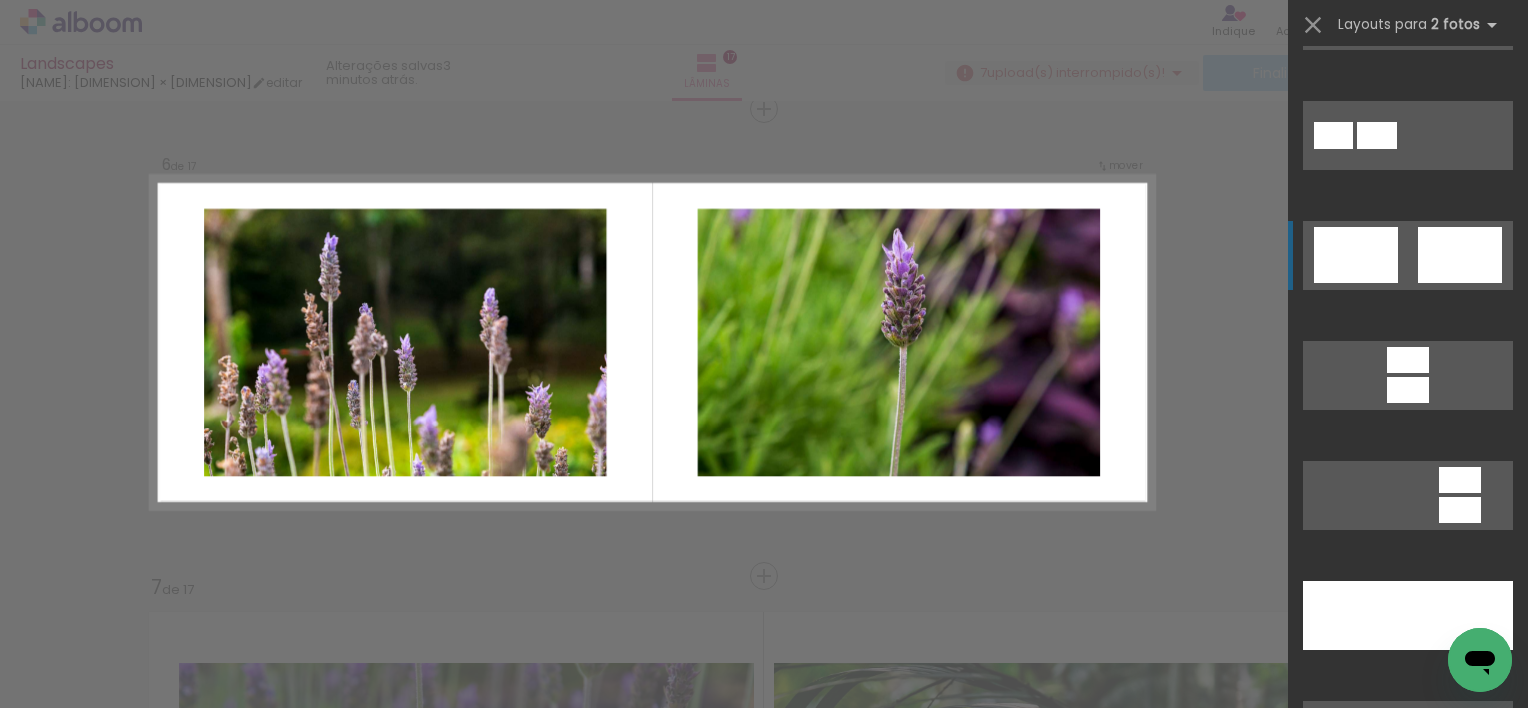 click at bounding box center [1442, 855] 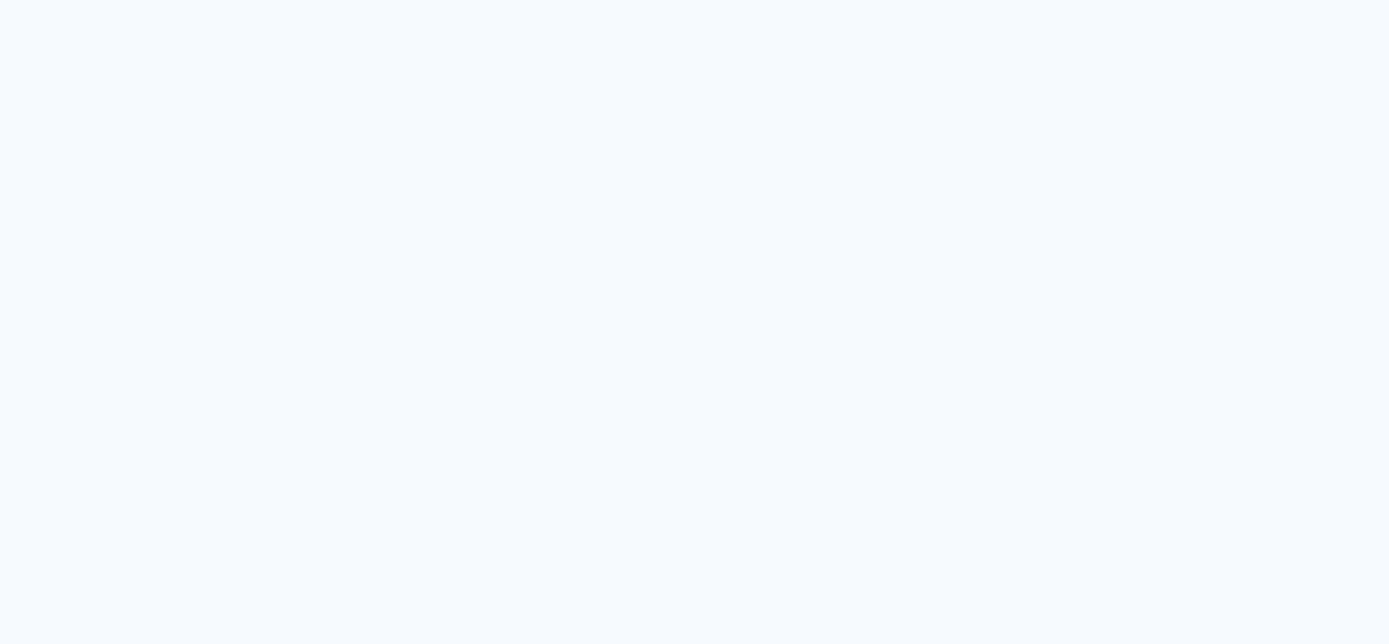 scroll, scrollTop: 0, scrollLeft: 0, axis: both 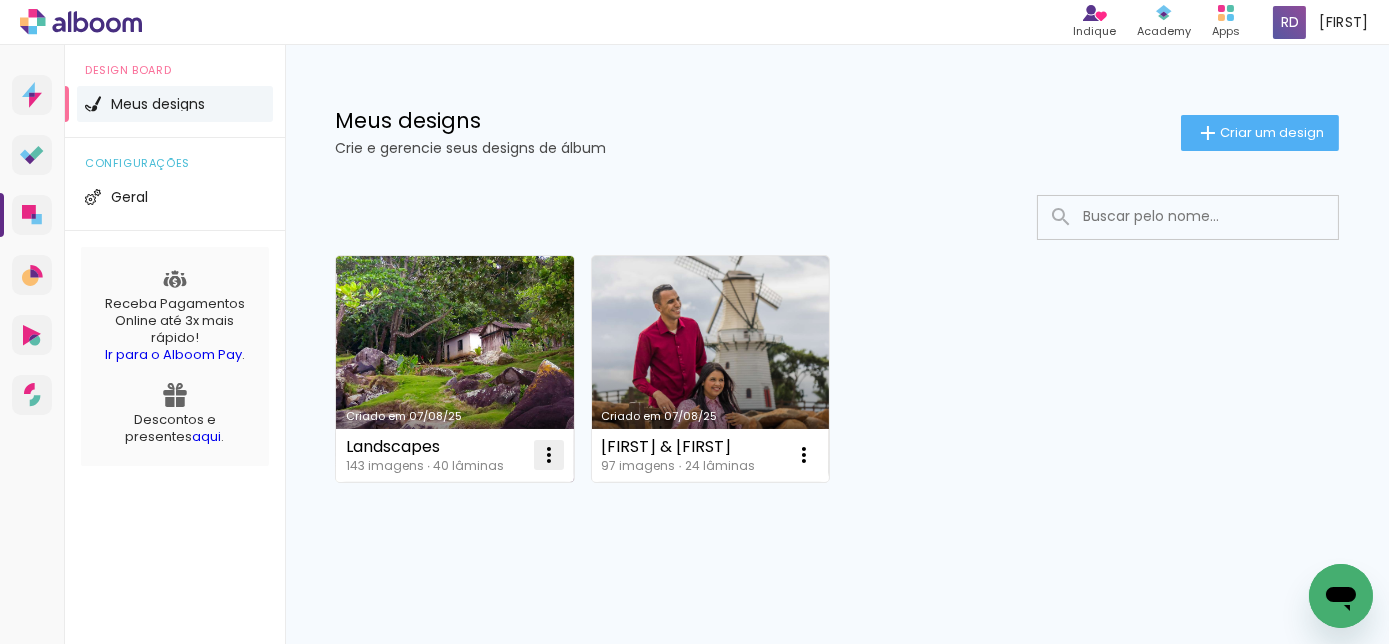 click at bounding box center (549, 455) 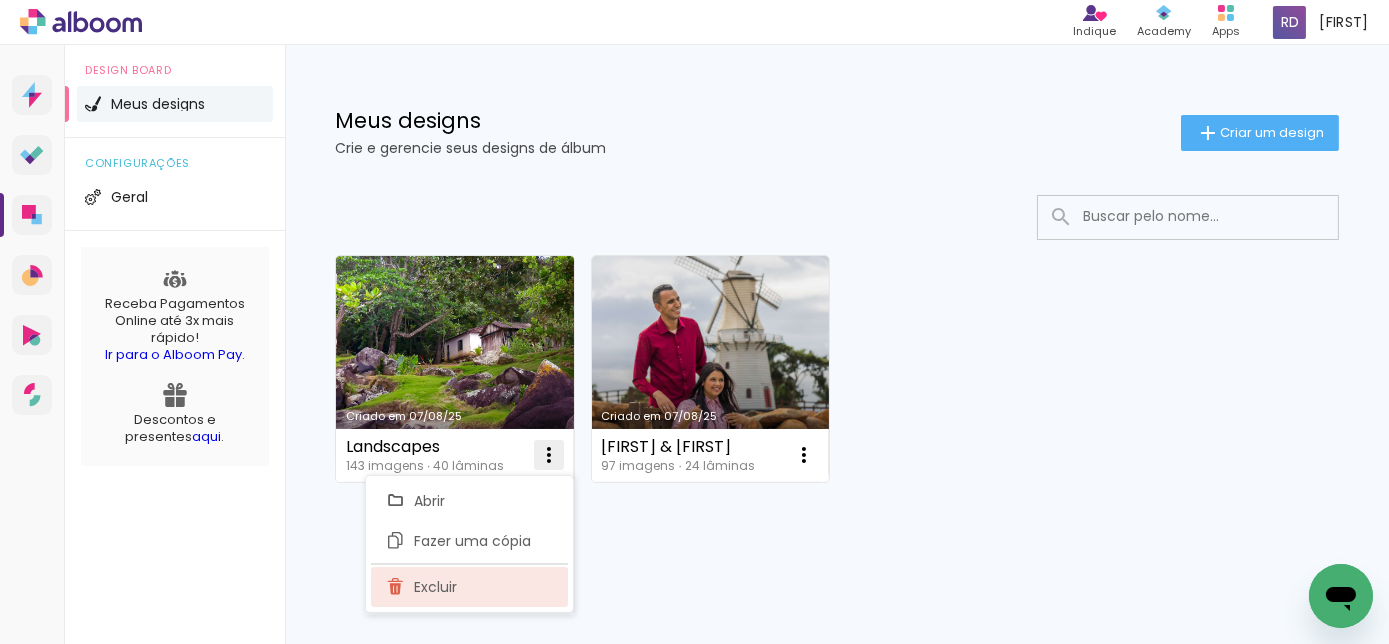click on "Excluir" 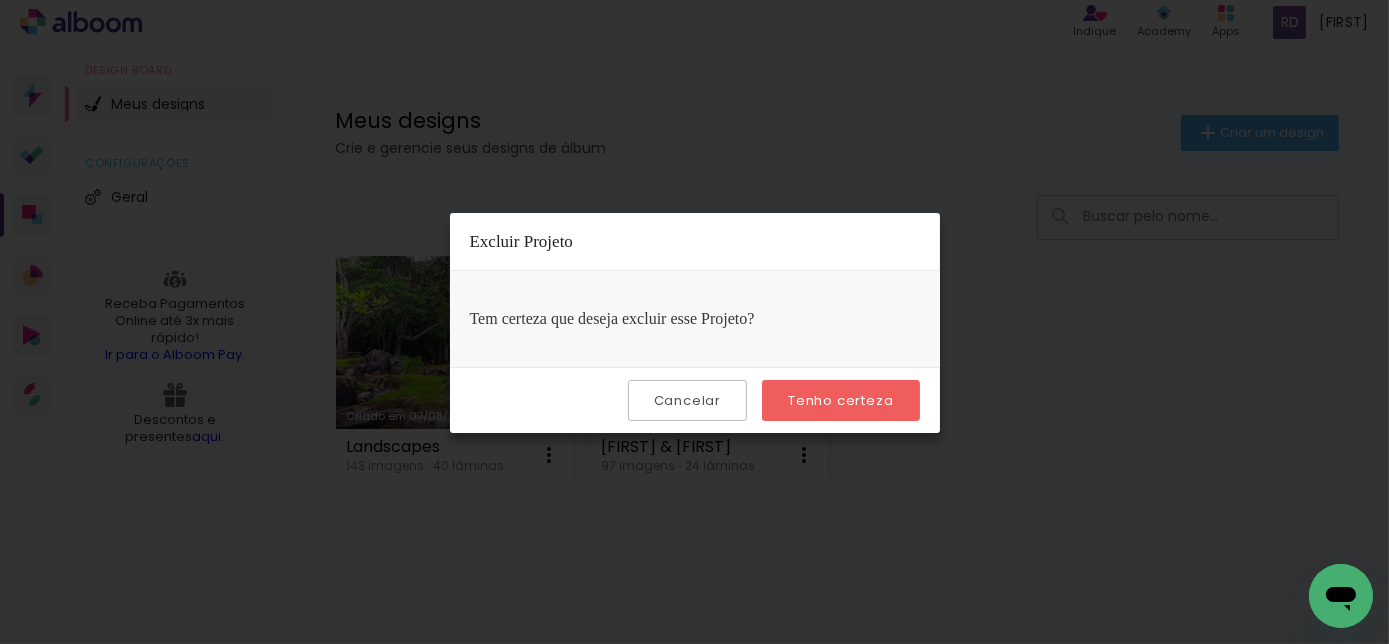click on "Tenho certeza" at bounding box center (0, 0) 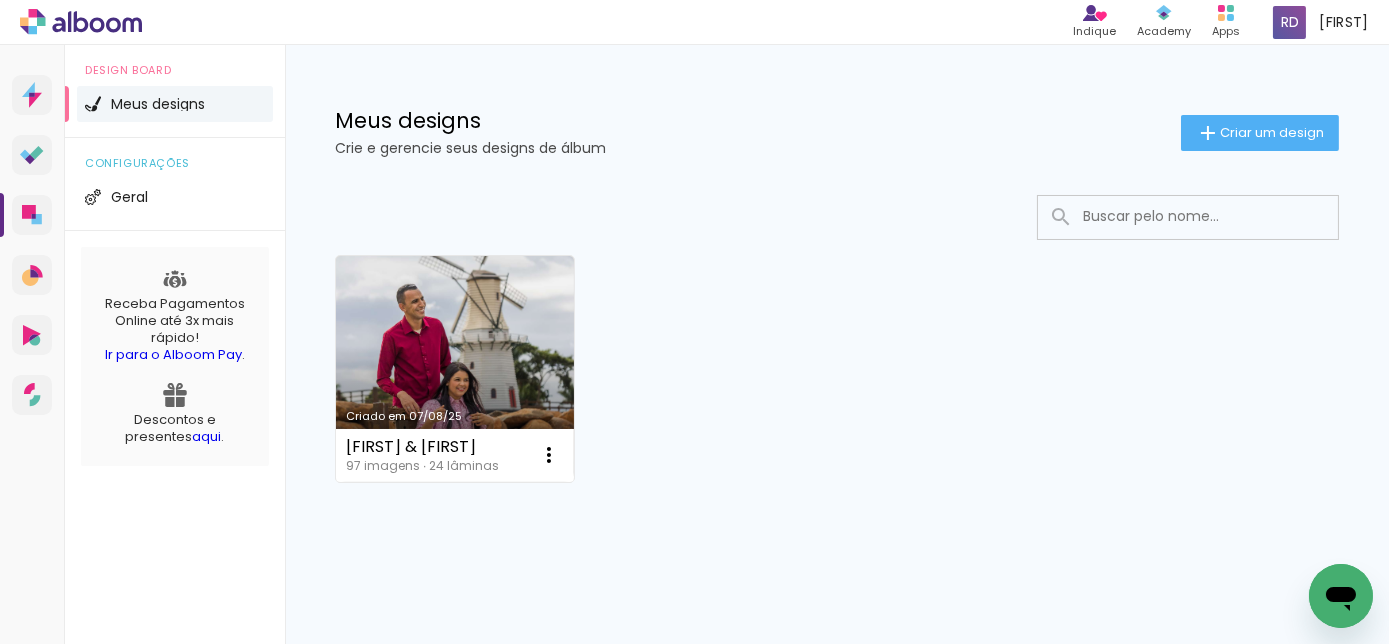 click on "aqui" at bounding box center (207, 436) 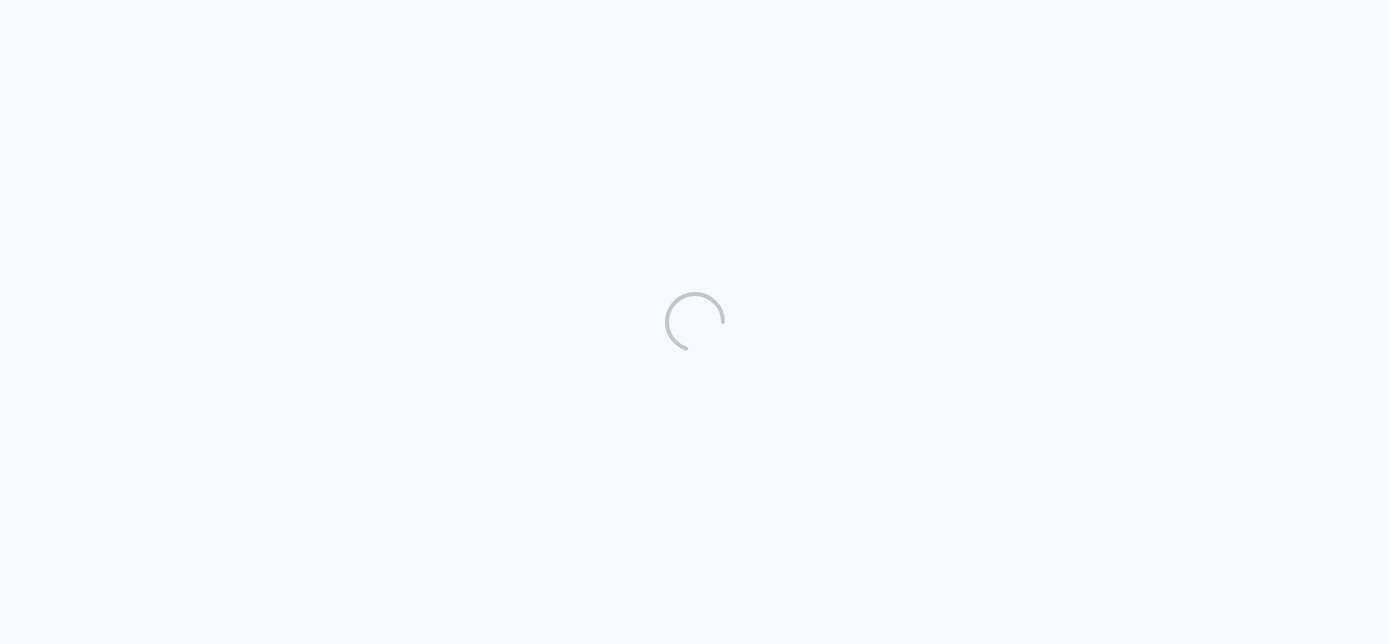 scroll, scrollTop: 0, scrollLeft: 0, axis: both 